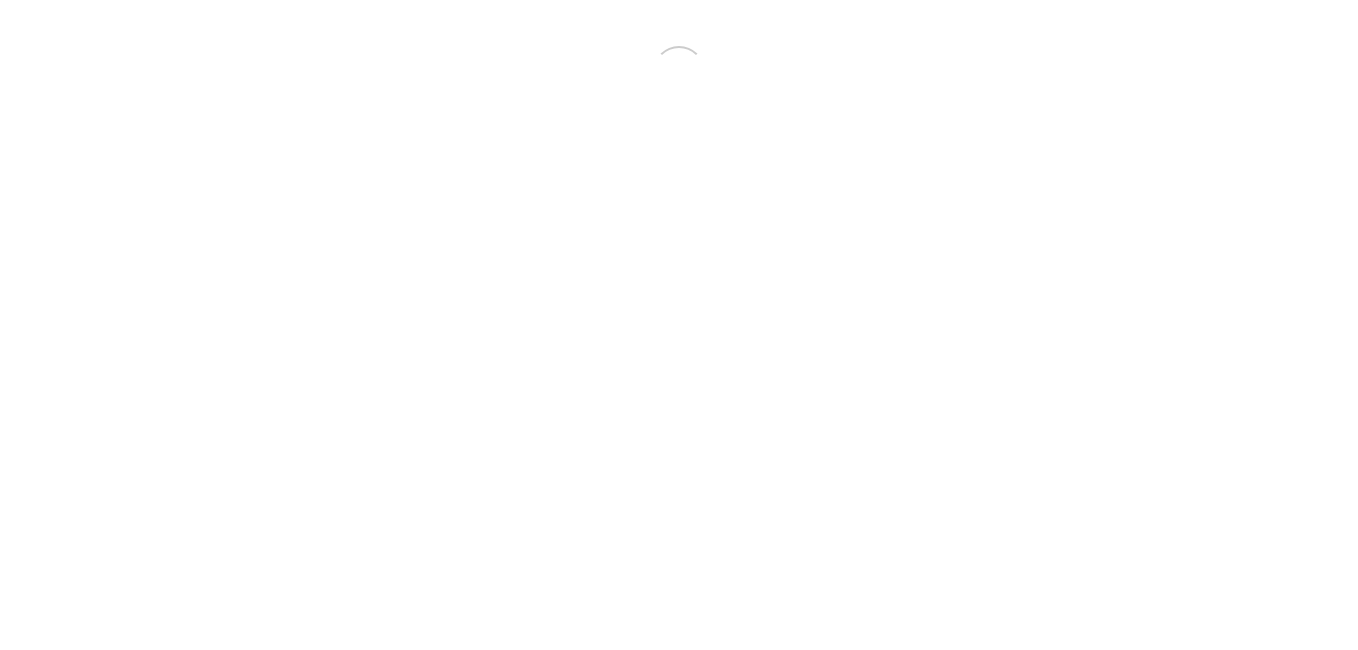 scroll, scrollTop: 0, scrollLeft: 0, axis: both 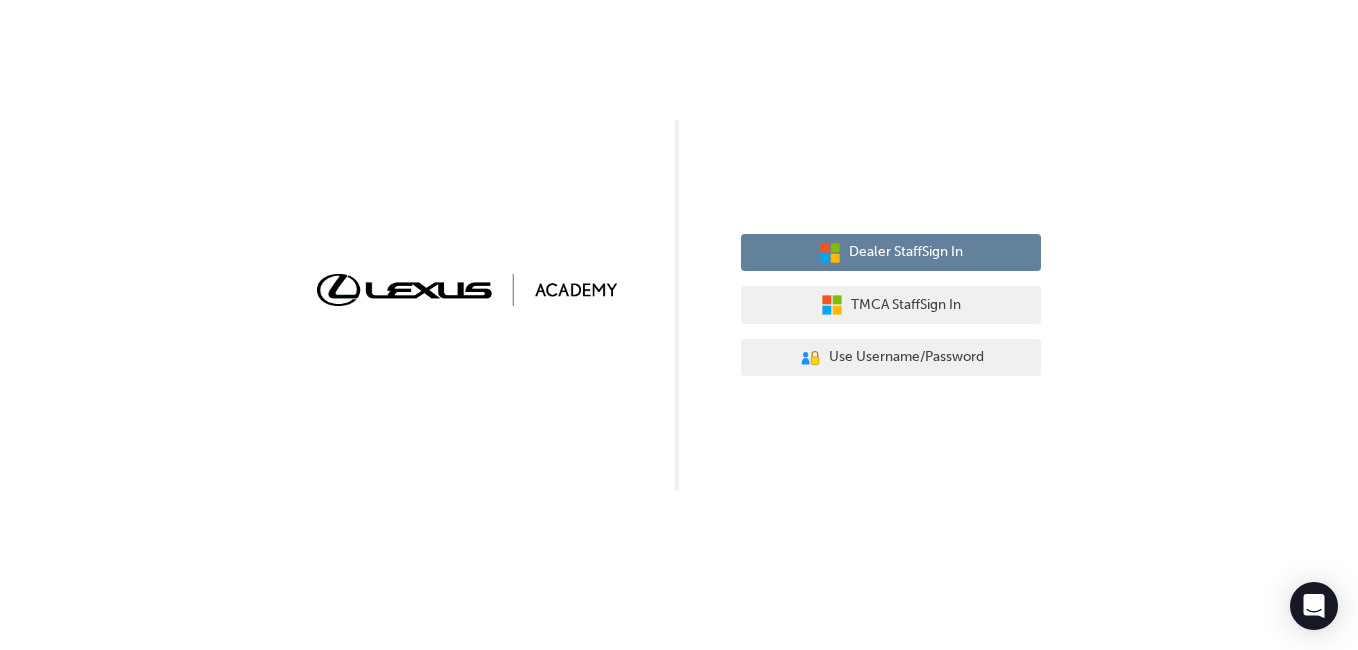 click on "Dealer Staff  Sign In" at bounding box center [906, 252] 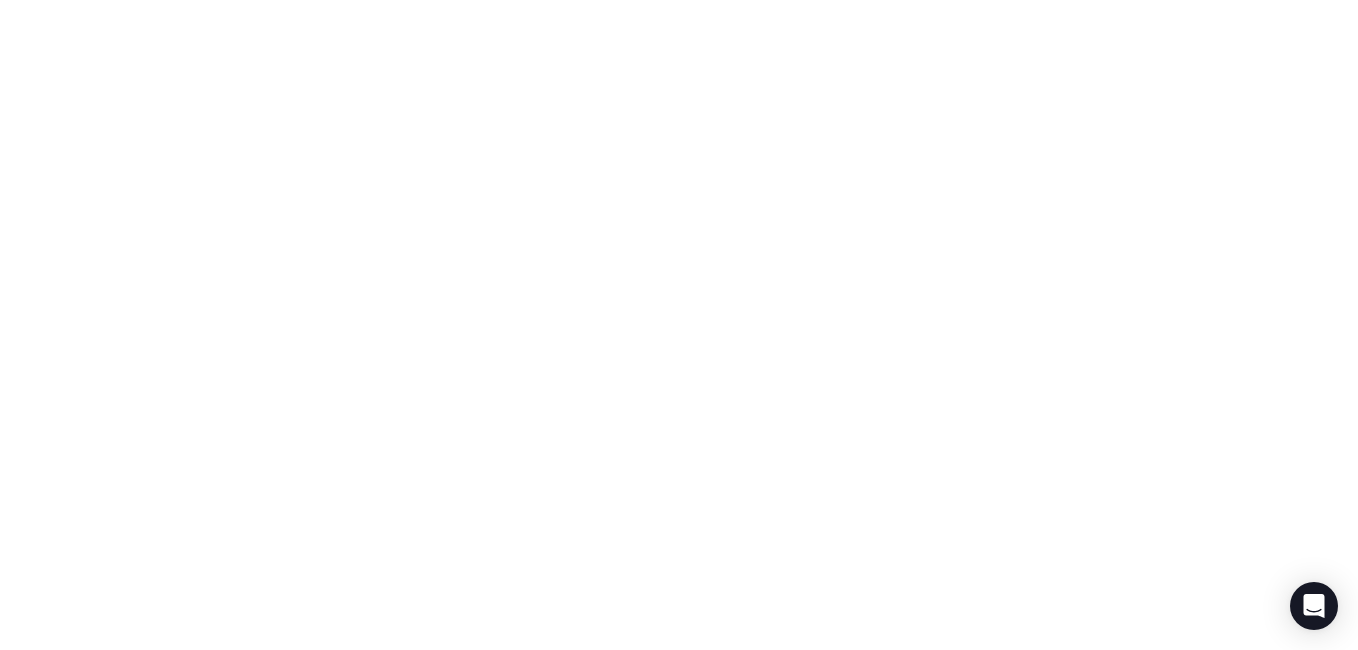 scroll, scrollTop: 0, scrollLeft: 0, axis: both 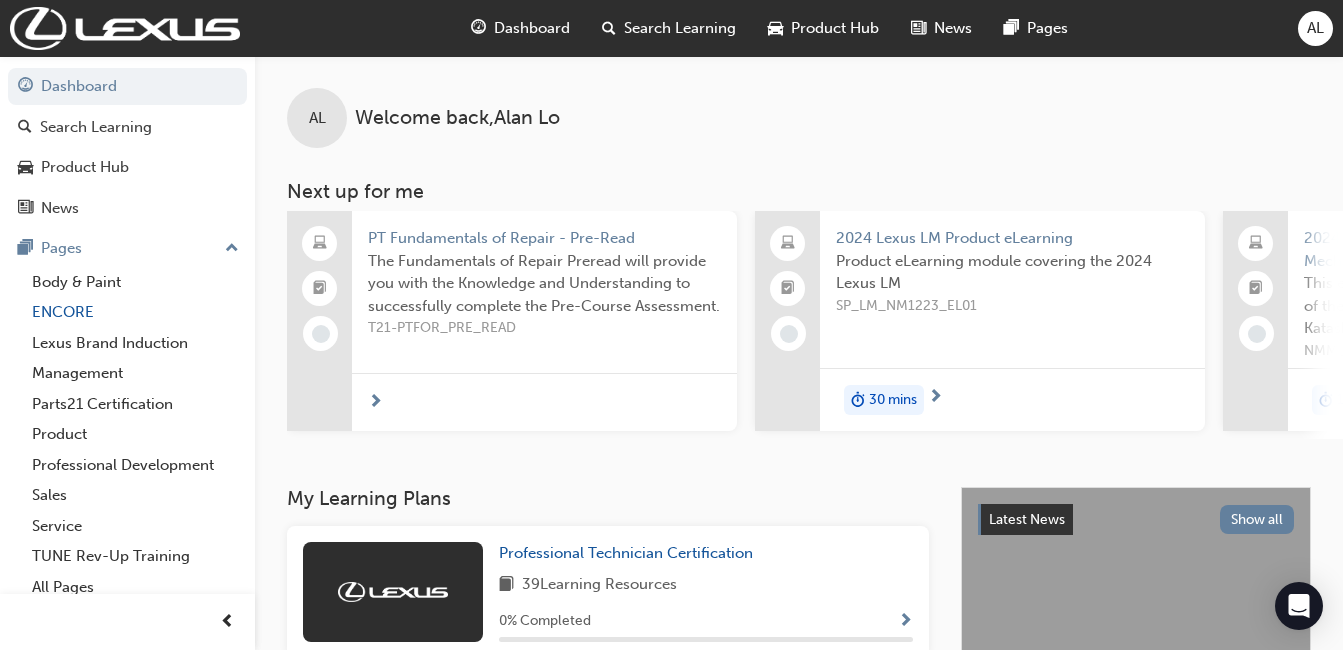 click on "ENCORE" at bounding box center (135, 312) 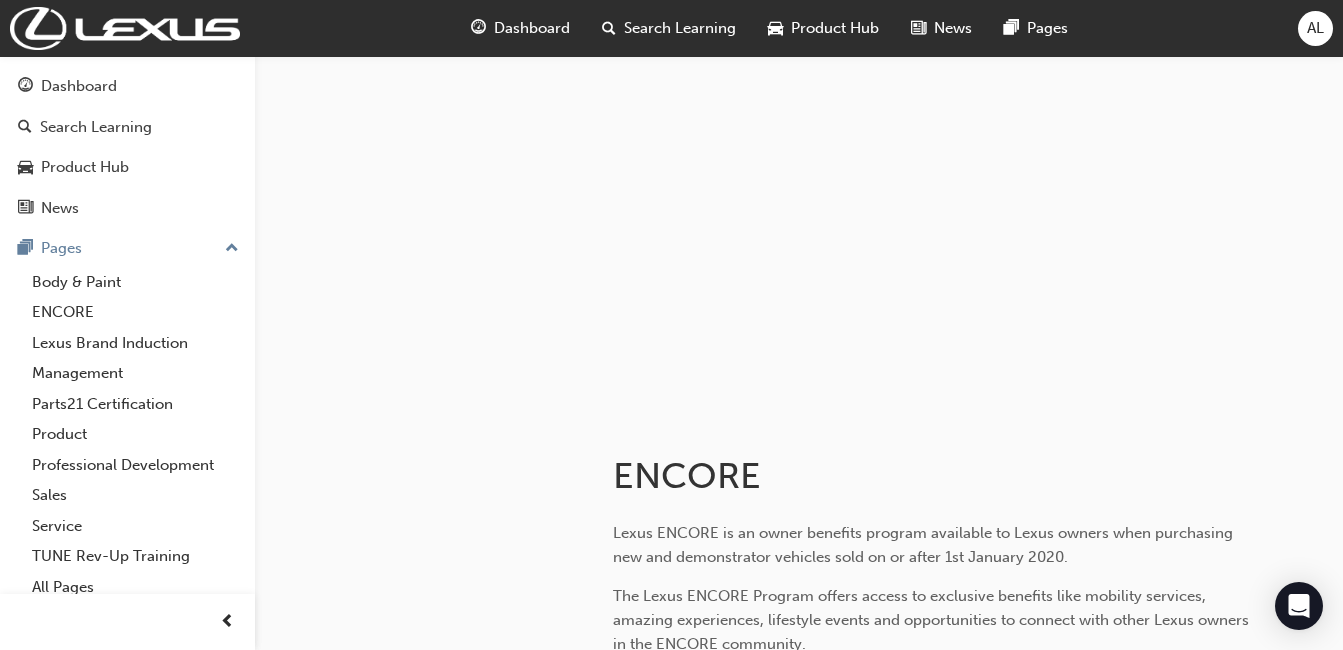 scroll, scrollTop: 0, scrollLeft: 0, axis: both 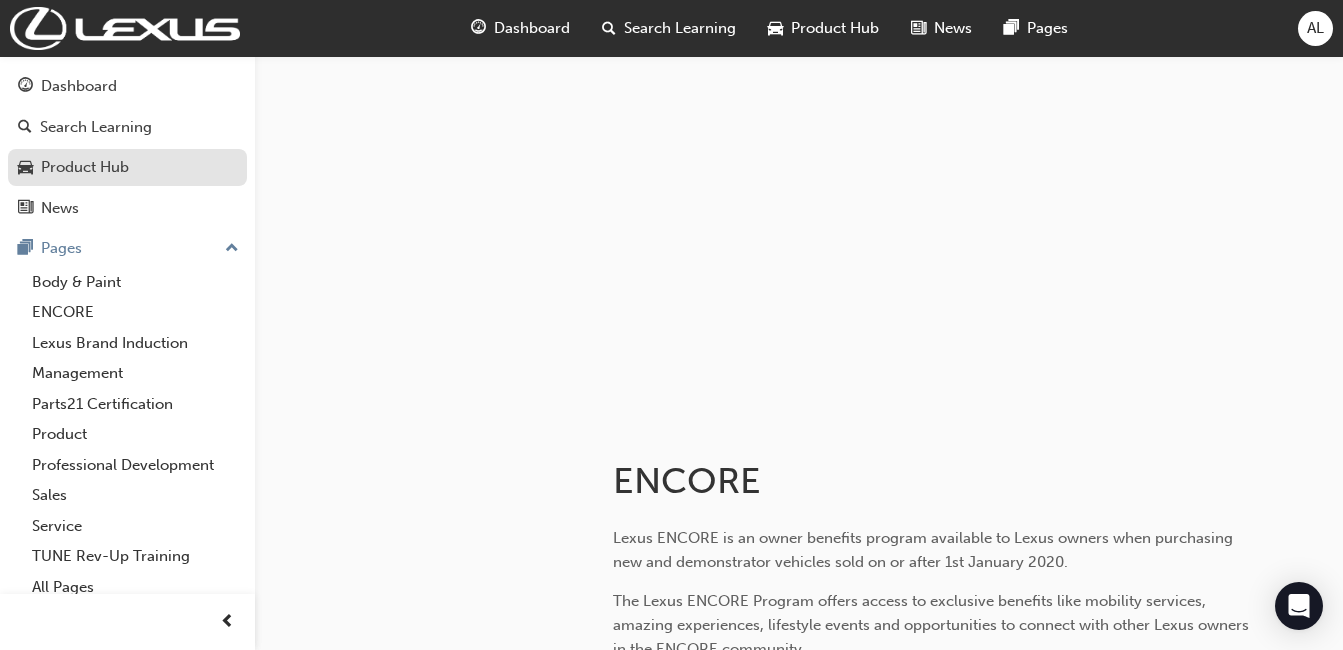 click on "Product Hub" at bounding box center [85, 167] 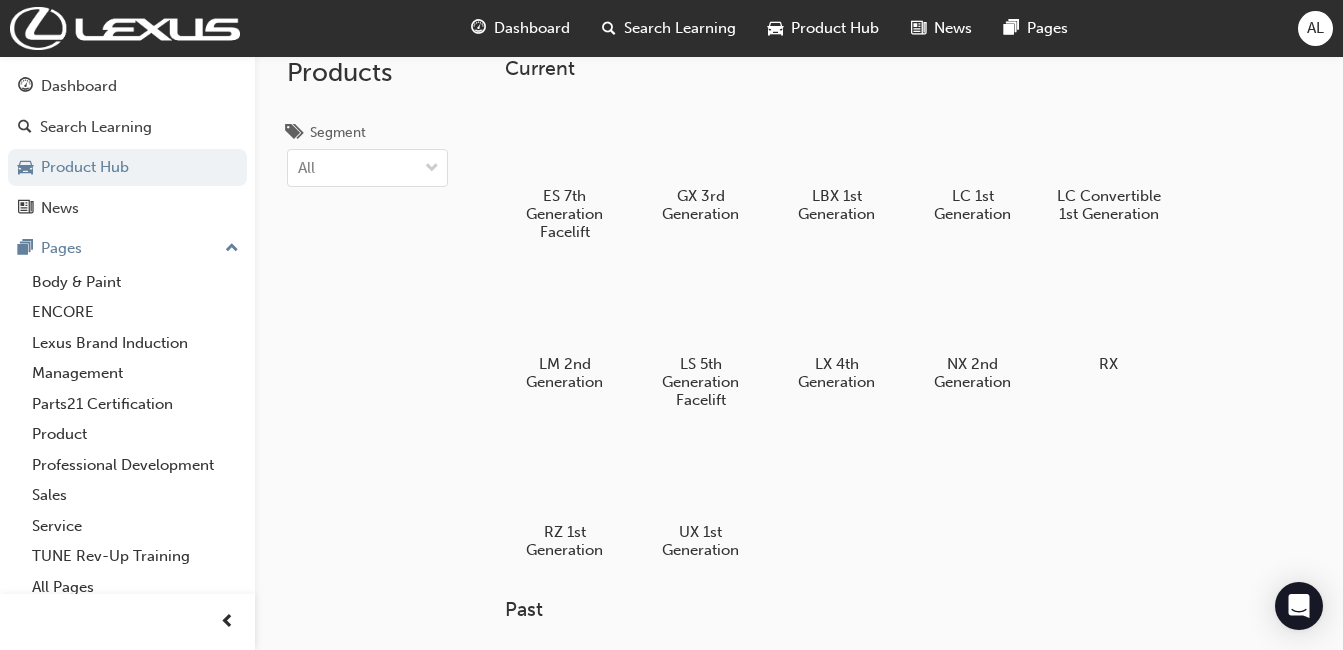 scroll, scrollTop: 0, scrollLeft: 0, axis: both 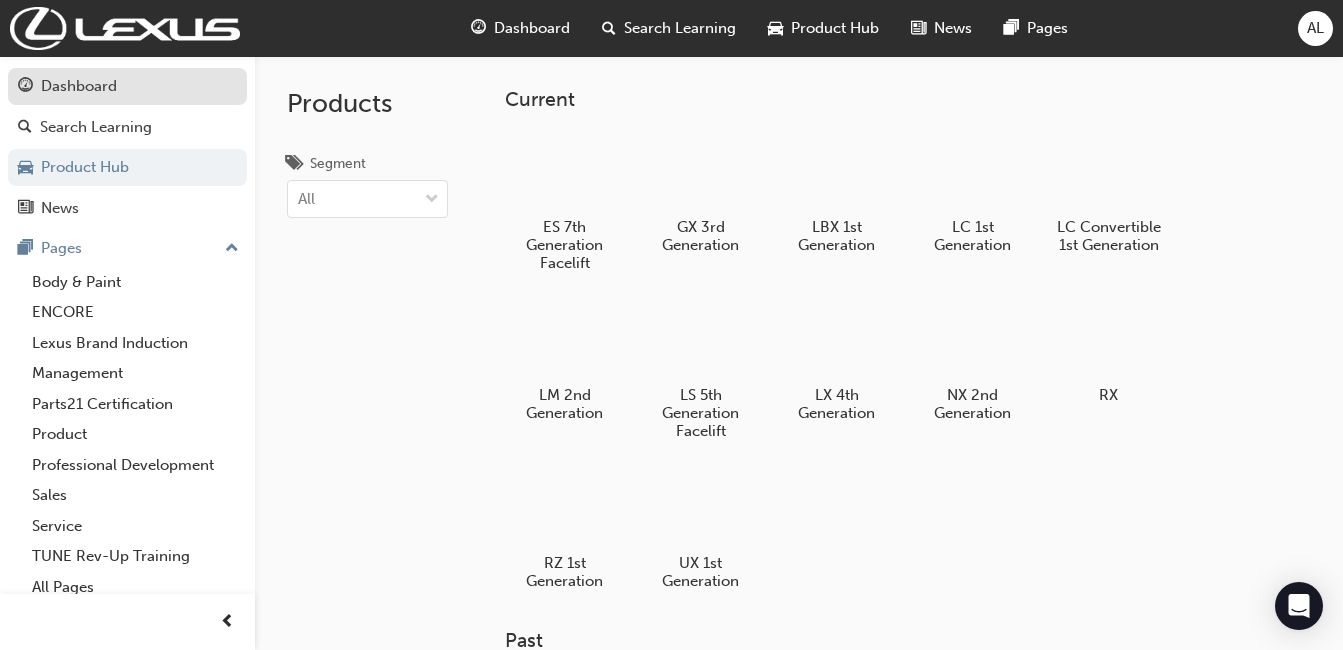 click on "Dashboard" at bounding box center [79, 86] 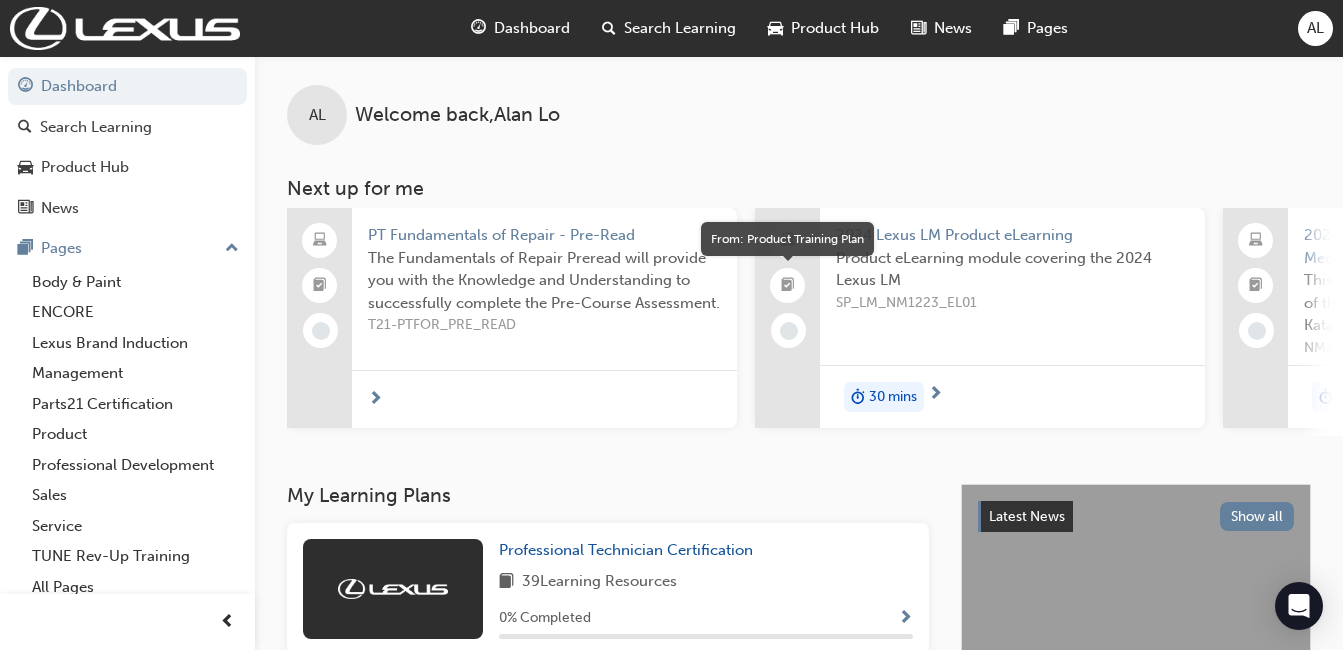 scroll, scrollTop: 0, scrollLeft: 0, axis: both 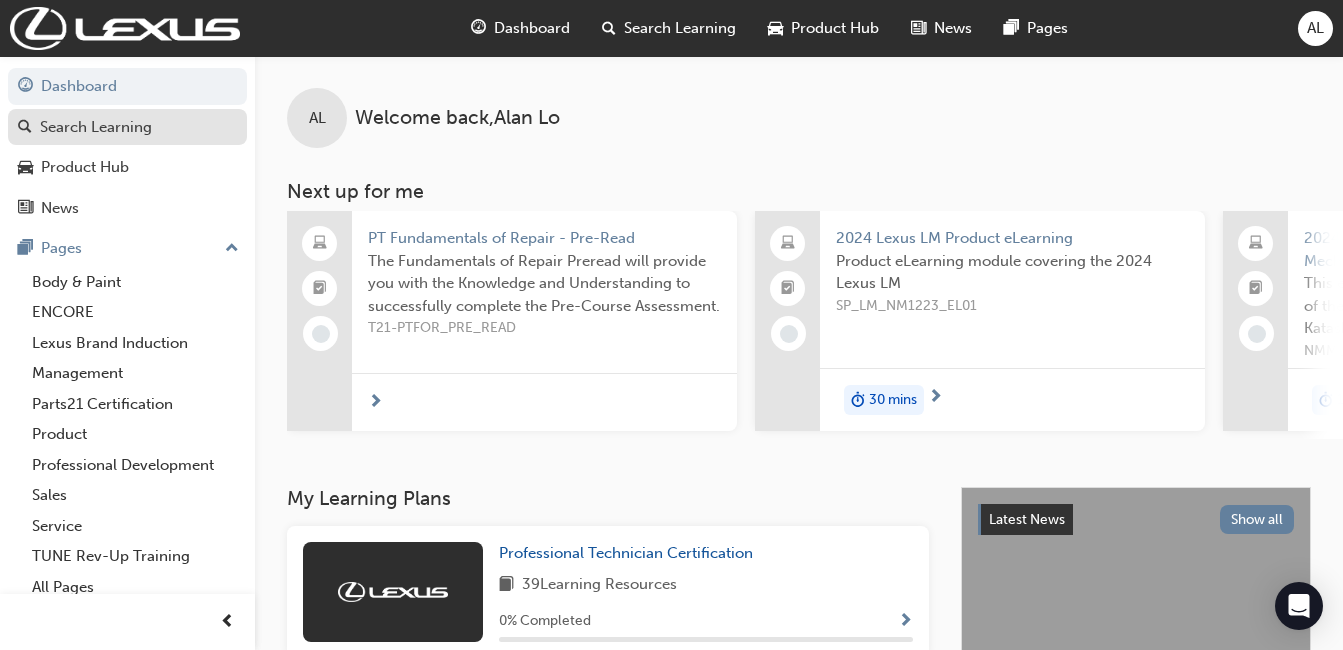 click on "Search Learning" at bounding box center [96, 127] 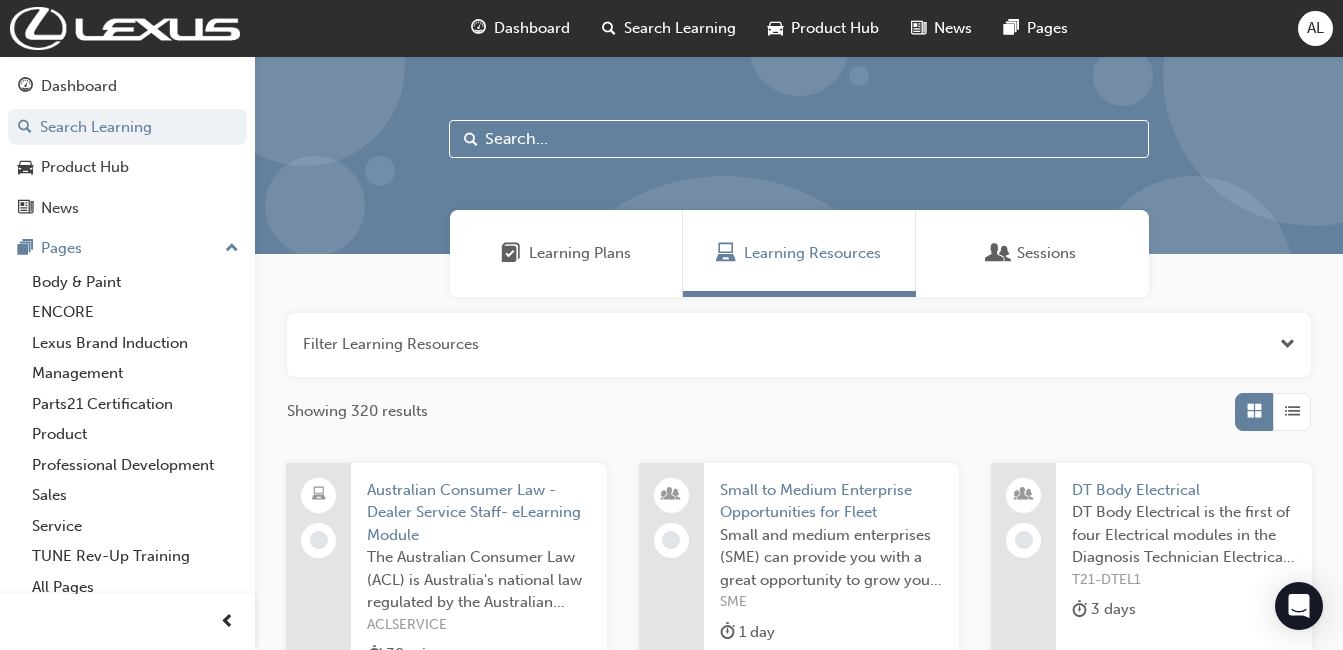 click at bounding box center (799, 139) 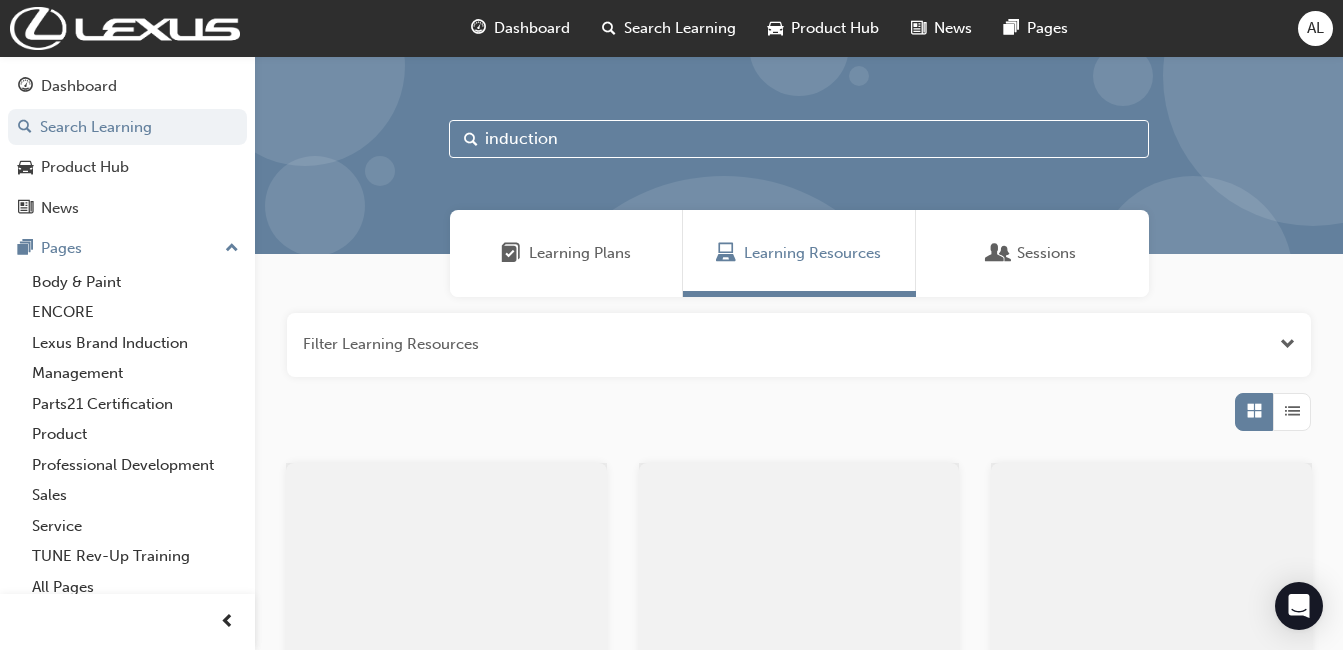 type on "induction" 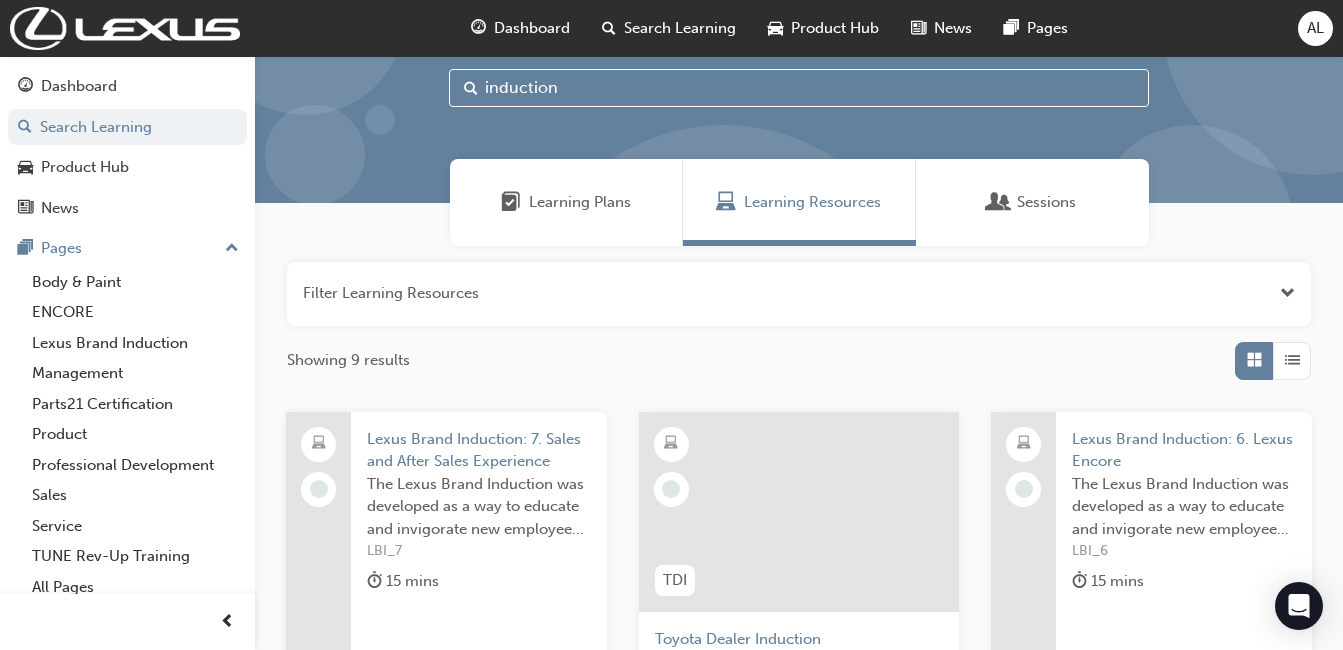 scroll, scrollTop: 0, scrollLeft: 0, axis: both 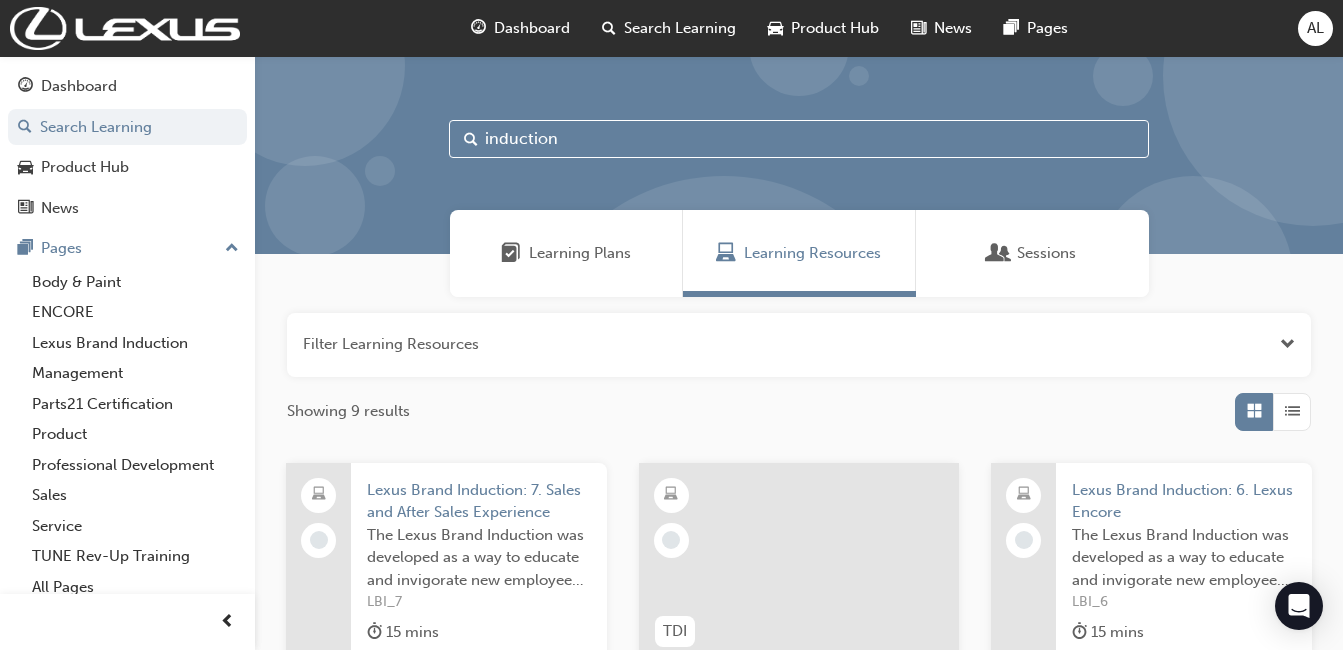 click on "Learning Plans" at bounding box center [580, 253] 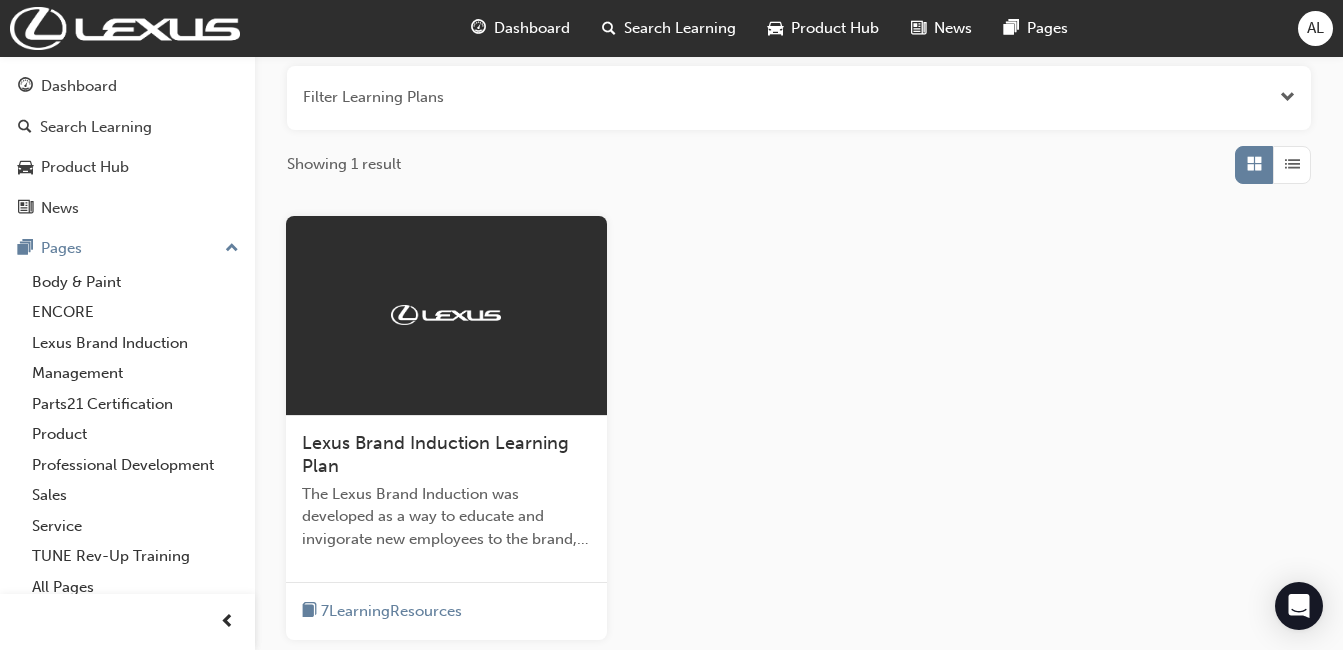 scroll, scrollTop: 350, scrollLeft: 0, axis: vertical 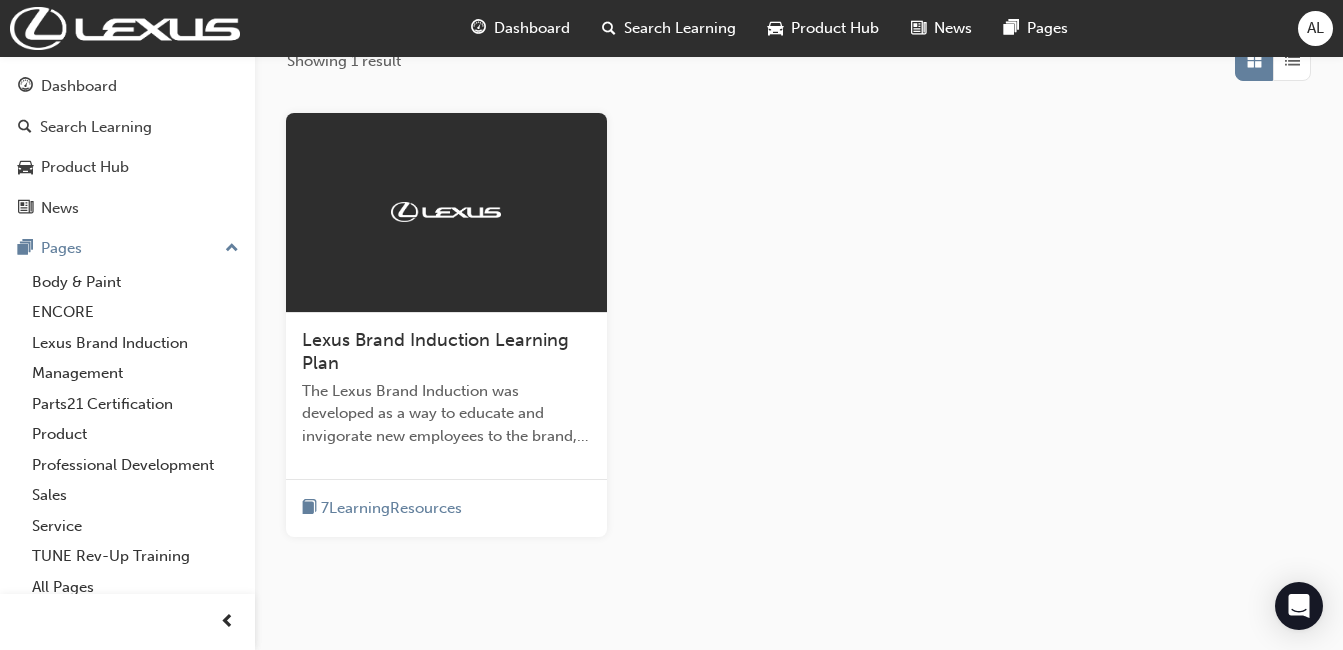 click on "Lexus Brand Induction Learning Plan" at bounding box center (435, 352) 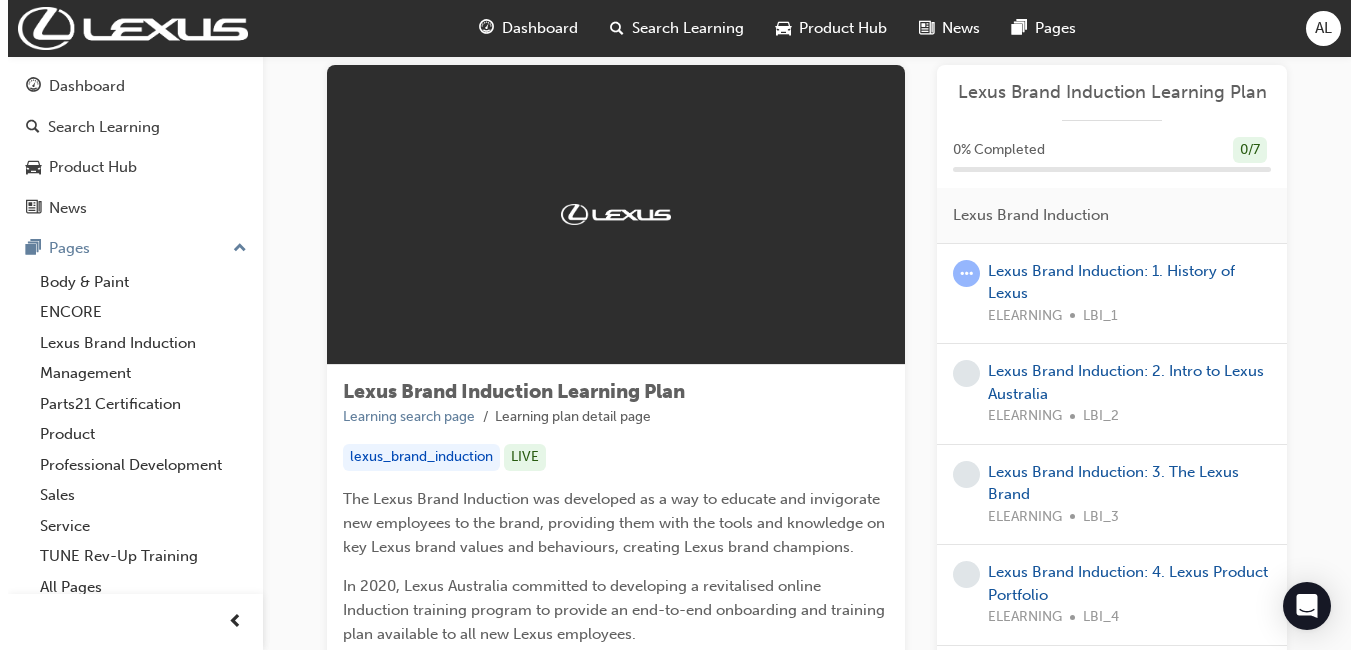 scroll, scrollTop: 0, scrollLeft: 0, axis: both 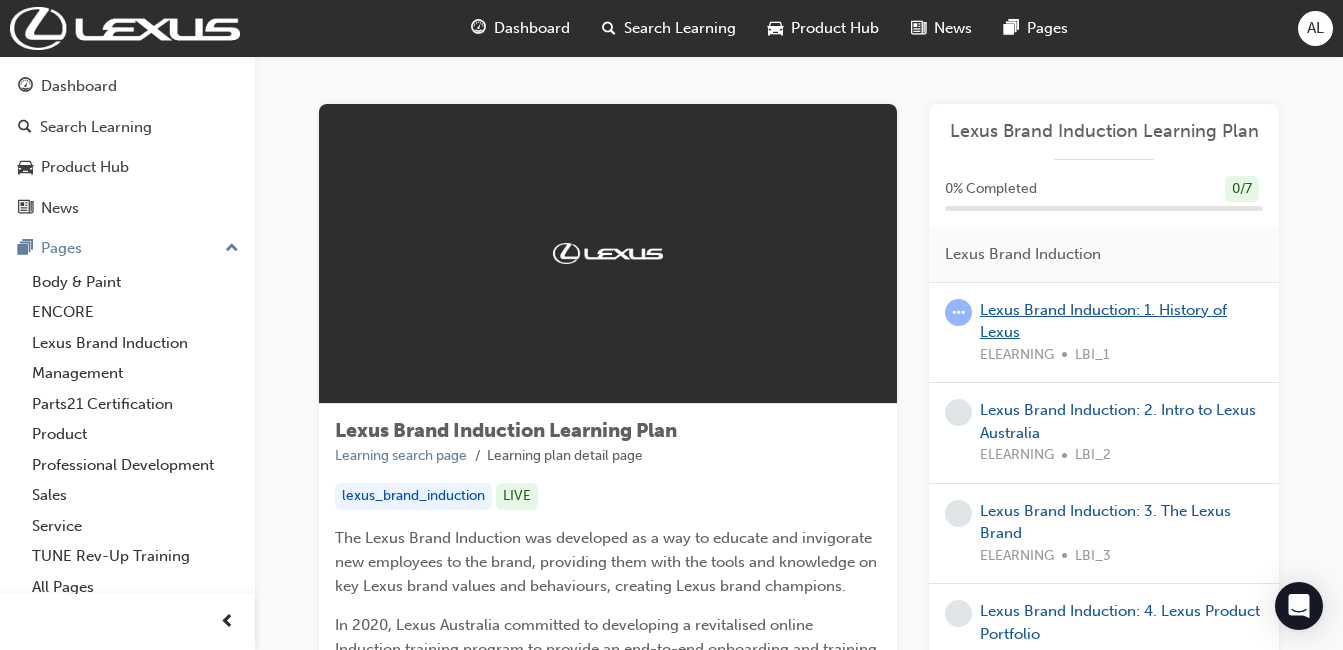 click on "Lexus Brand Induction: 1. History of Lexus" at bounding box center [1103, 321] 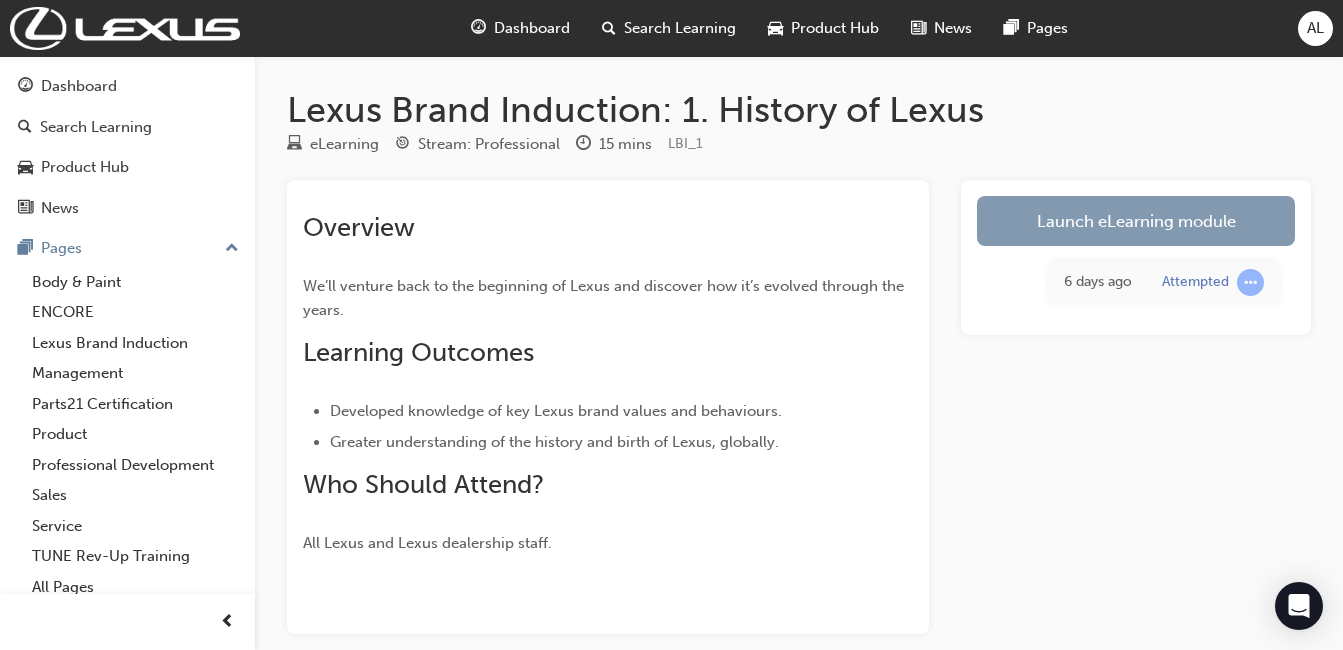 click on "Launch eLearning module" at bounding box center (1136, 221) 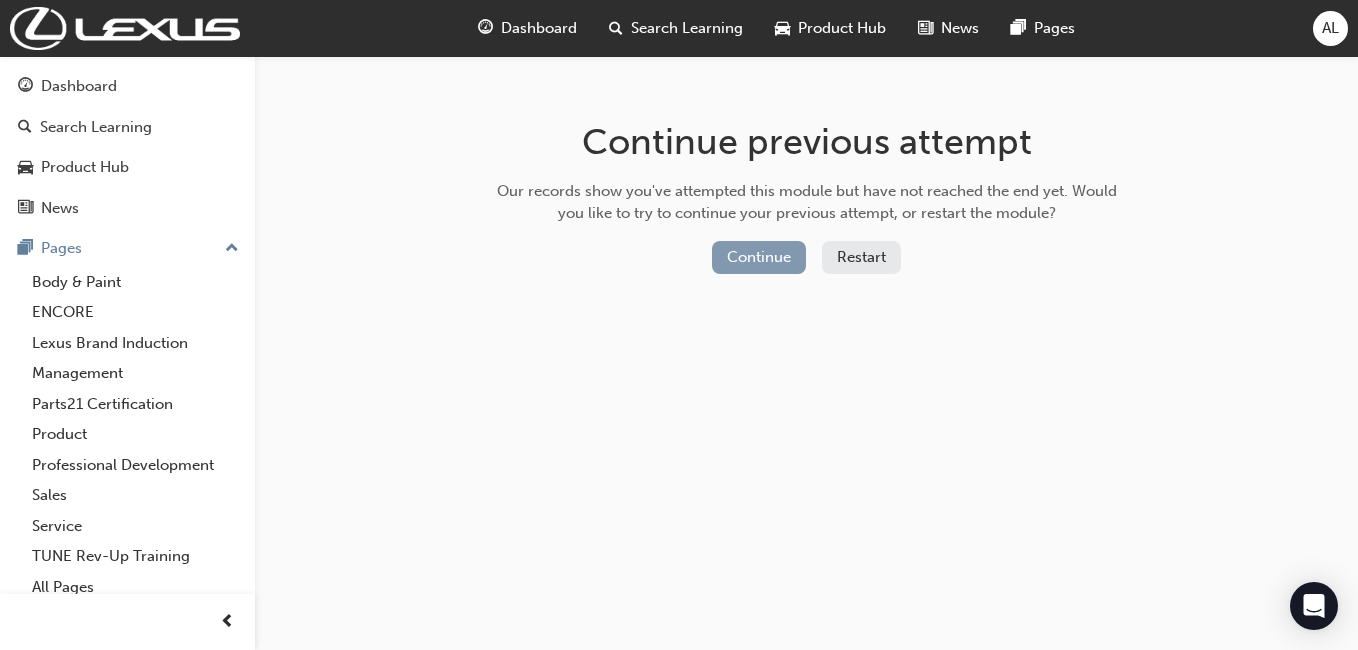 click on "Continue" at bounding box center (759, 257) 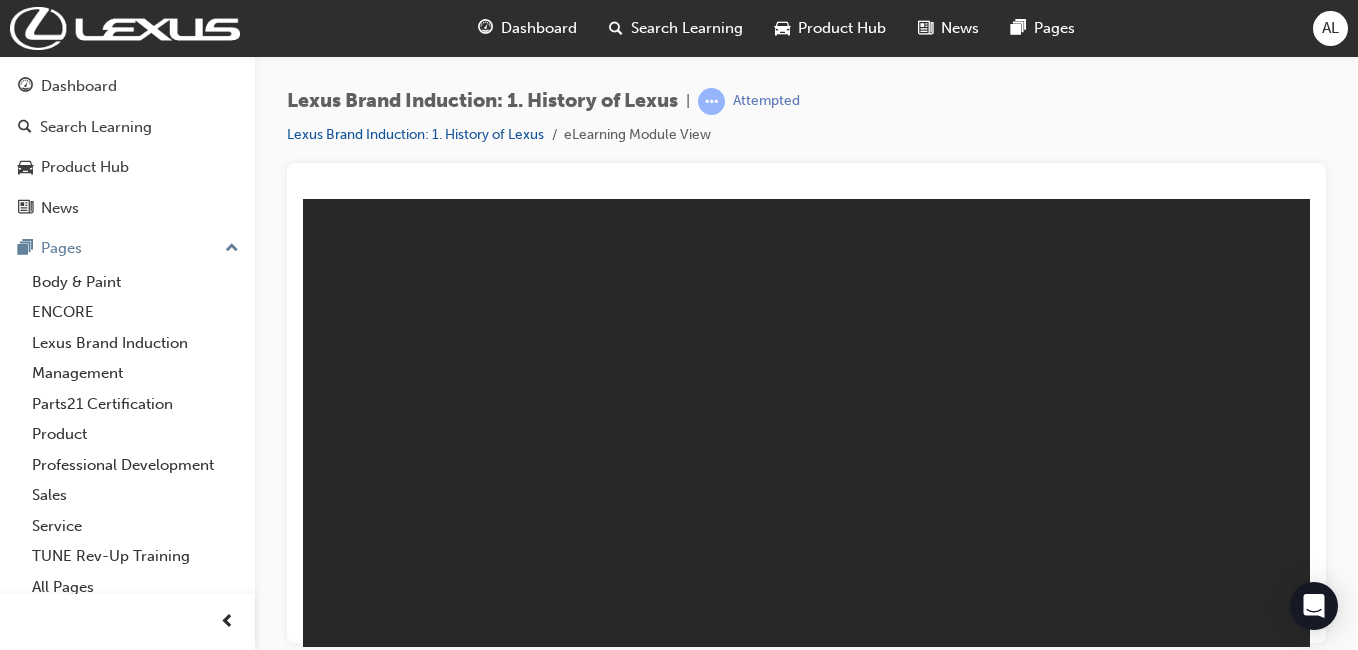 scroll, scrollTop: 0, scrollLeft: 0, axis: both 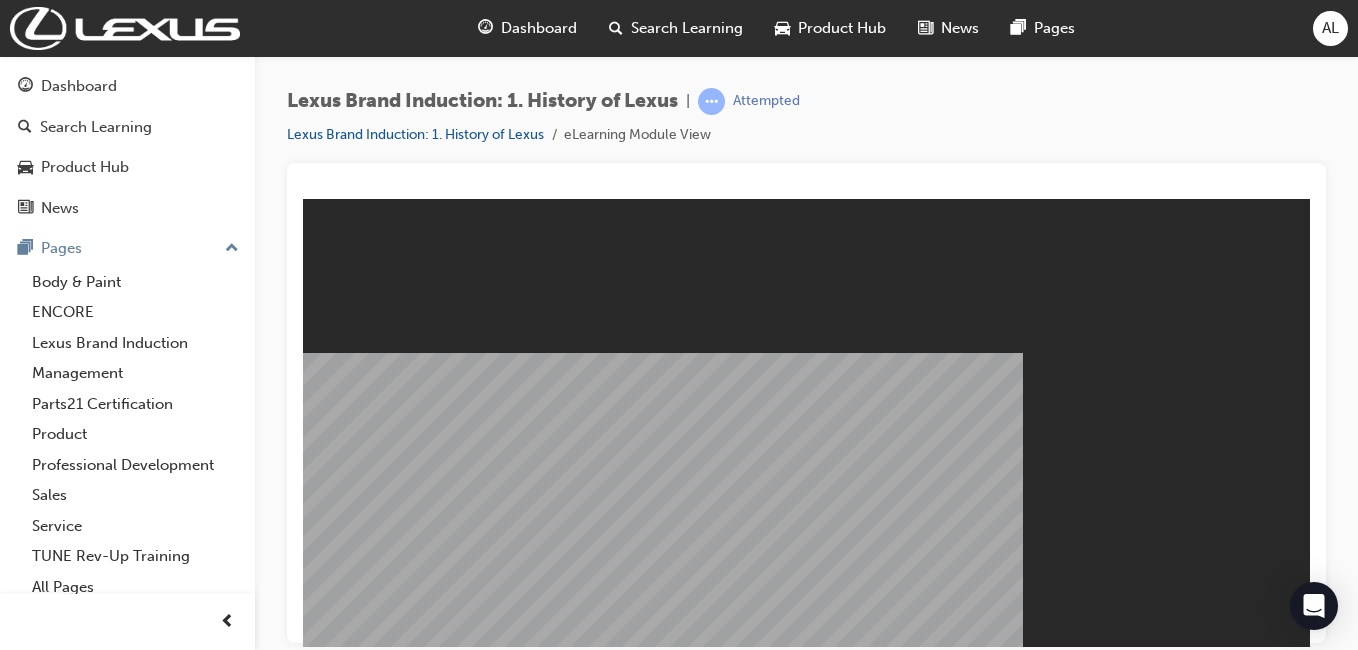 click on "Resume" at bounding box center (341, 944) 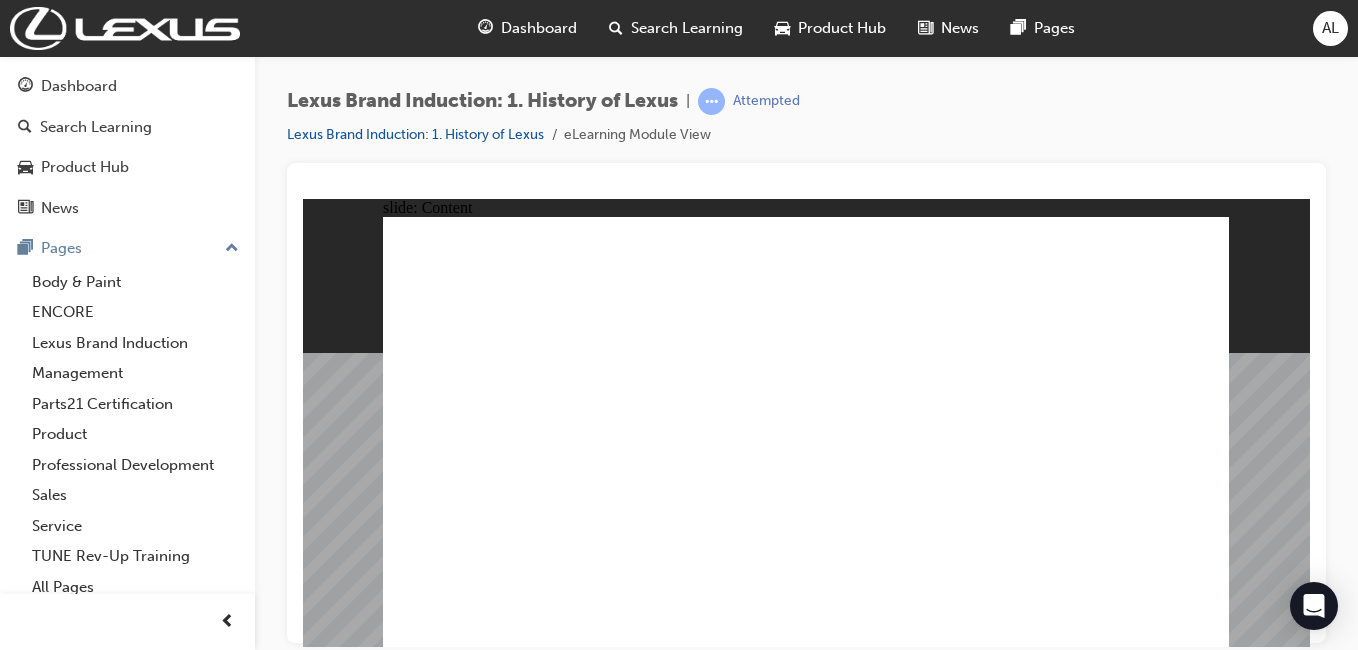 click 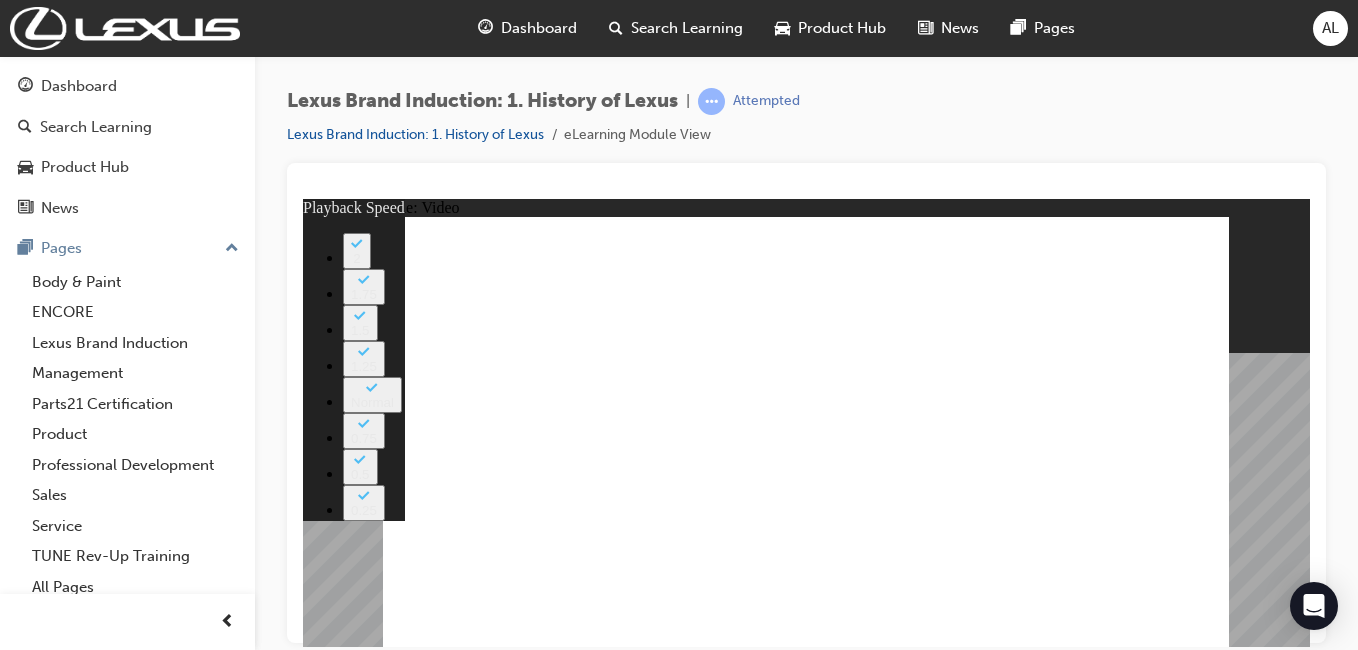 click at bounding box center (605, 2446) 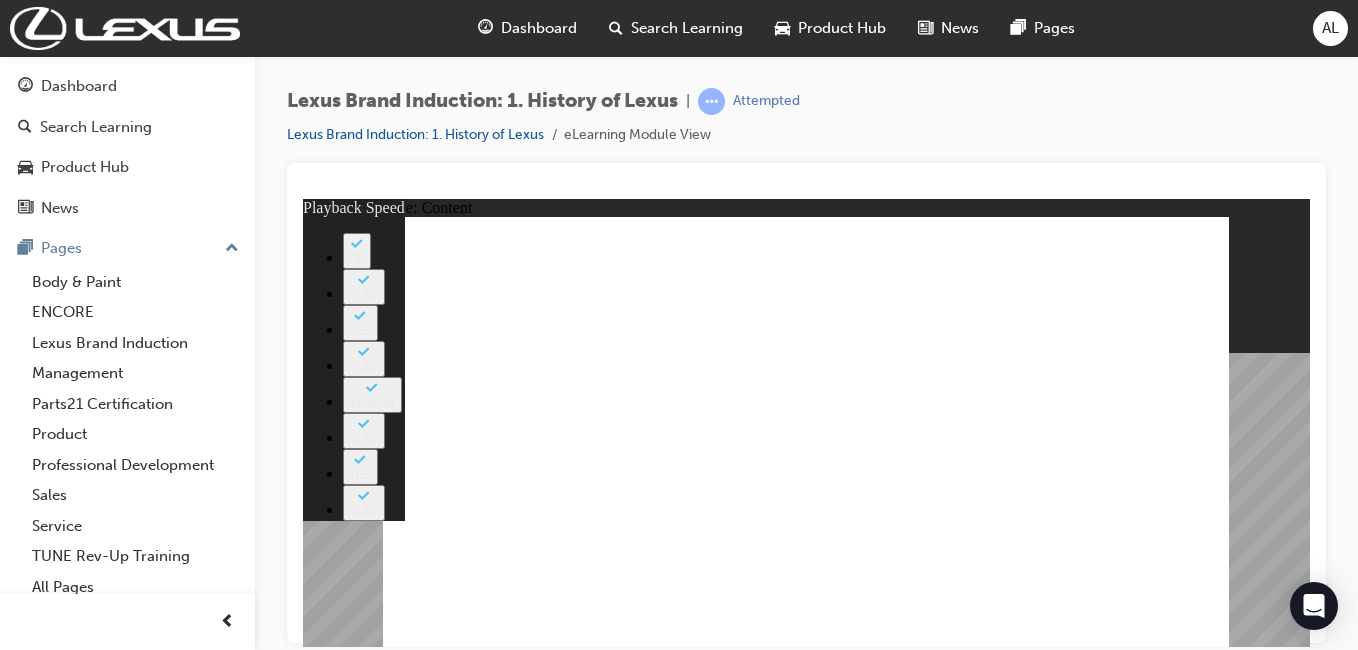 type on "33" 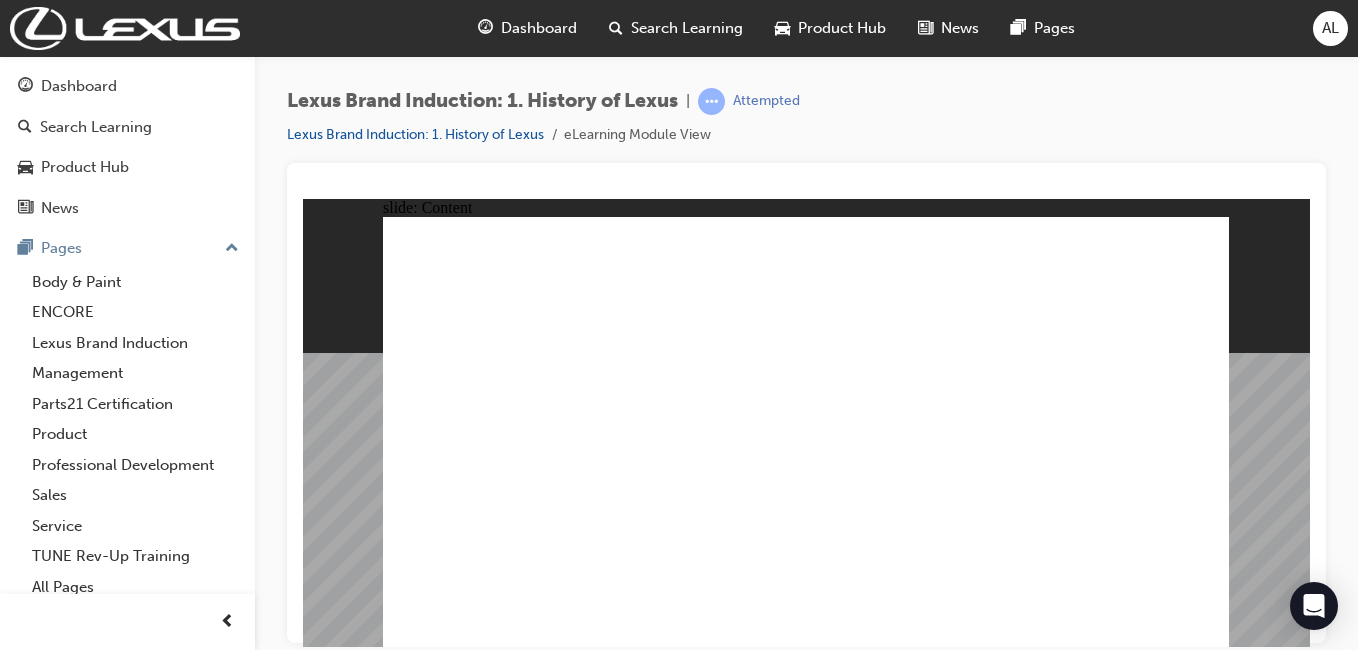 click 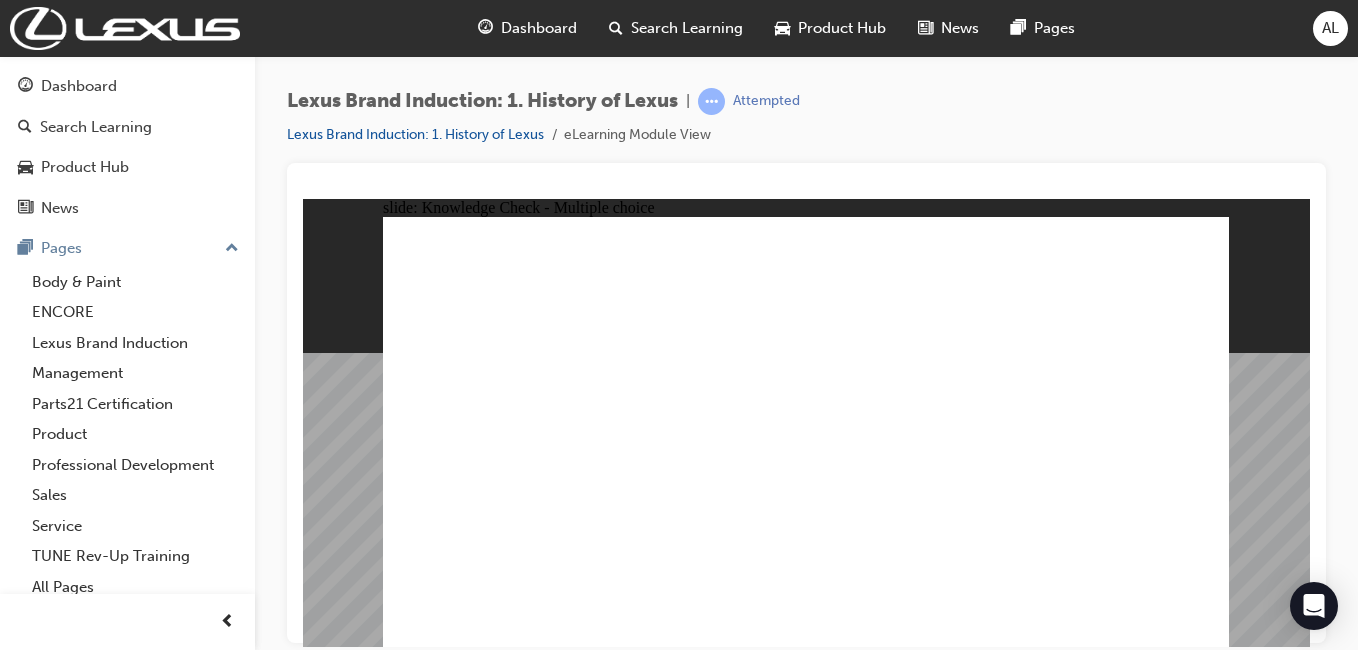 click 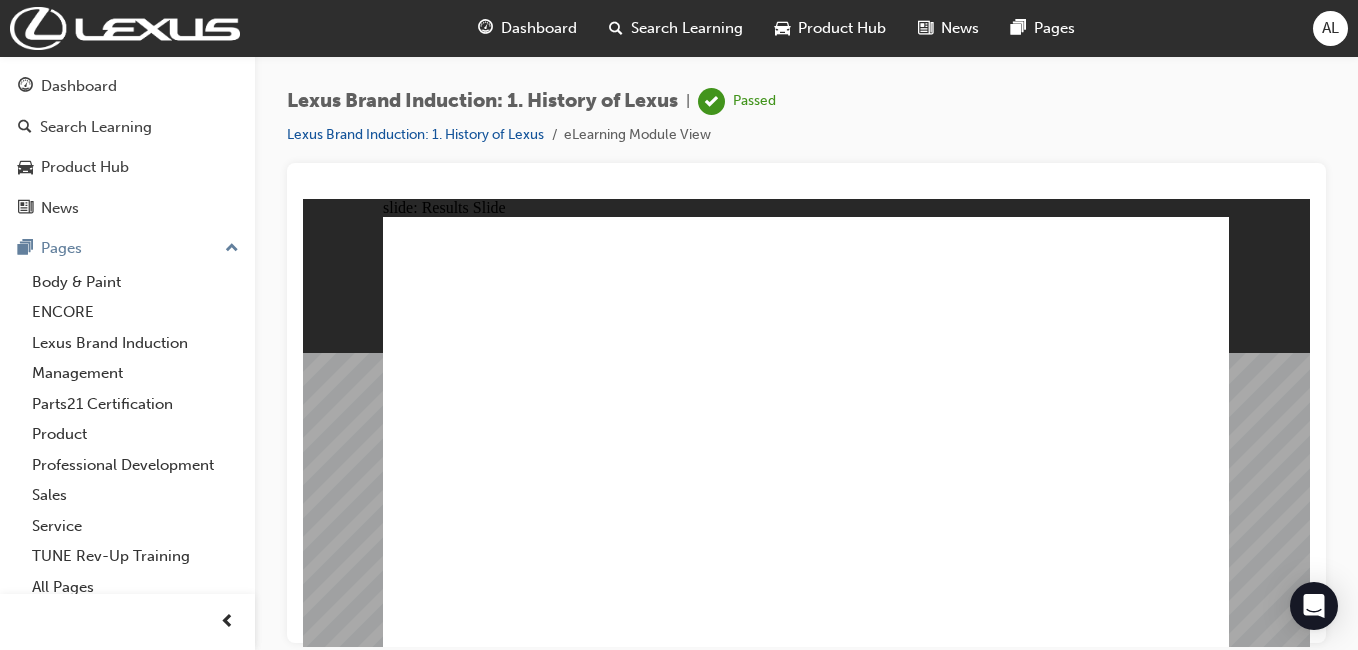 click 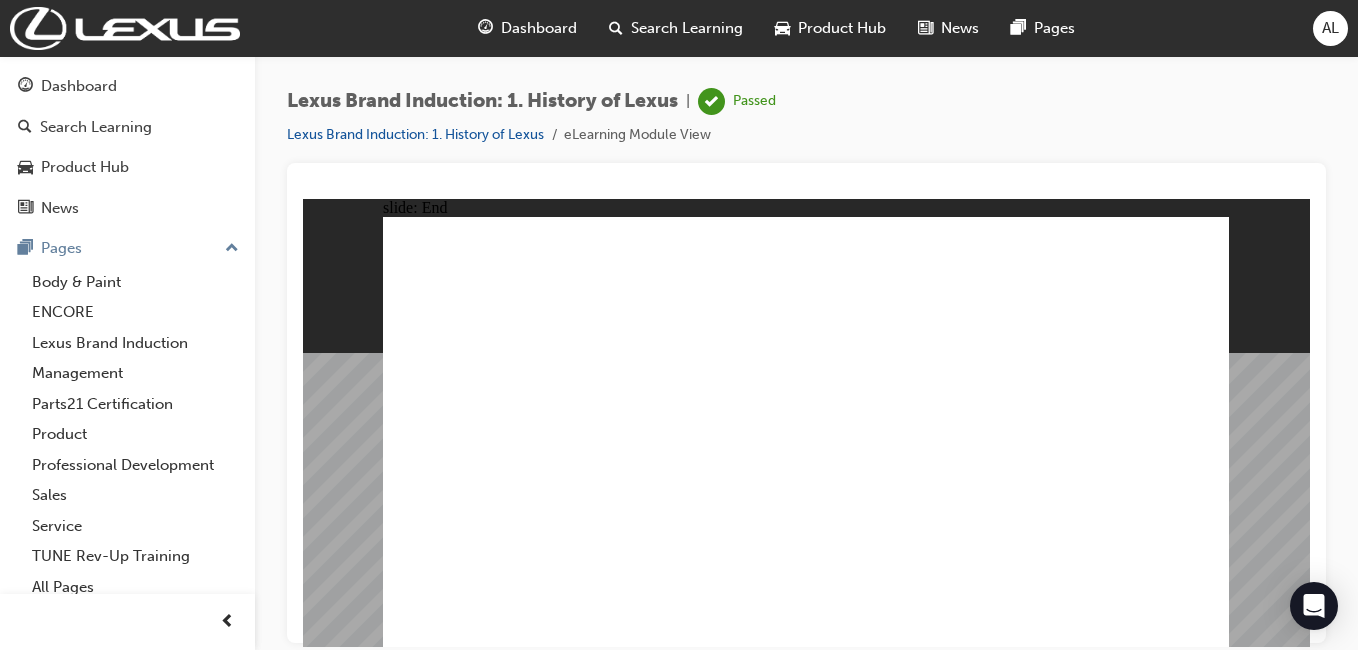 click at bounding box center [806, 1388] 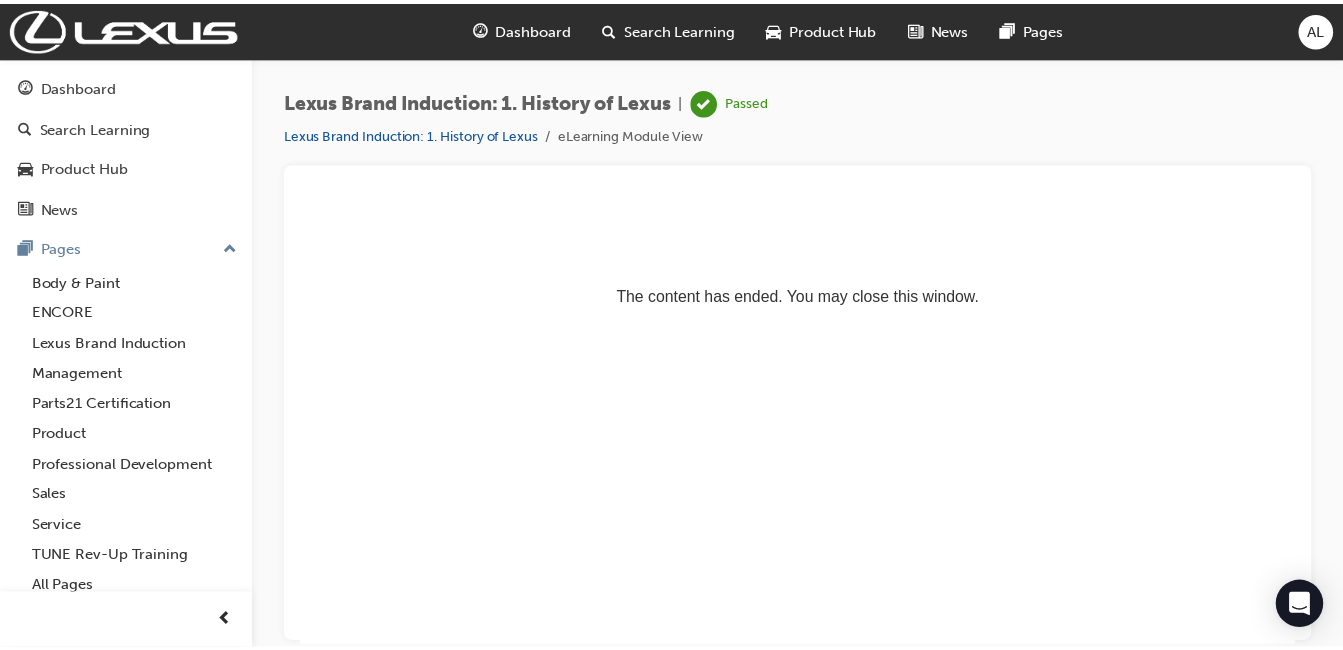 scroll, scrollTop: 0, scrollLeft: 0, axis: both 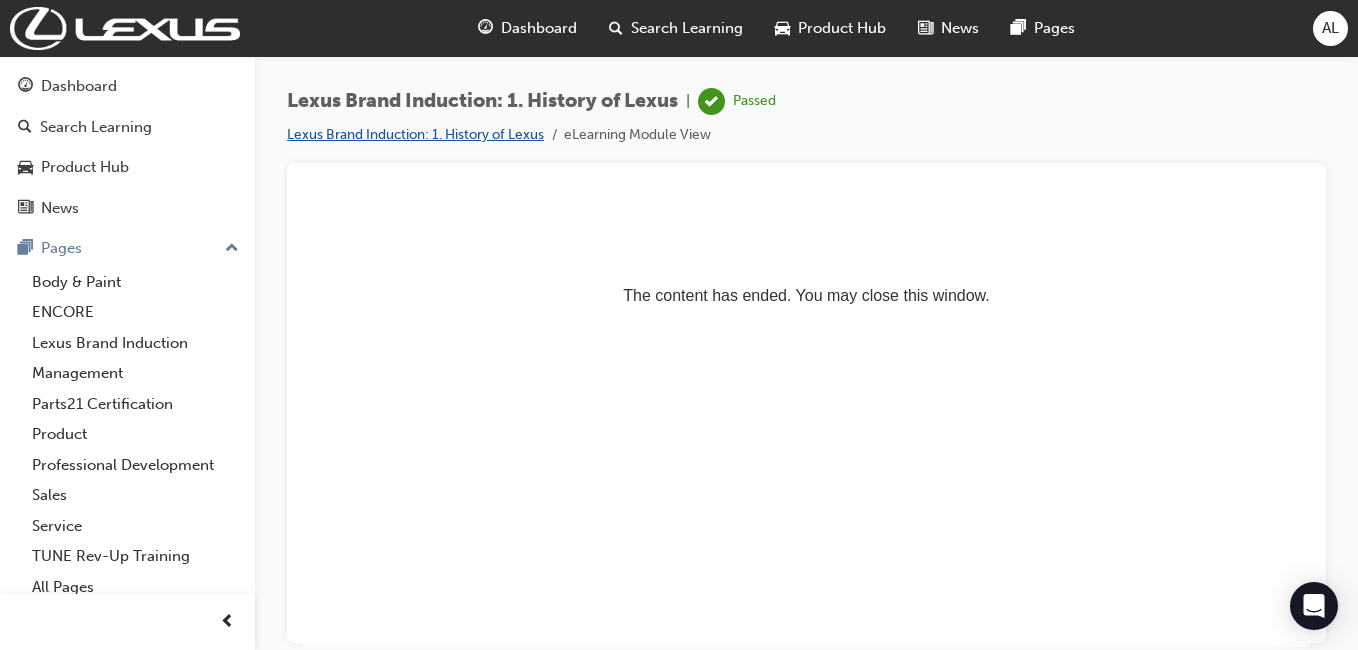 click on "Lexus Brand Induction: 1. History of Lexus" at bounding box center [415, 134] 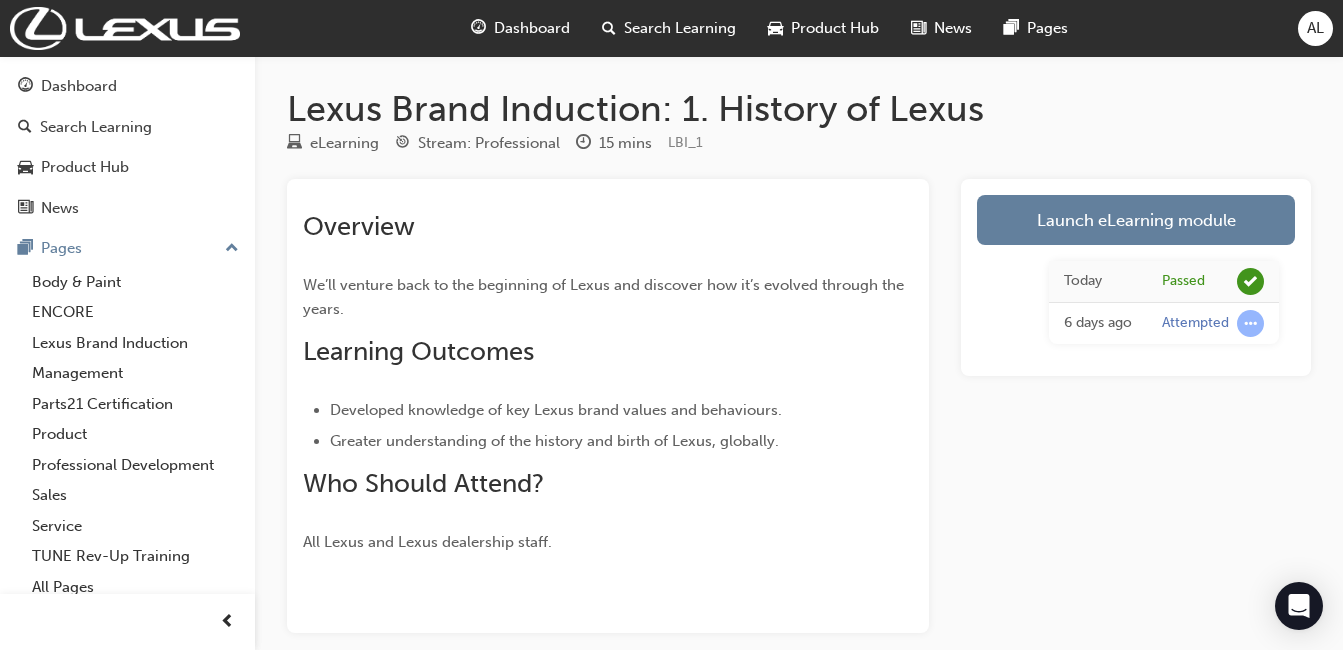 scroll, scrollTop: 0, scrollLeft: 0, axis: both 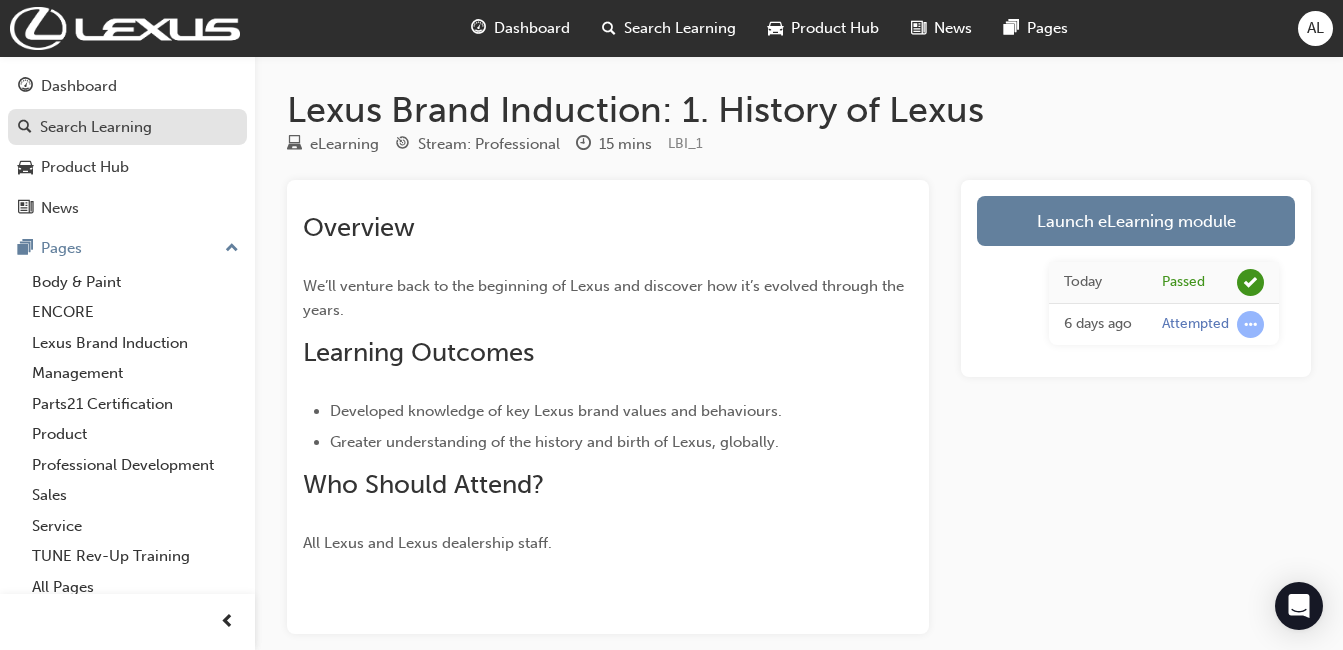 click on "Search Learning" at bounding box center [96, 127] 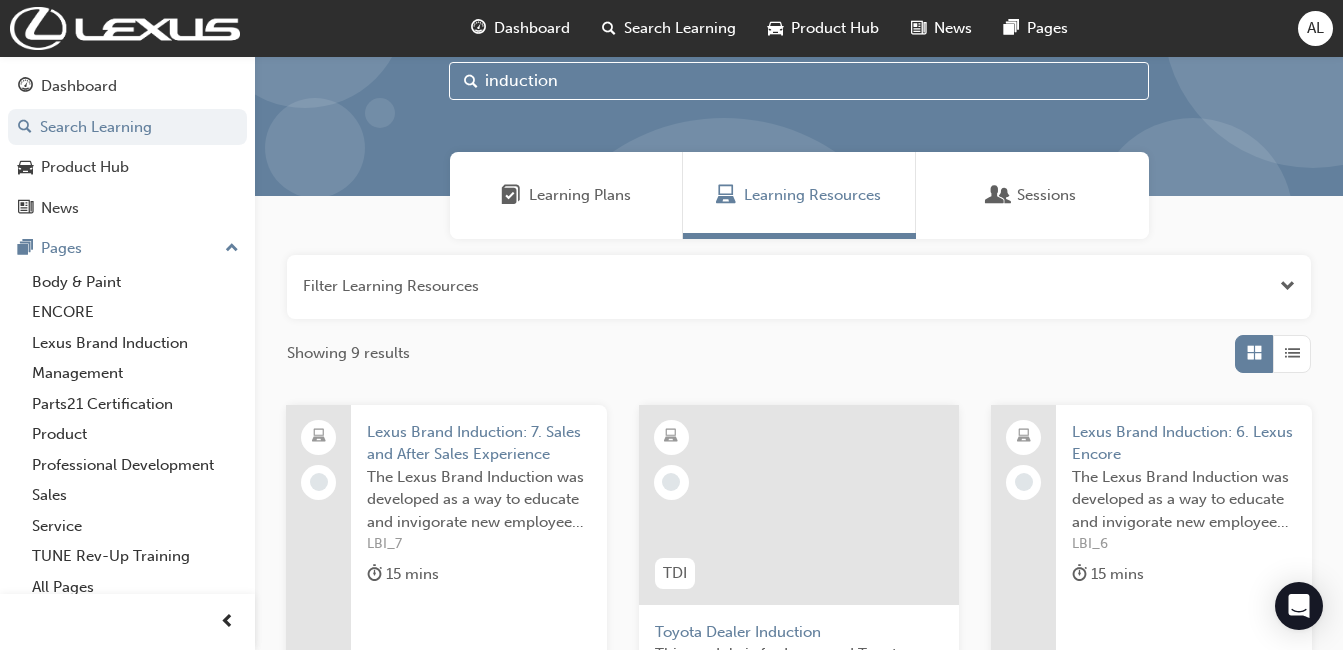 scroll, scrollTop: 0, scrollLeft: 0, axis: both 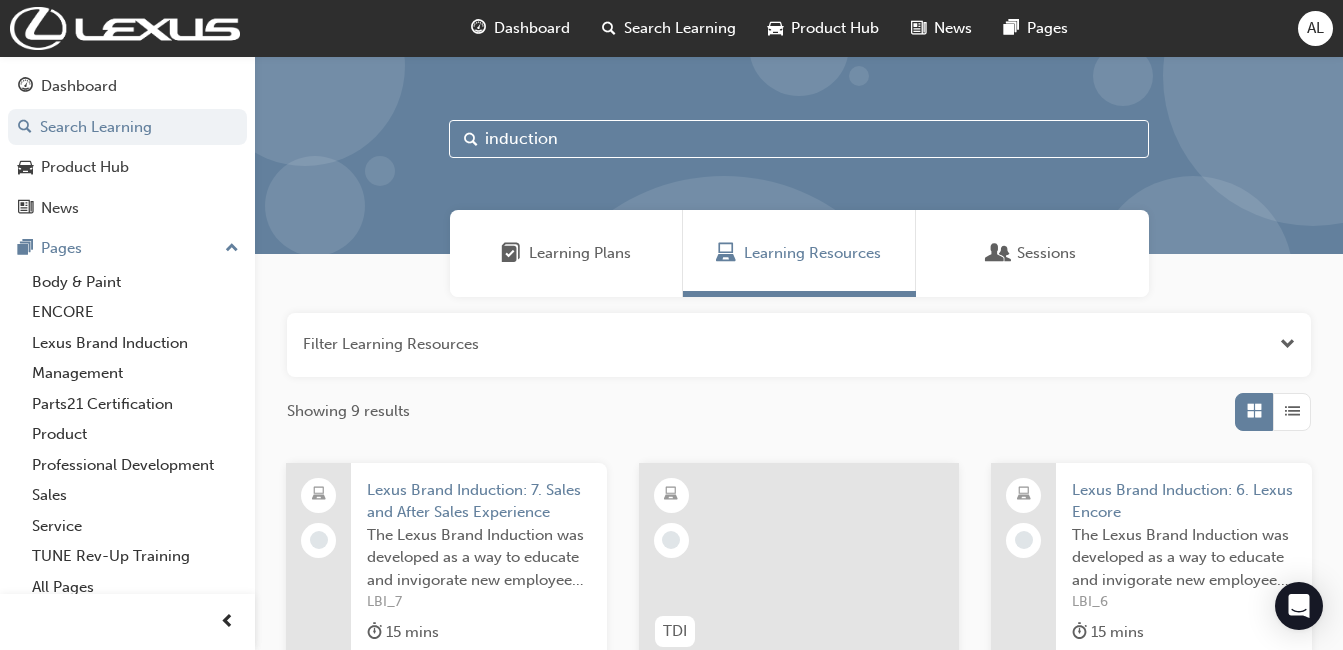 click on "Learning Plans" at bounding box center [580, 253] 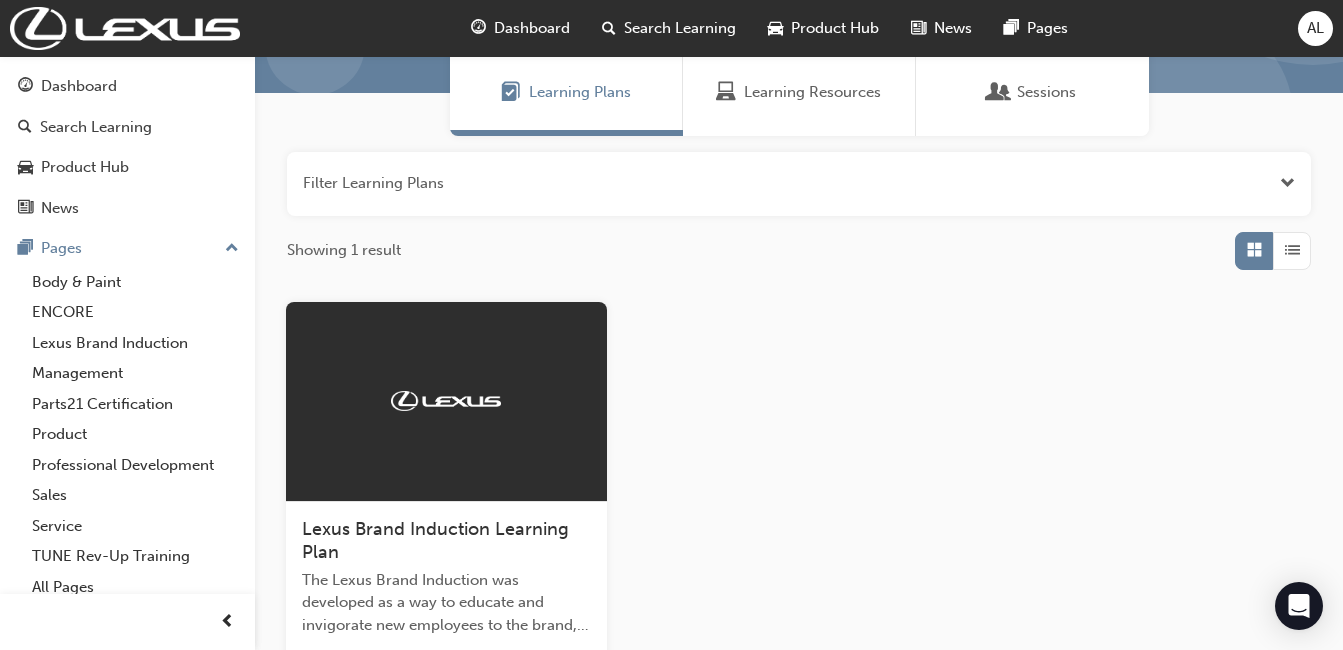 scroll, scrollTop: 200, scrollLeft: 0, axis: vertical 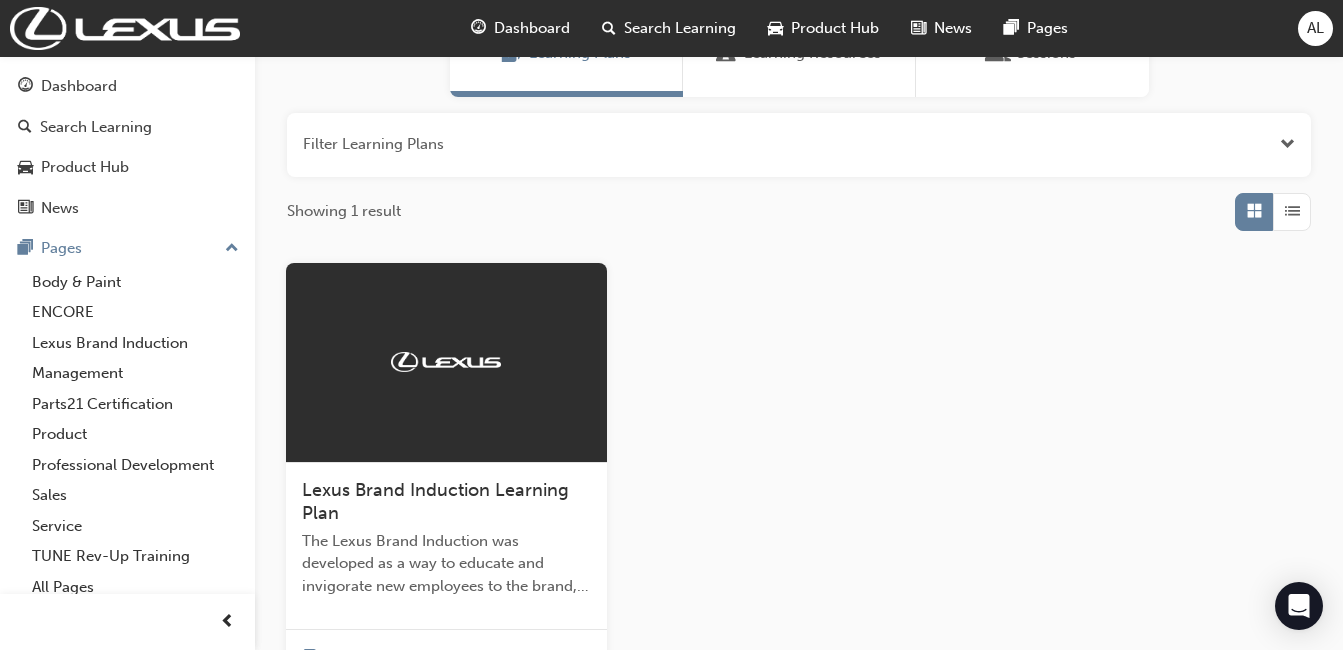 click on "Lexus Brand Induction Learning Plan" at bounding box center [435, 502] 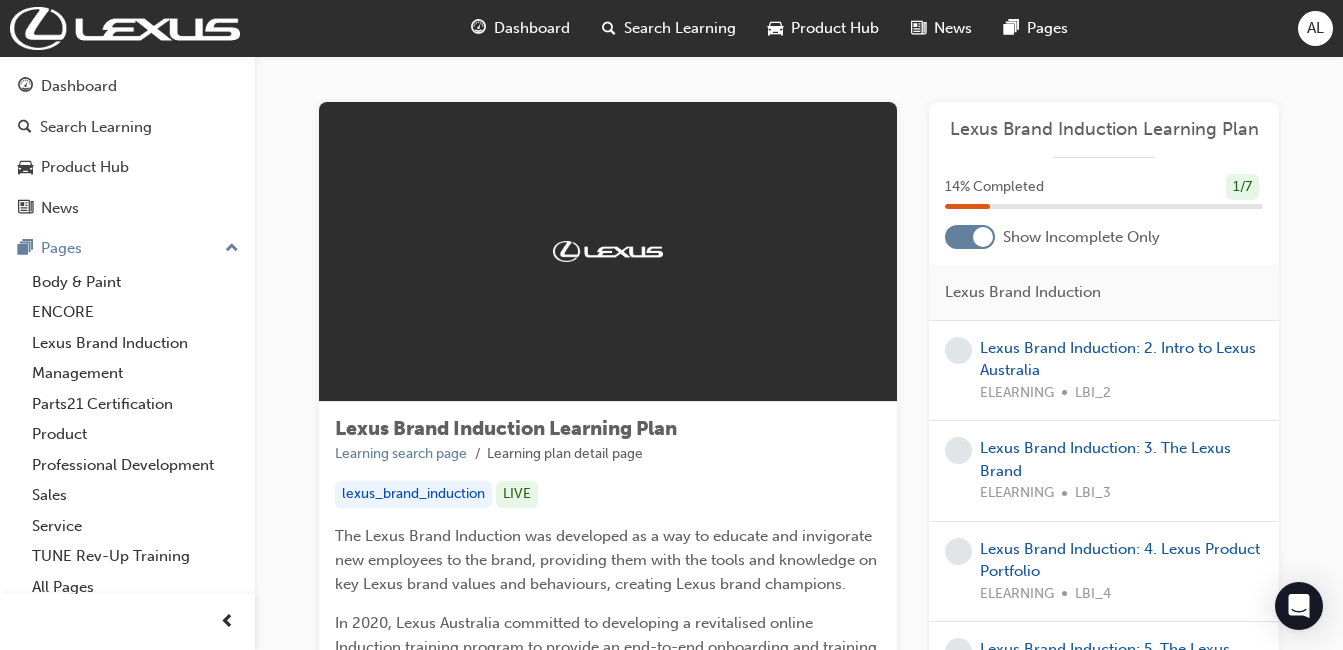 scroll, scrollTop: 0, scrollLeft: 0, axis: both 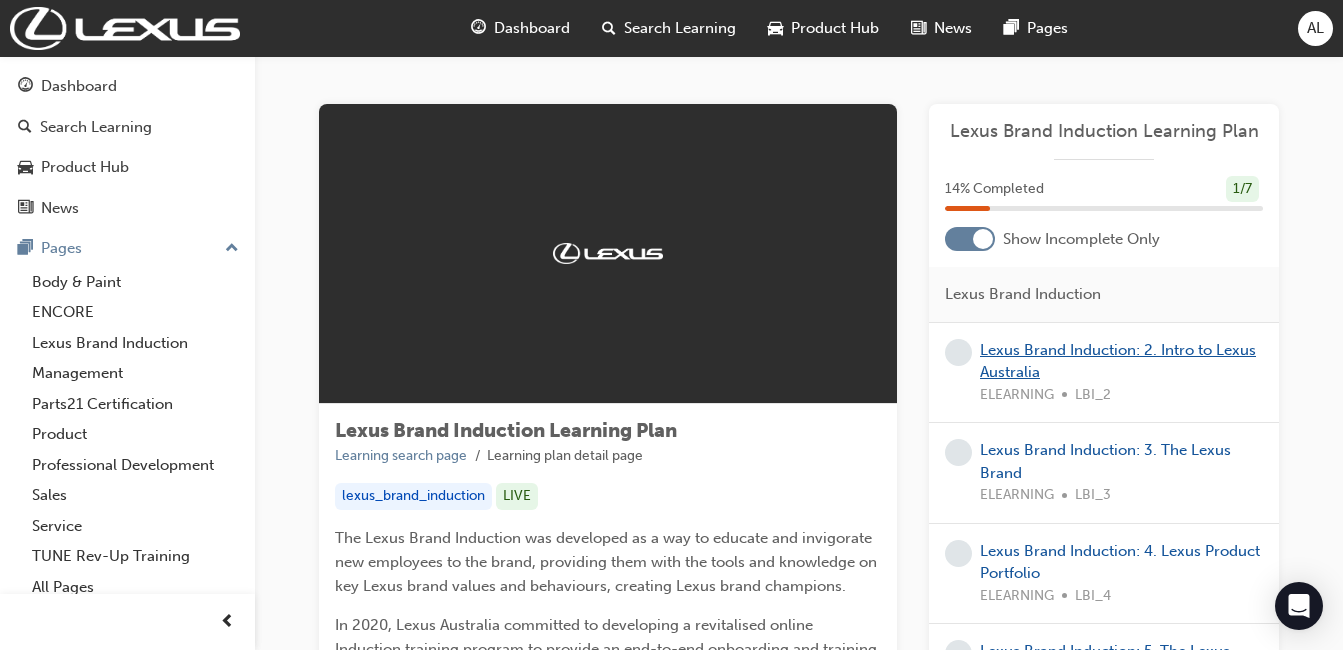 click on "Lexus Brand Induction: 2. Intro to Lexus Australia" at bounding box center (1118, 361) 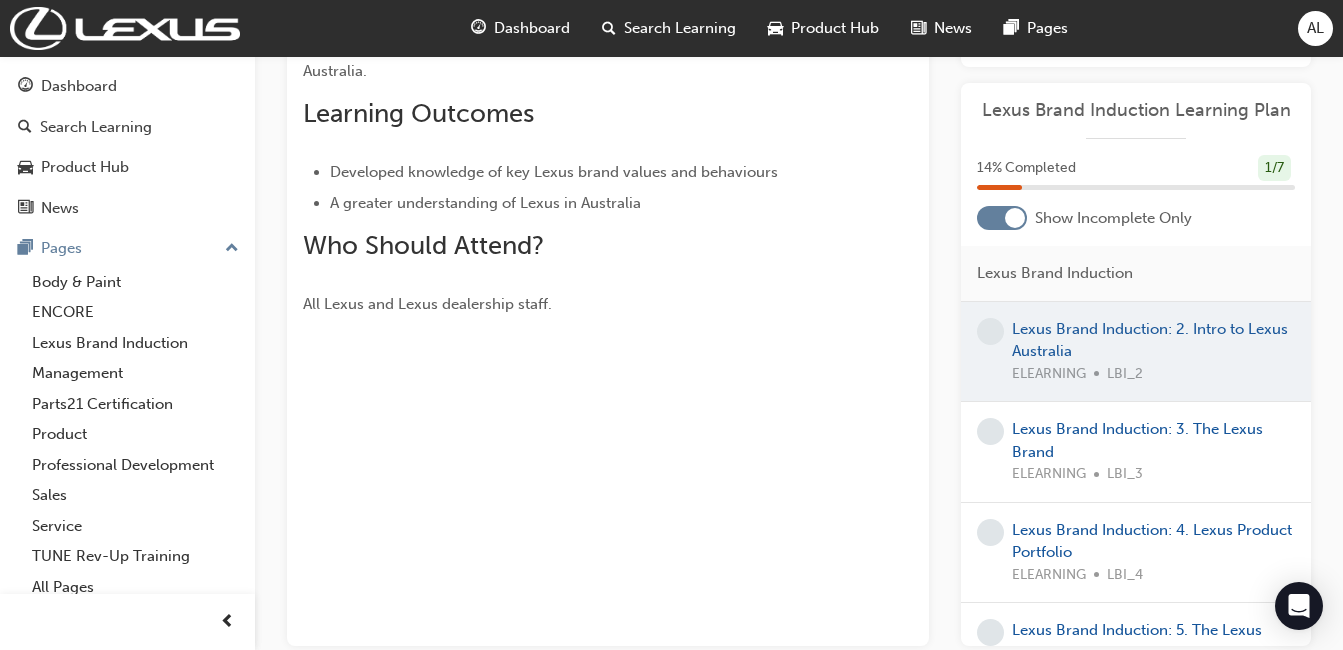 scroll, scrollTop: 362, scrollLeft: 0, axis: vertical 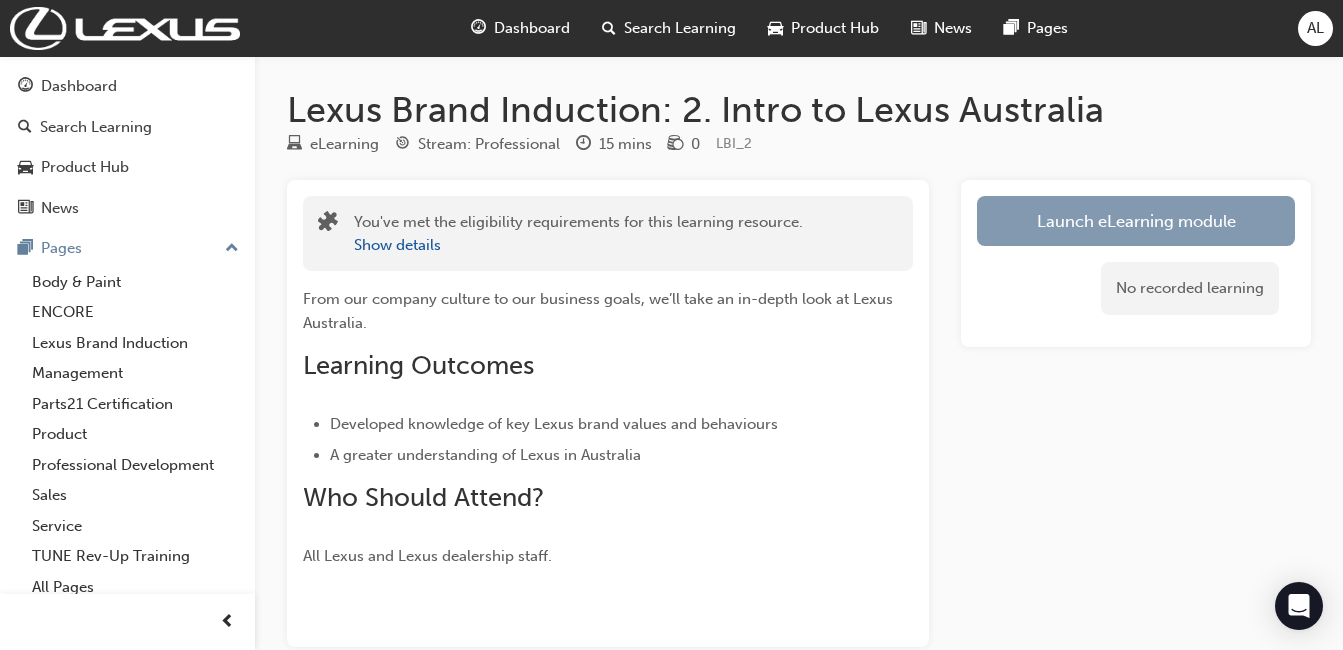 click on "Launch eLearning module" at bounding box center [1136, 221] 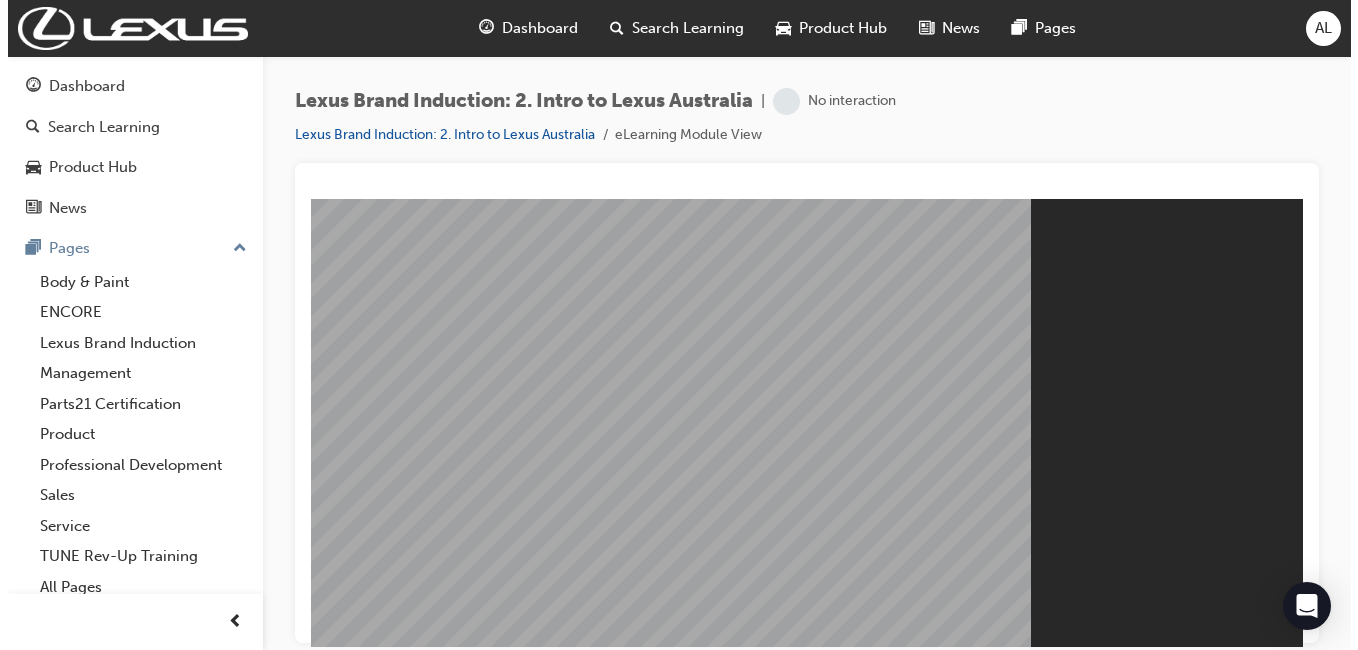 scroll, scrollTop: 0, scrollLeft: 0, axis: both 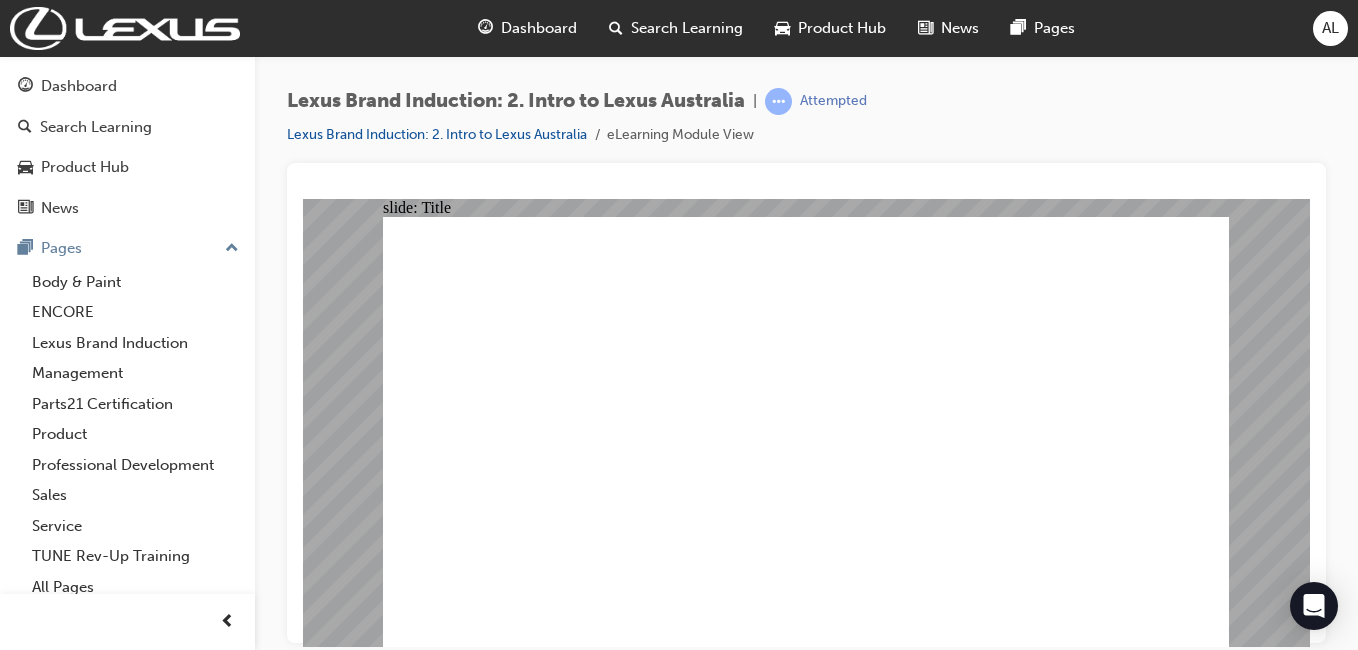 click 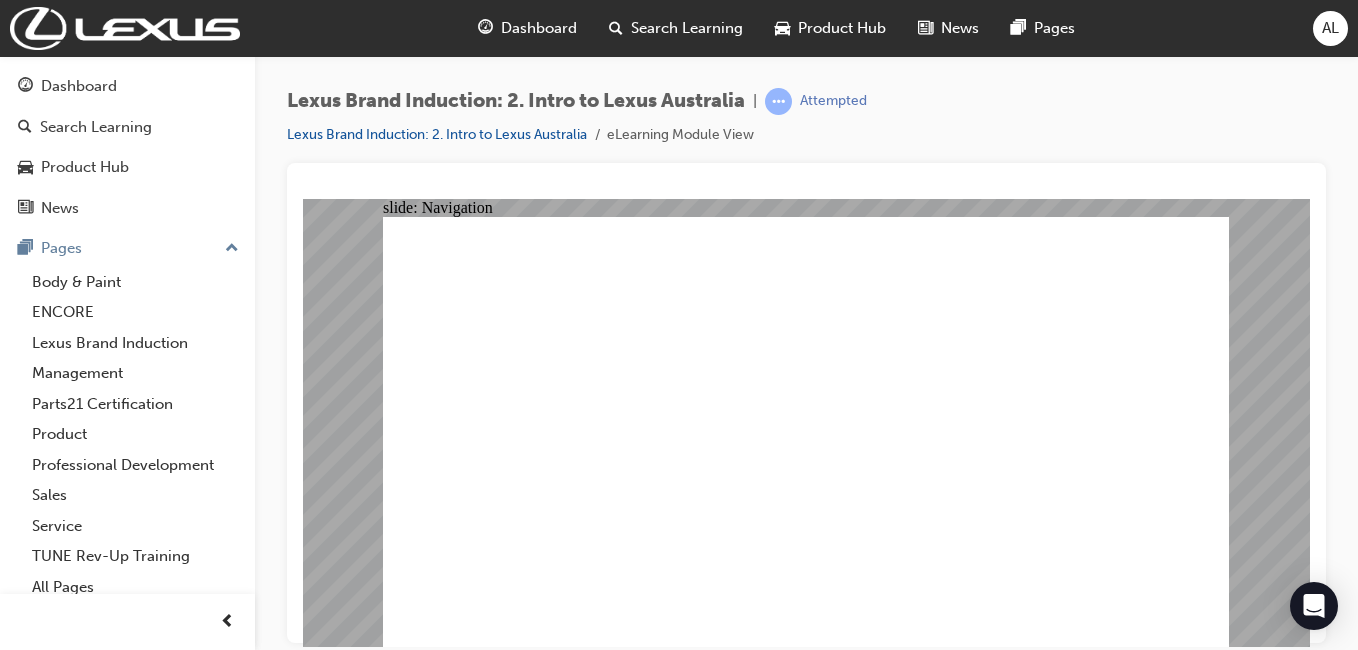 click 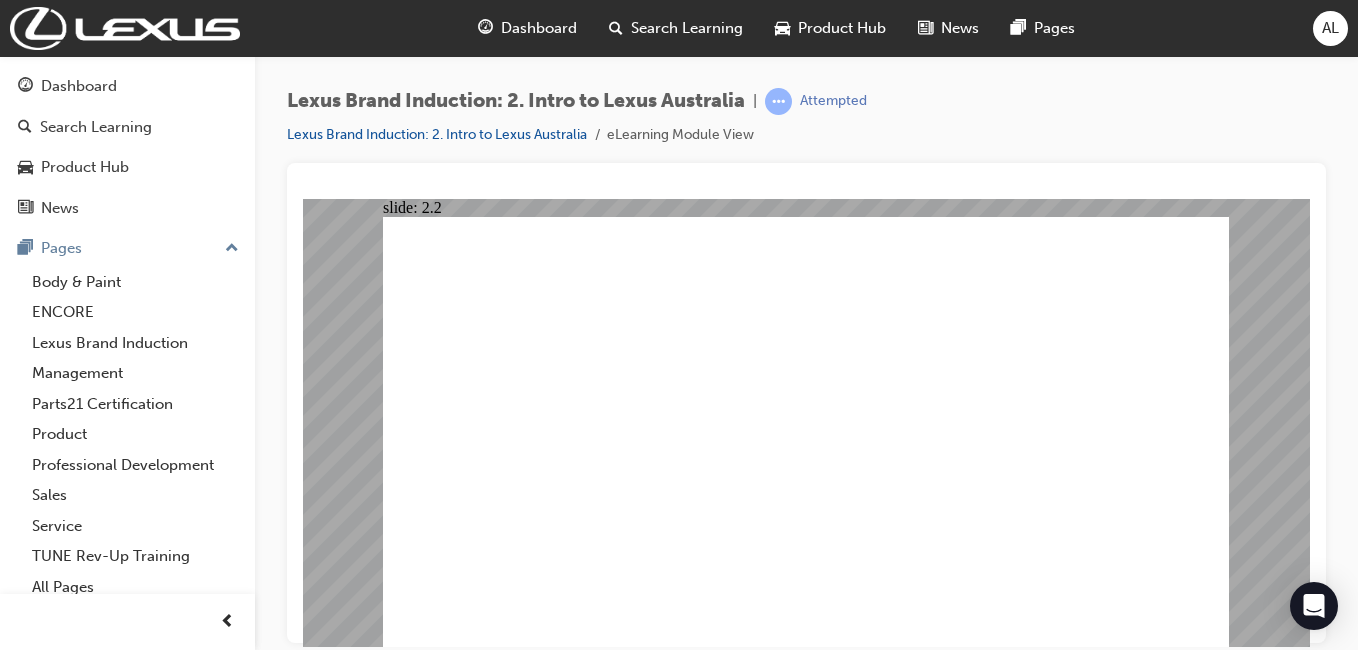click 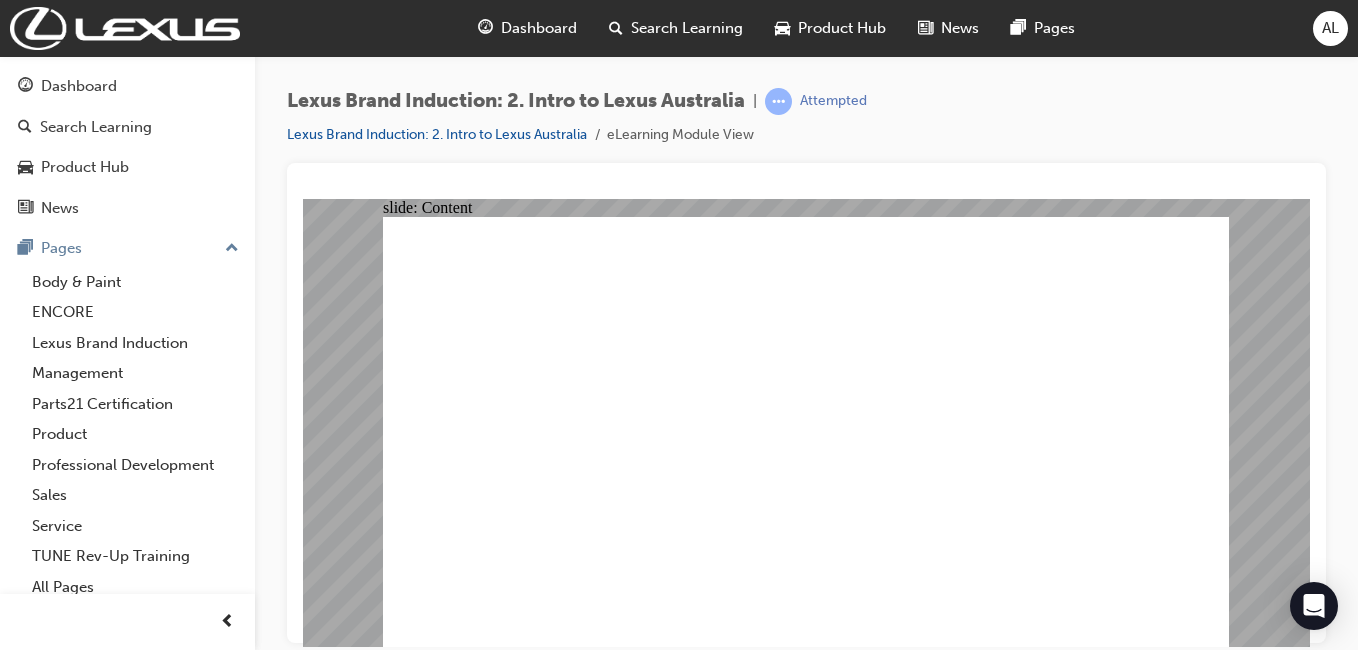 click 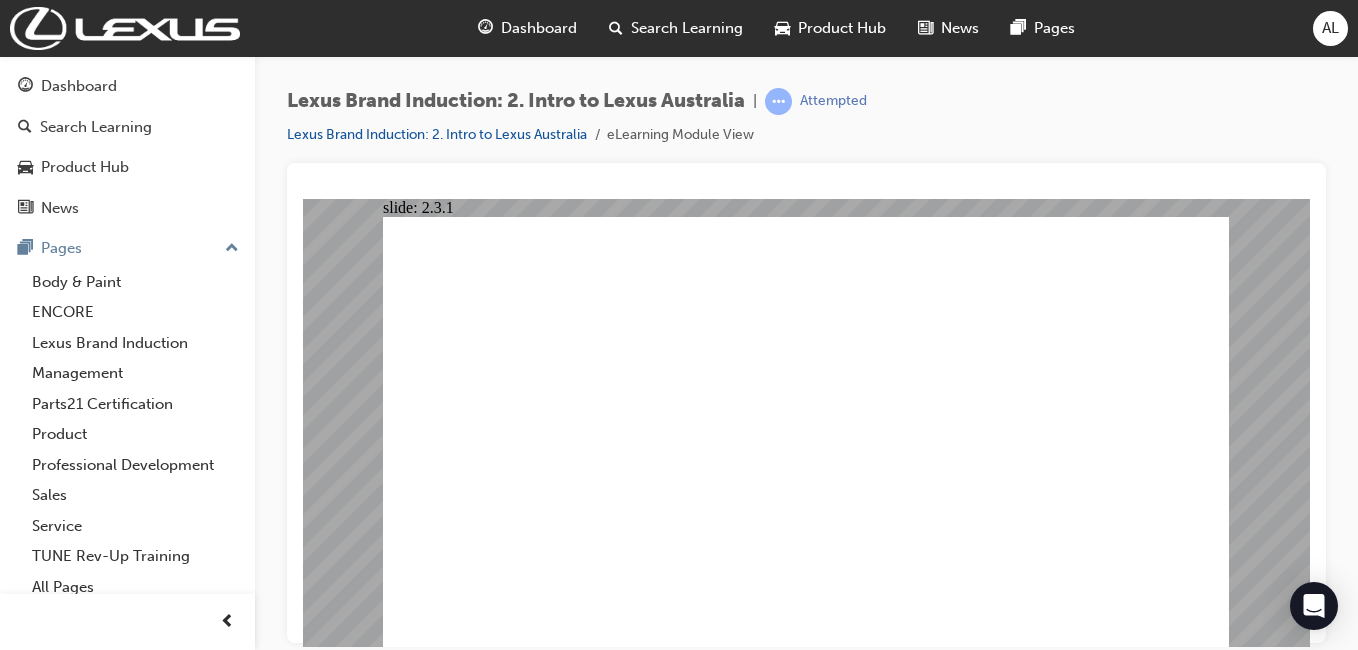 click 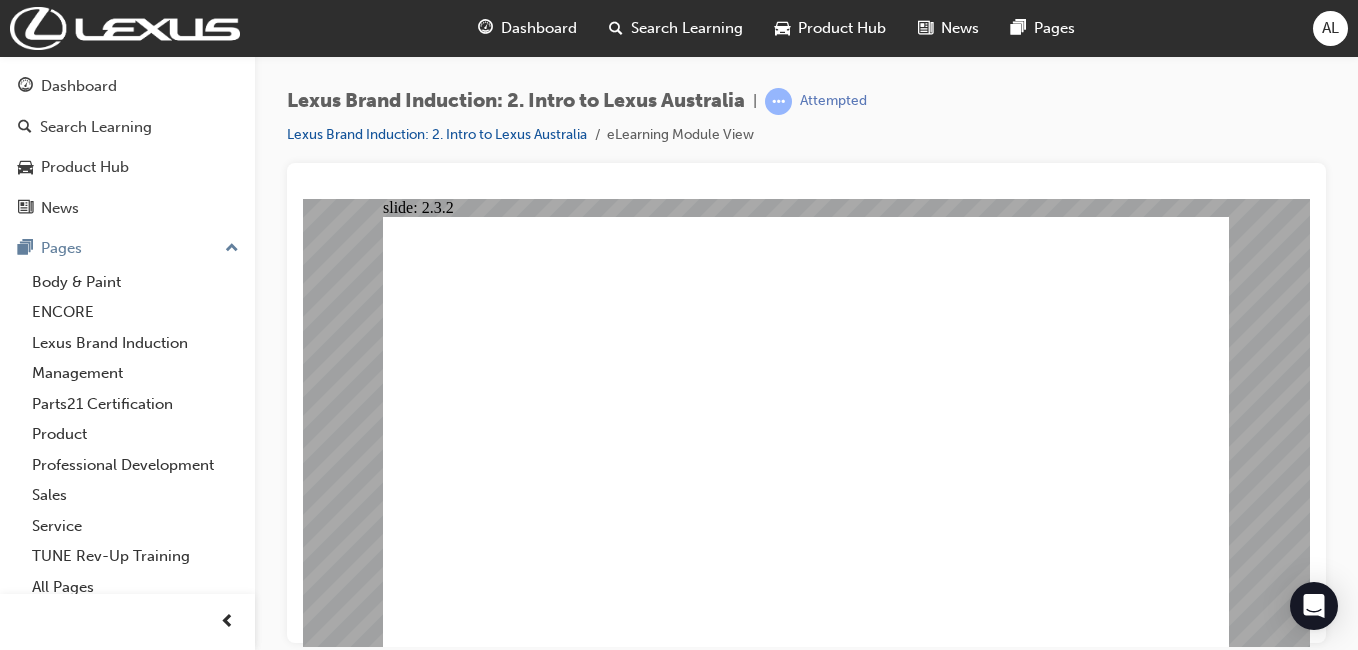 click 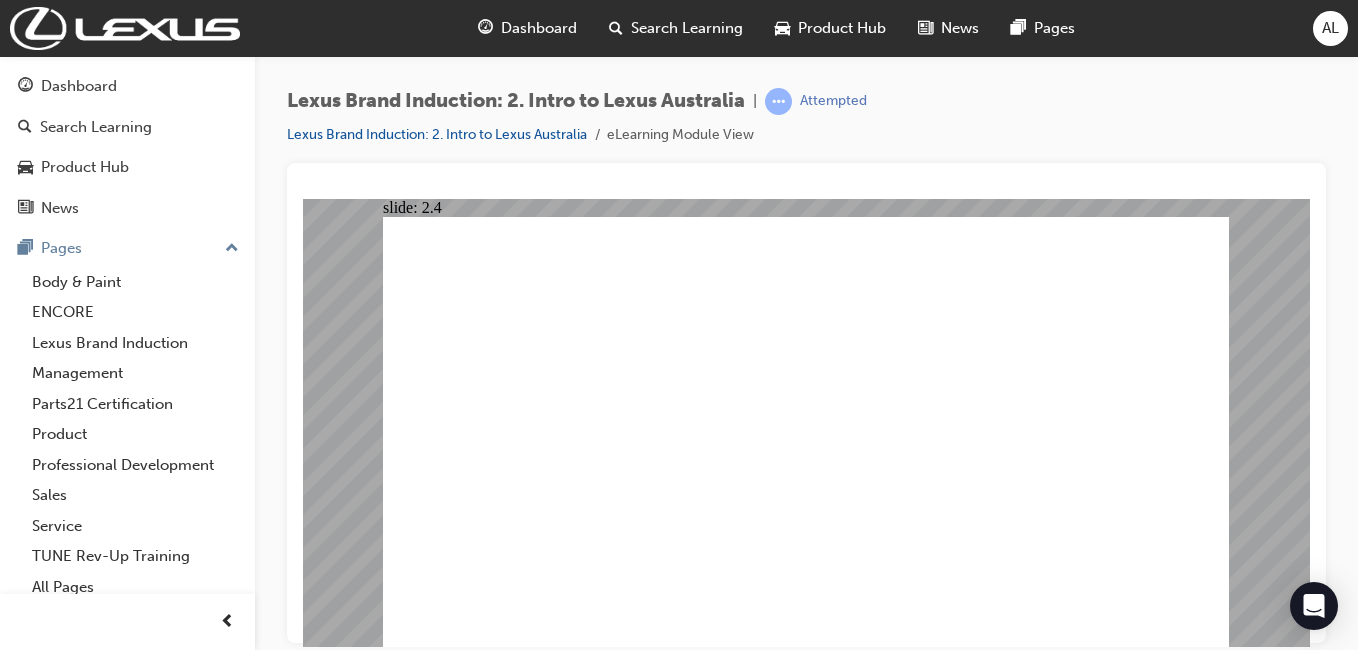 click 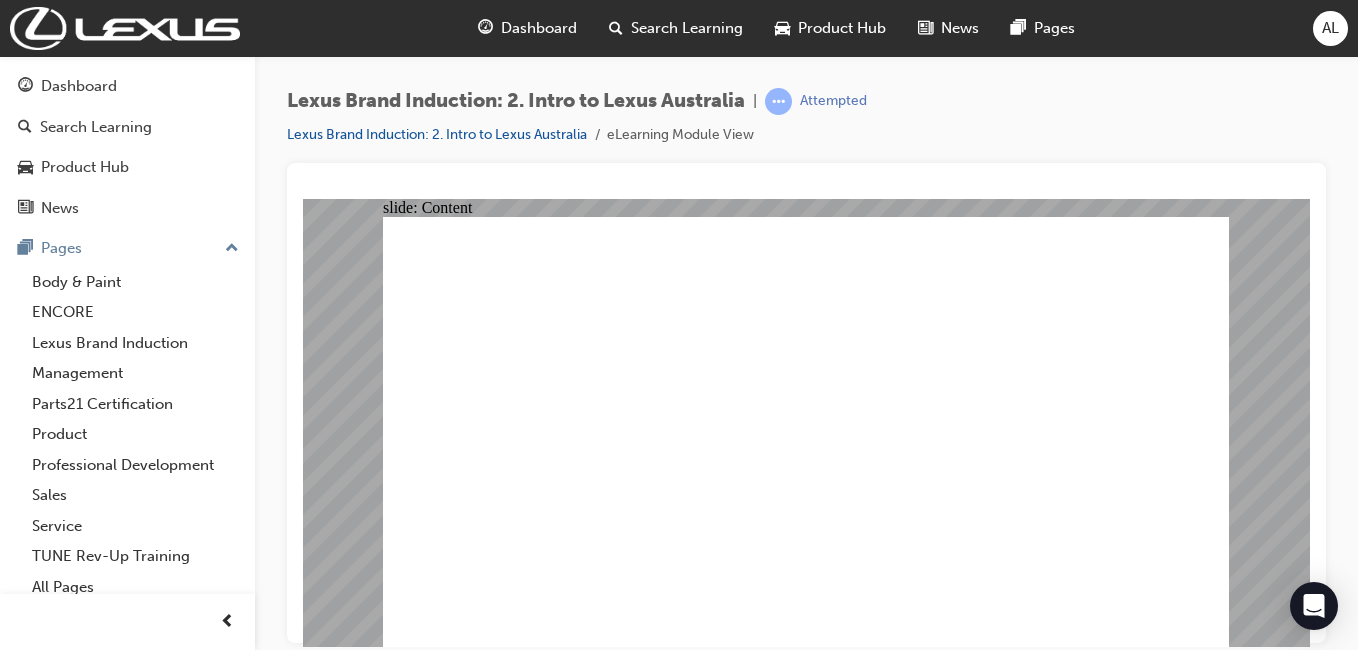click 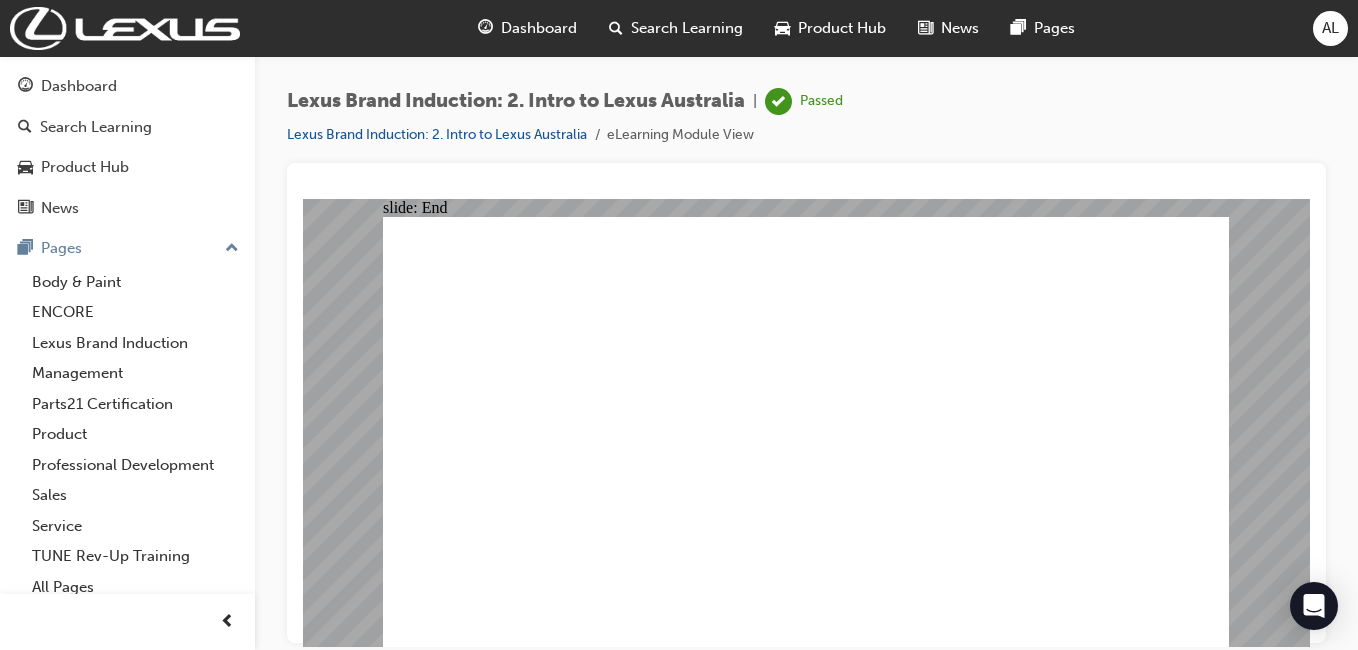 click at bounding box center [806, 1388] 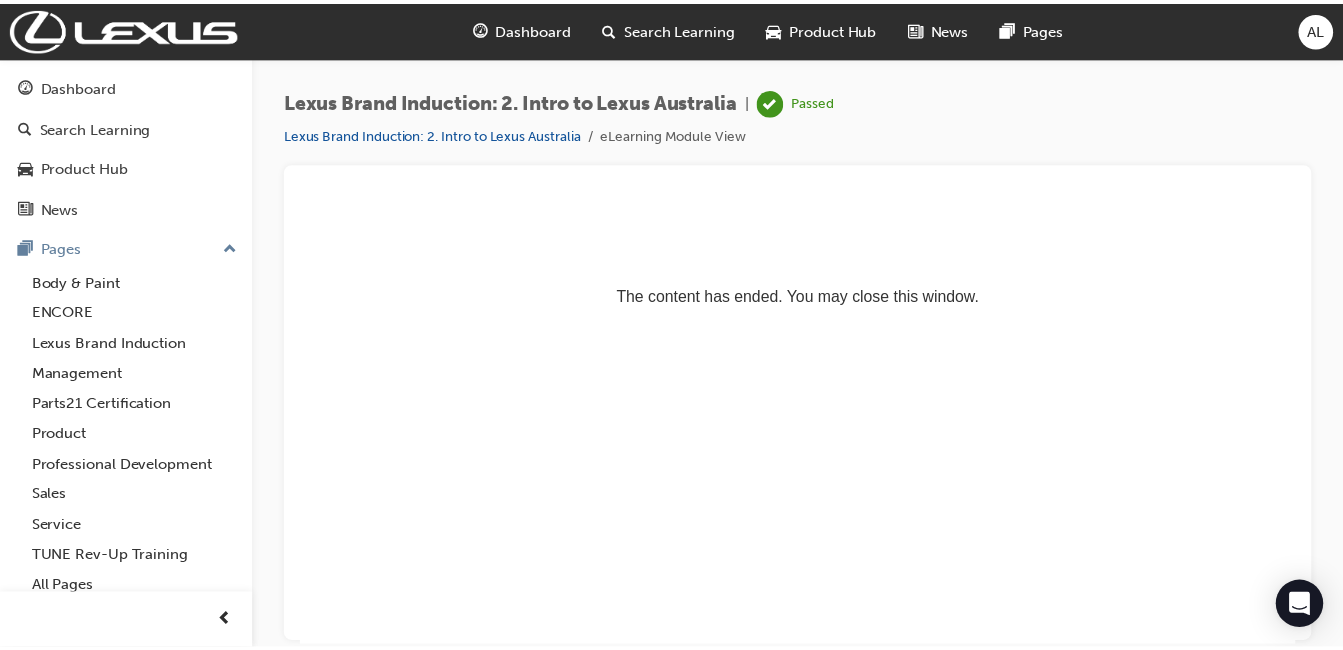 scroll, scrollTop: 0, scrollLeft: 0, axis: both 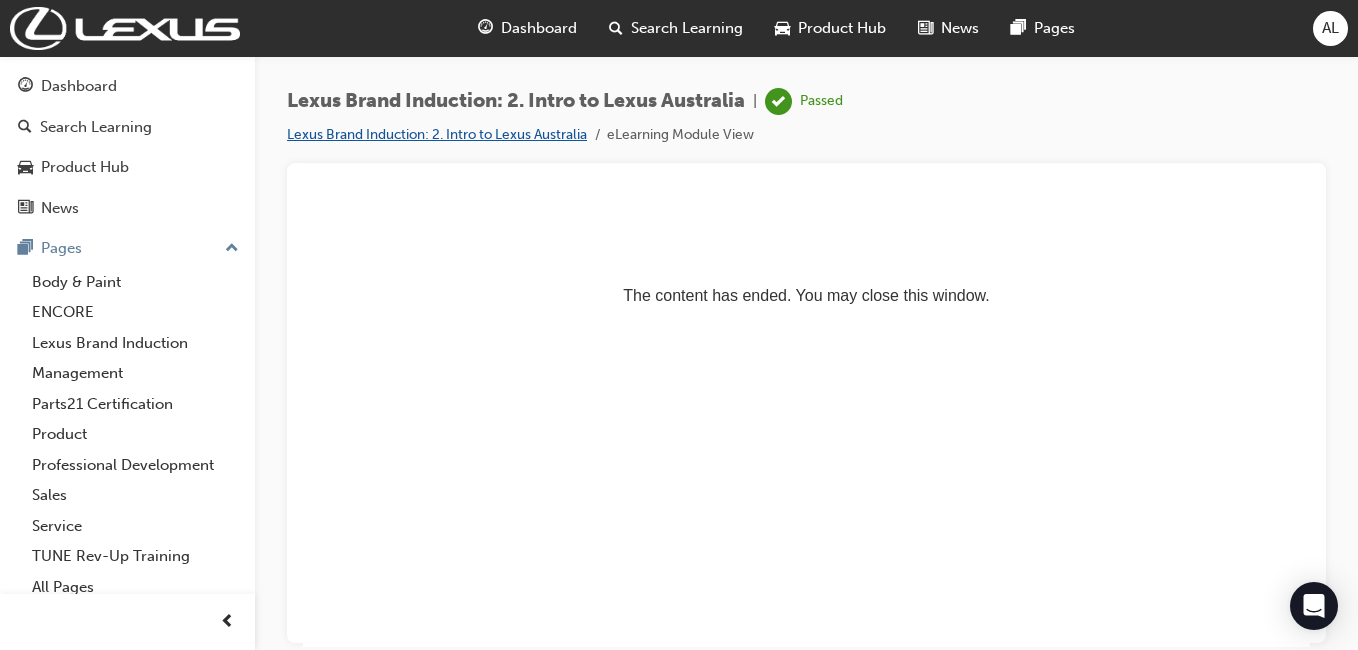 click on "Lexus Brand Induction: 2. Intro to Lexus Australia" at bounding box center (437, 134) 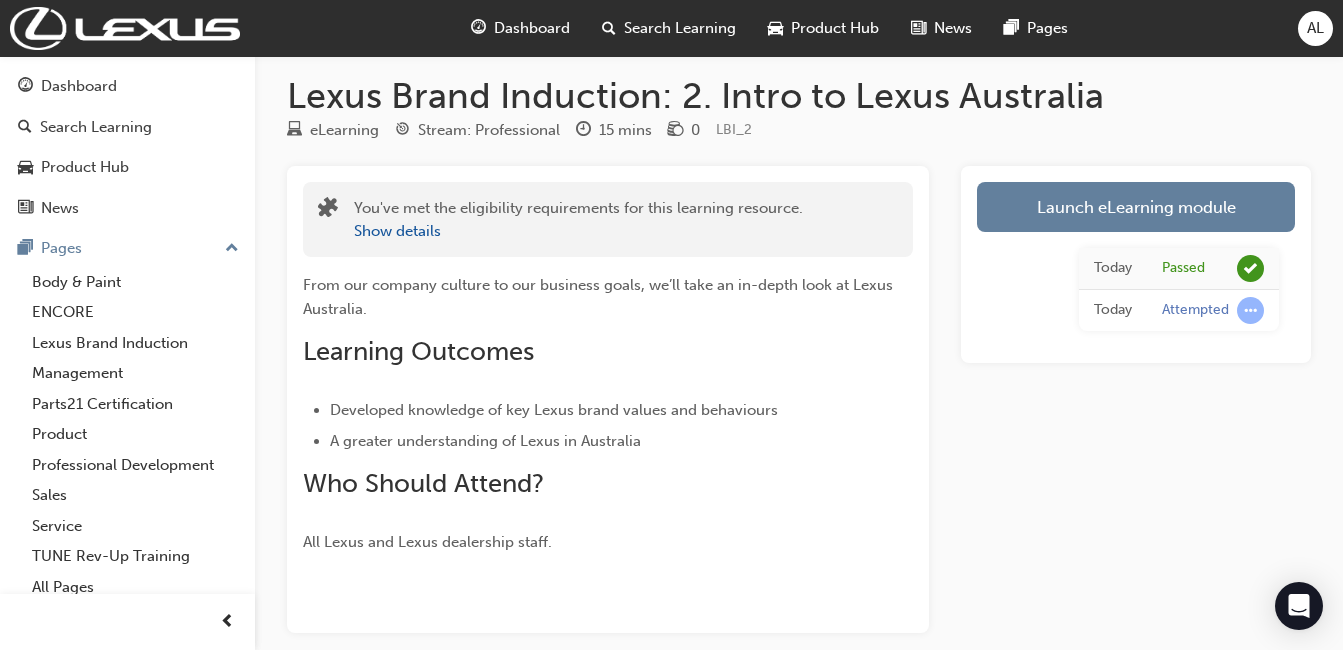scroll, scrollTop: 0, scrollLeft: 0, axis: both 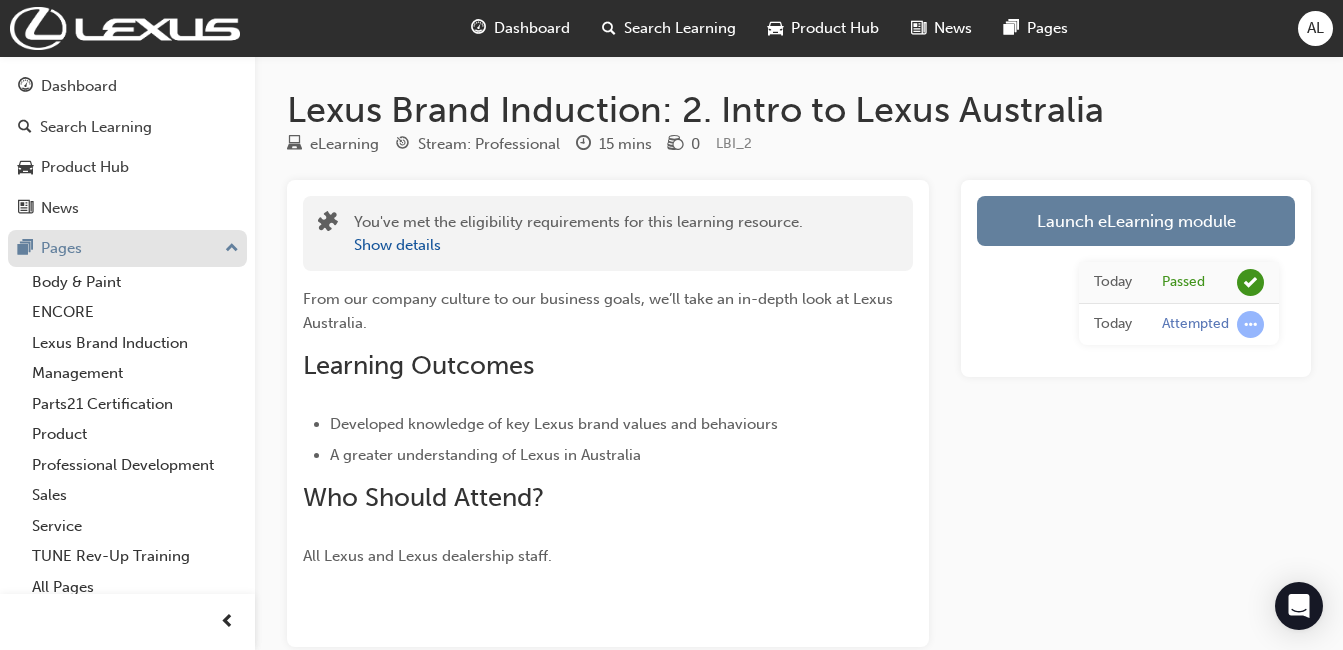 click on "Pages" at bounding box center (127, 248) 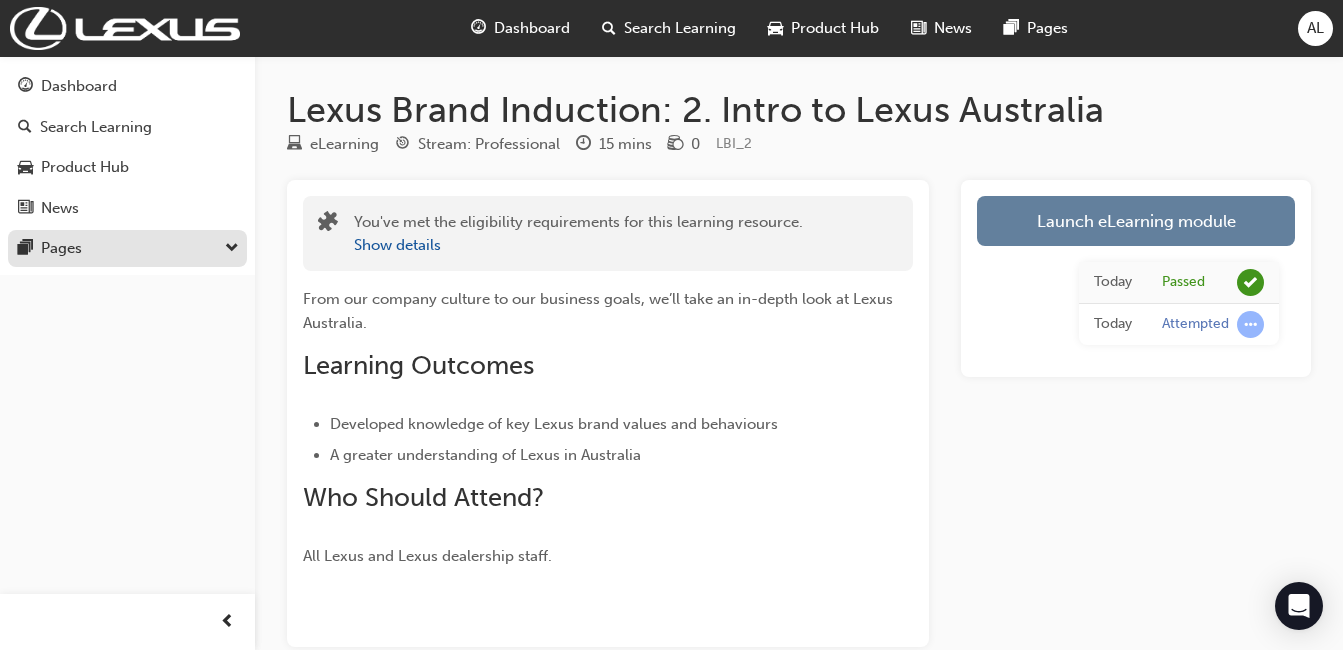 click on "Pages" at bounding box center [127, 248] 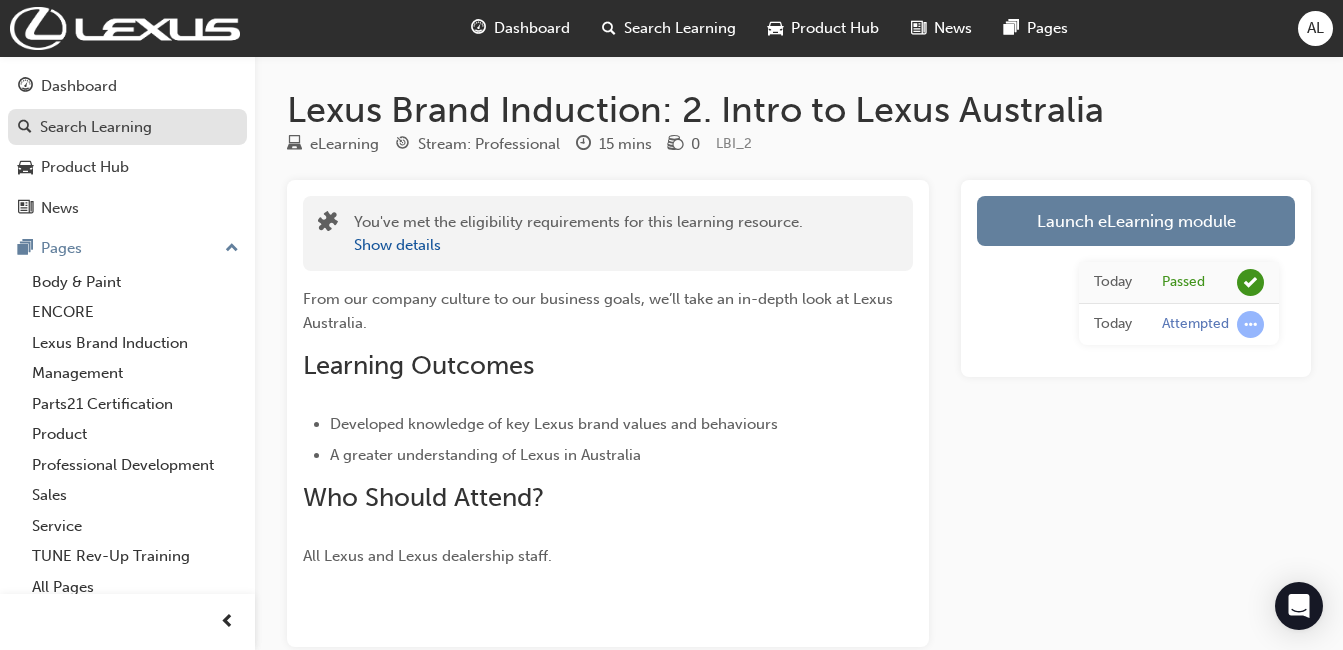 click on "Search Learning" at bounding box center [96, 127] 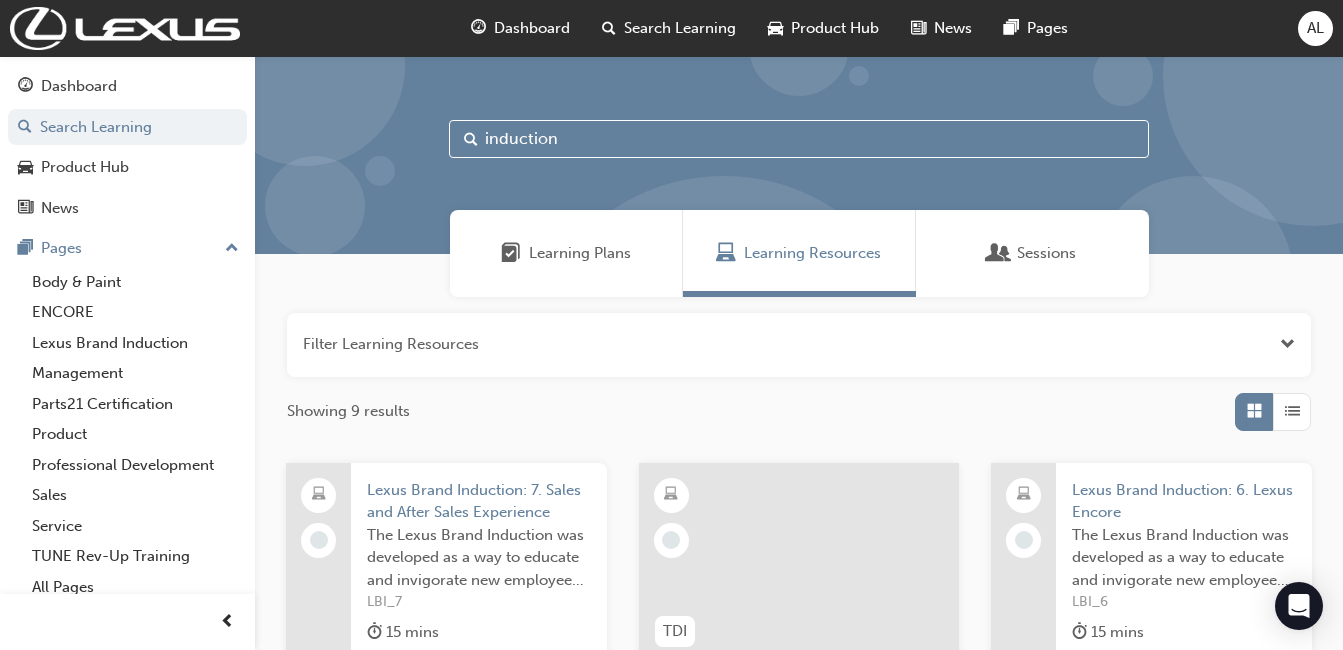 click on "Learning Plans" at bounding box center (580, 253) 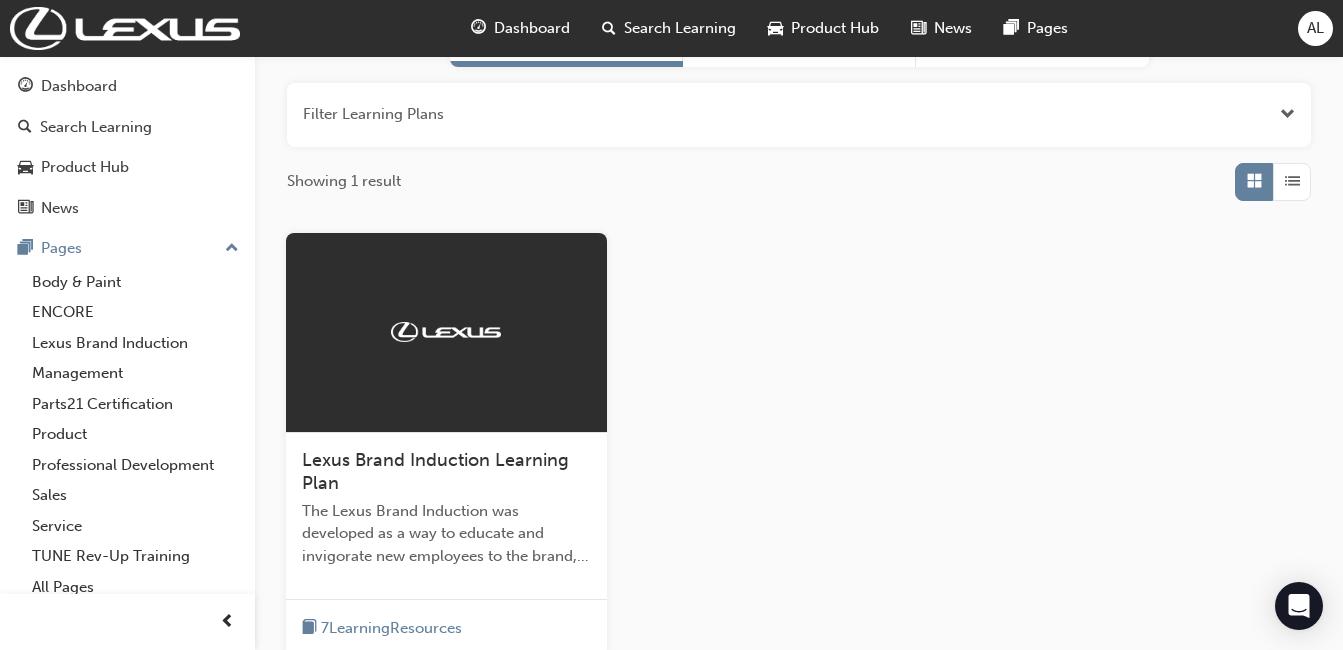 scroll, scrollTop: 250, scrollLeft: 0, axis: vertical 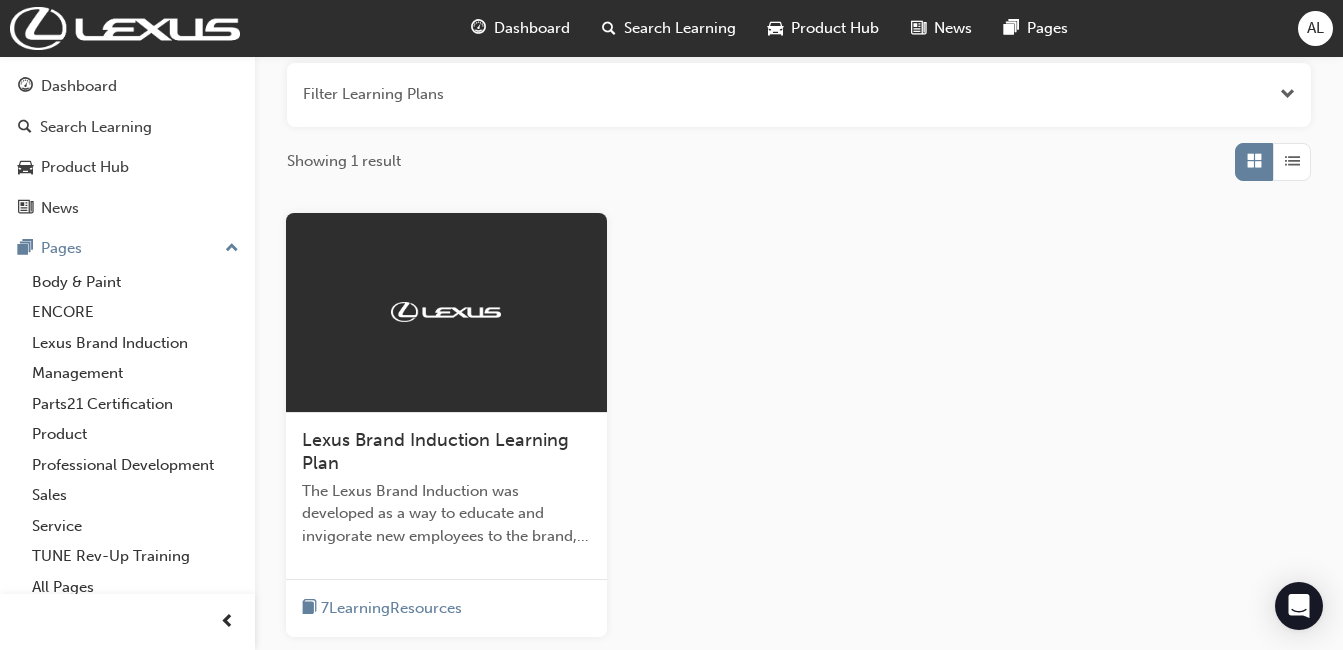 click on "Lexus Brand Induction Learning Plan" at bounding box center (435, 452) 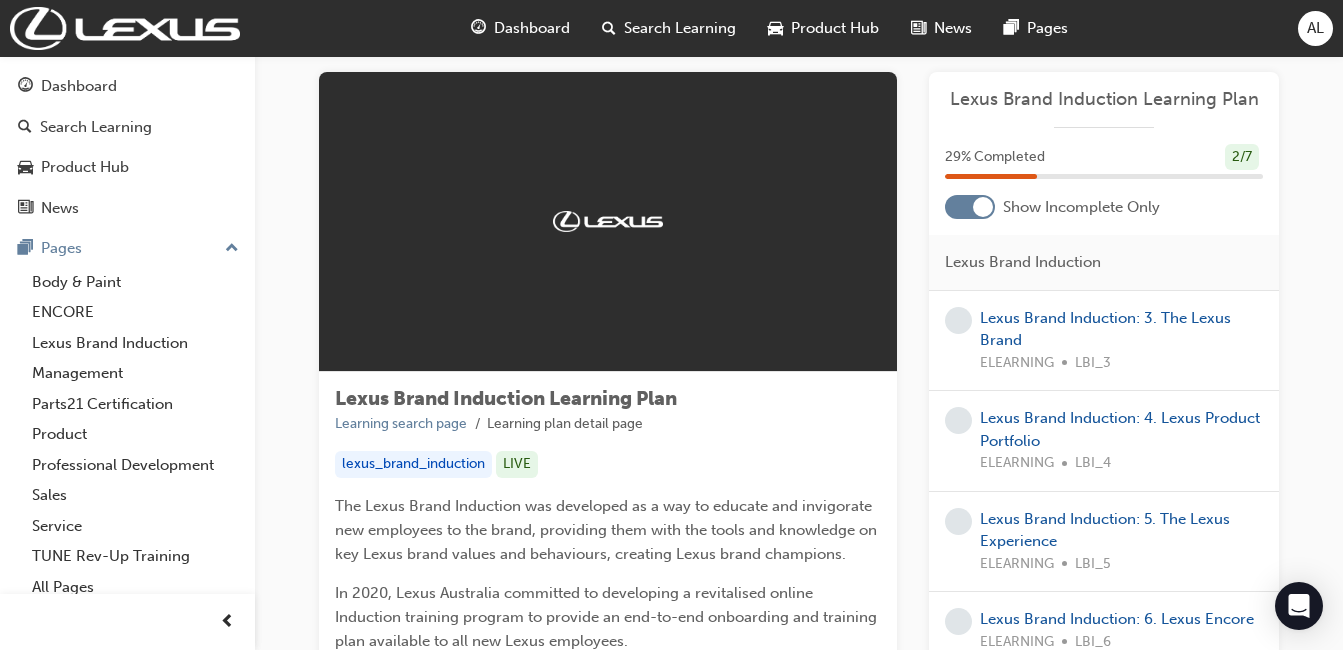 scroll, scrollTop: 24, scrollLeft: 0, axis: vertical 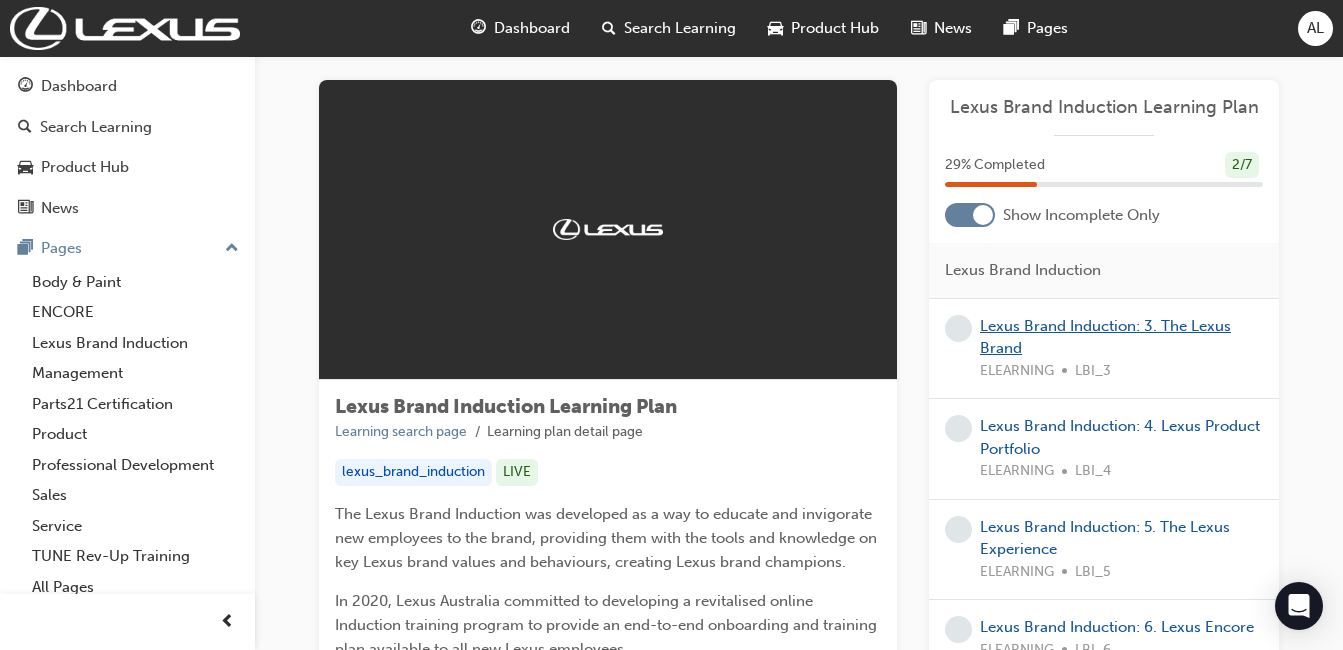 click on "Lexus Brand Induction: 3. The Lexus Brand" at bounding box center (1105, 337) 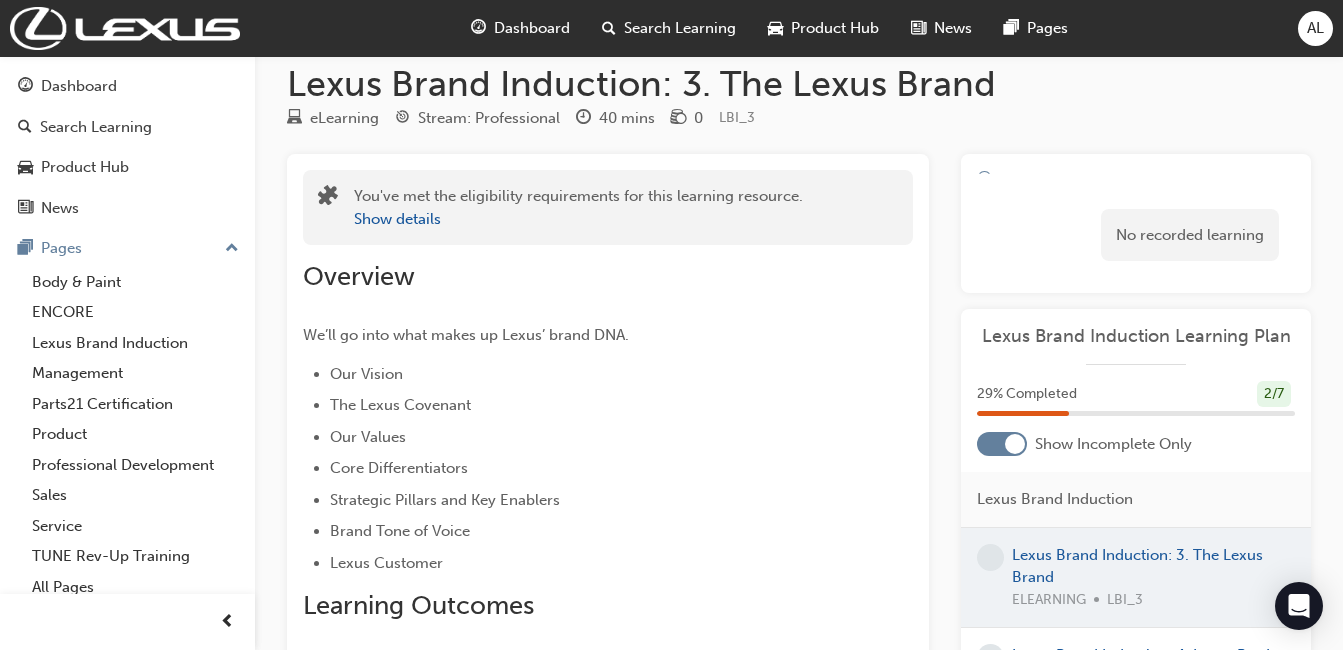 scroll, scrollTop: 0, scrollLeft: 0, axis: both 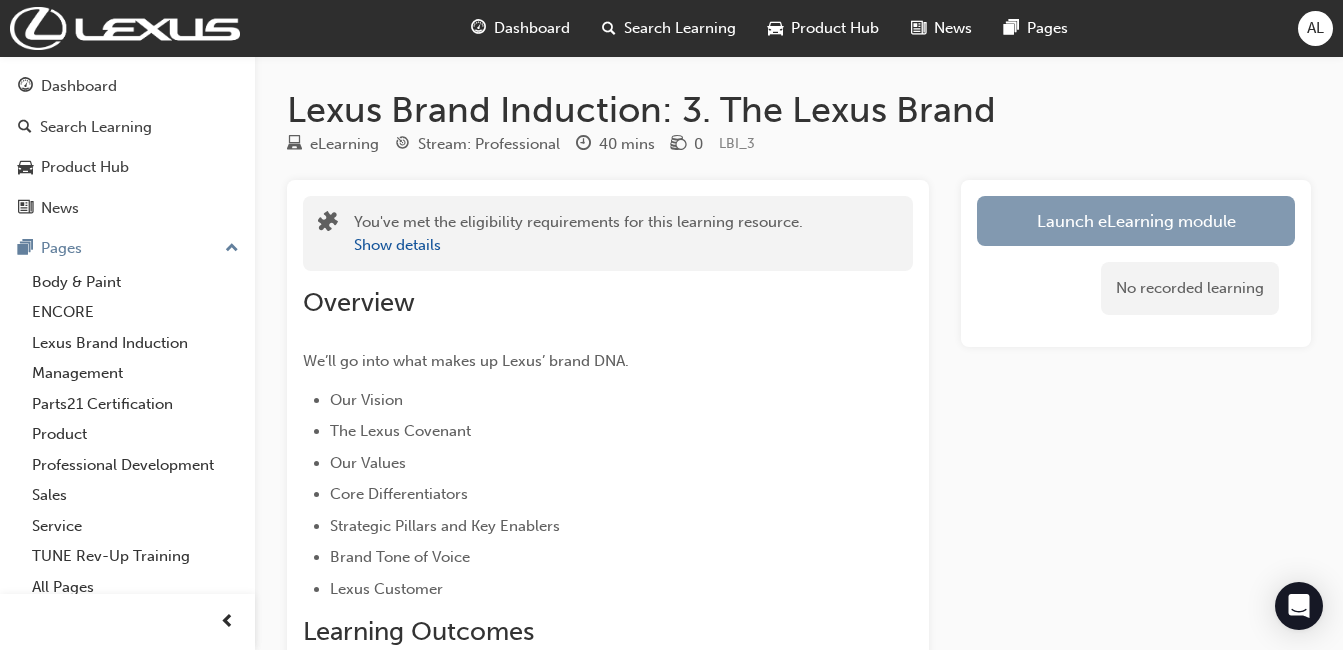 click on "Launch eLearning module" at bounding box center [1136, 221] 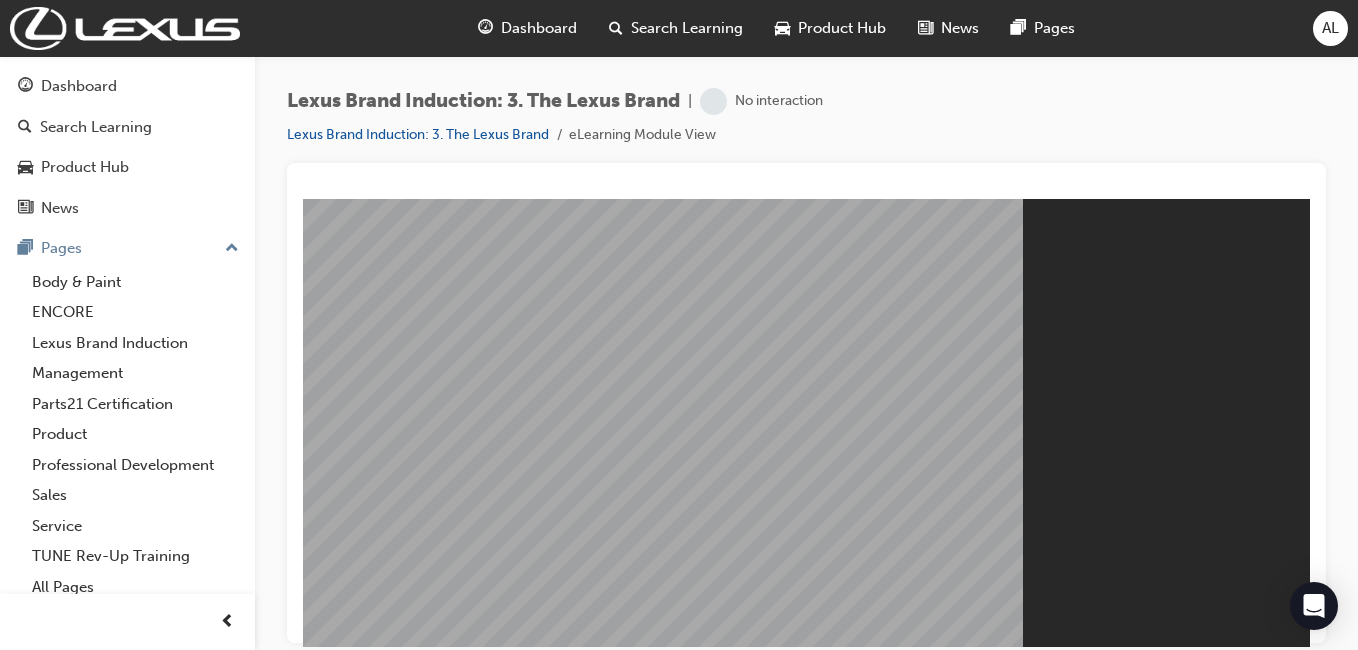 scroll, scrollTop: 0, scrollLeft: 0, axis: both 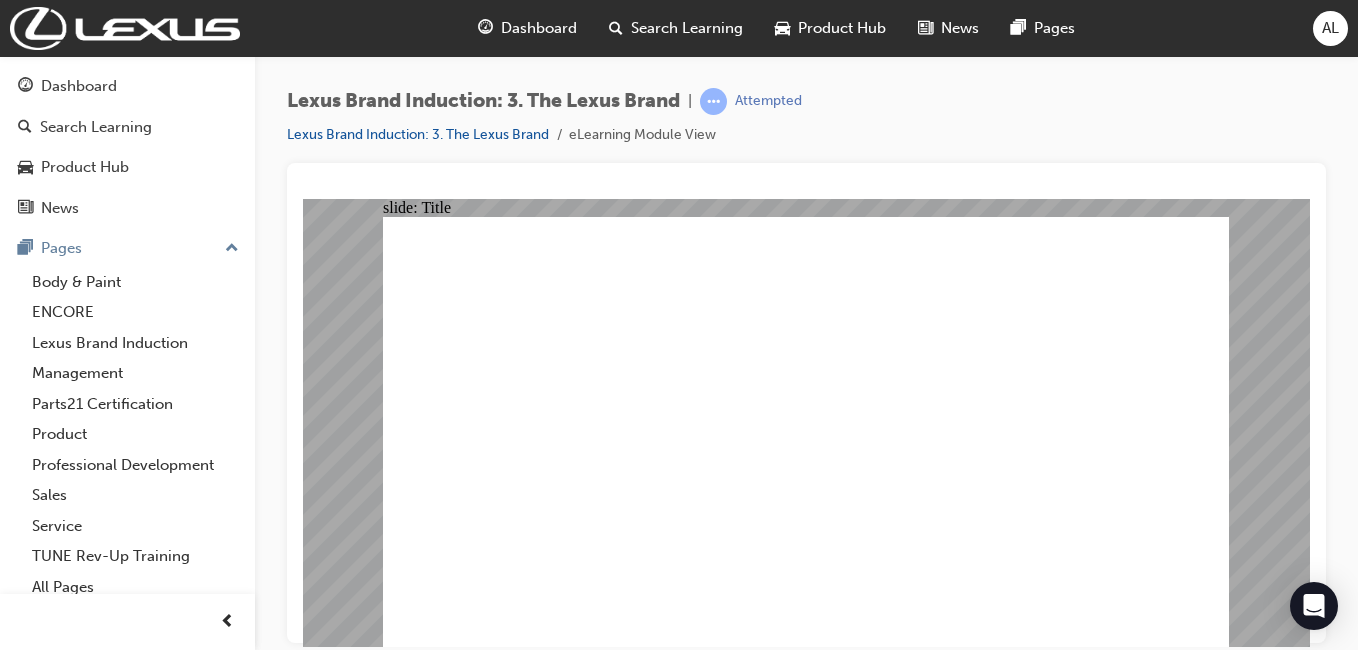 click 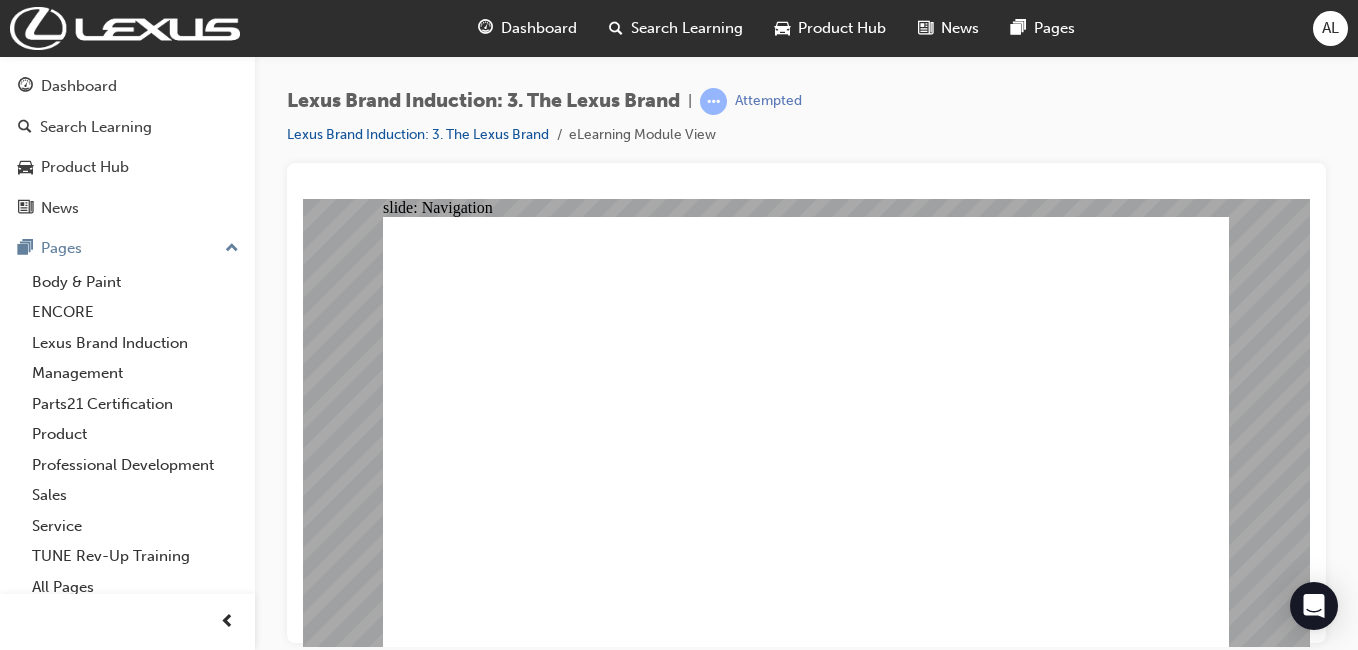 click 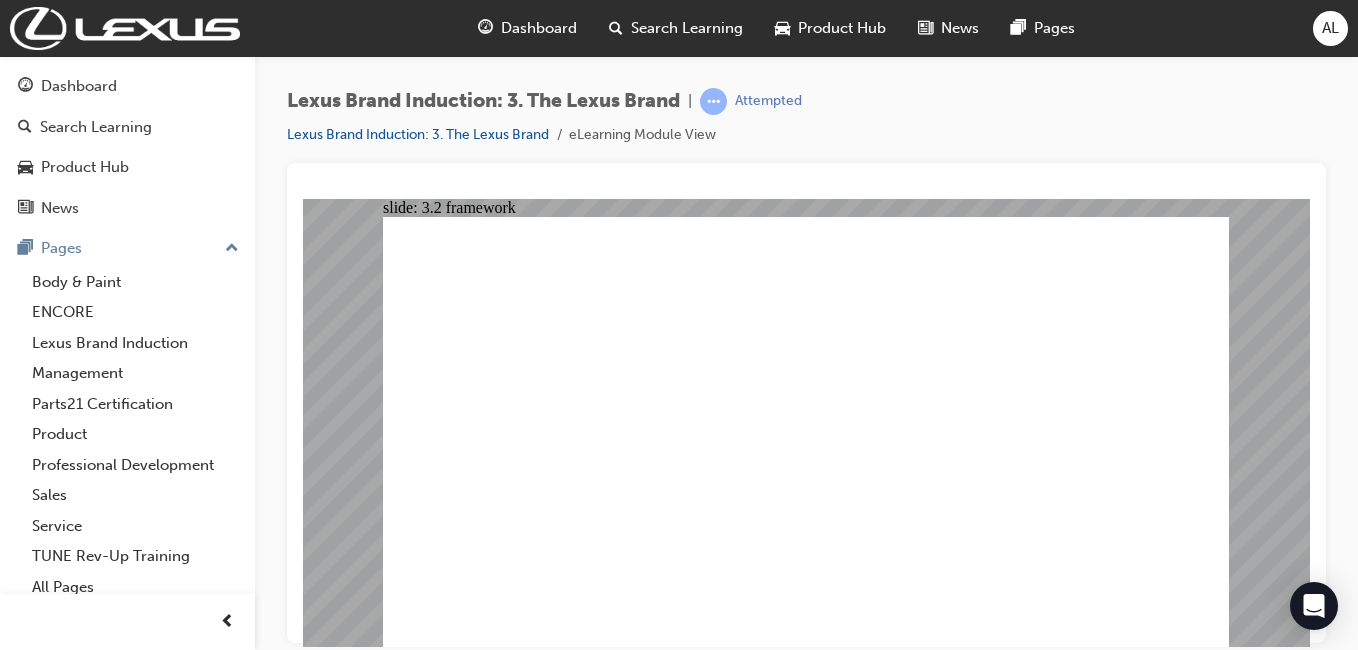click 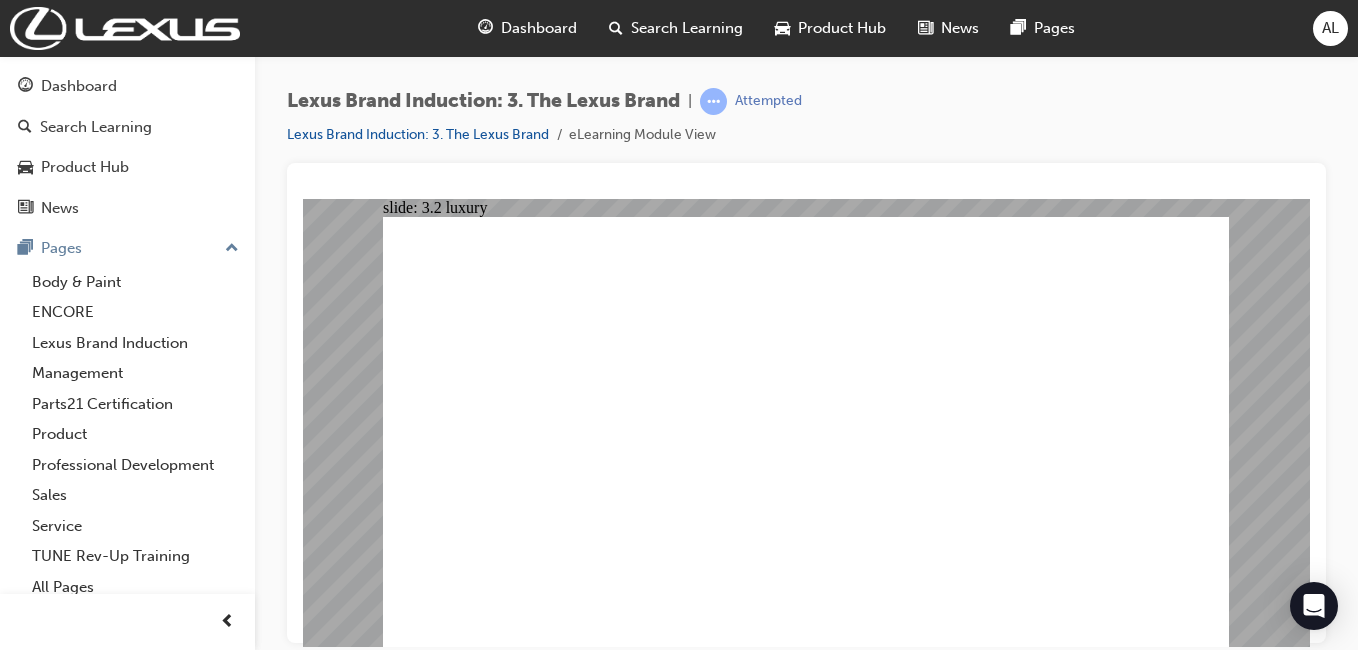 click 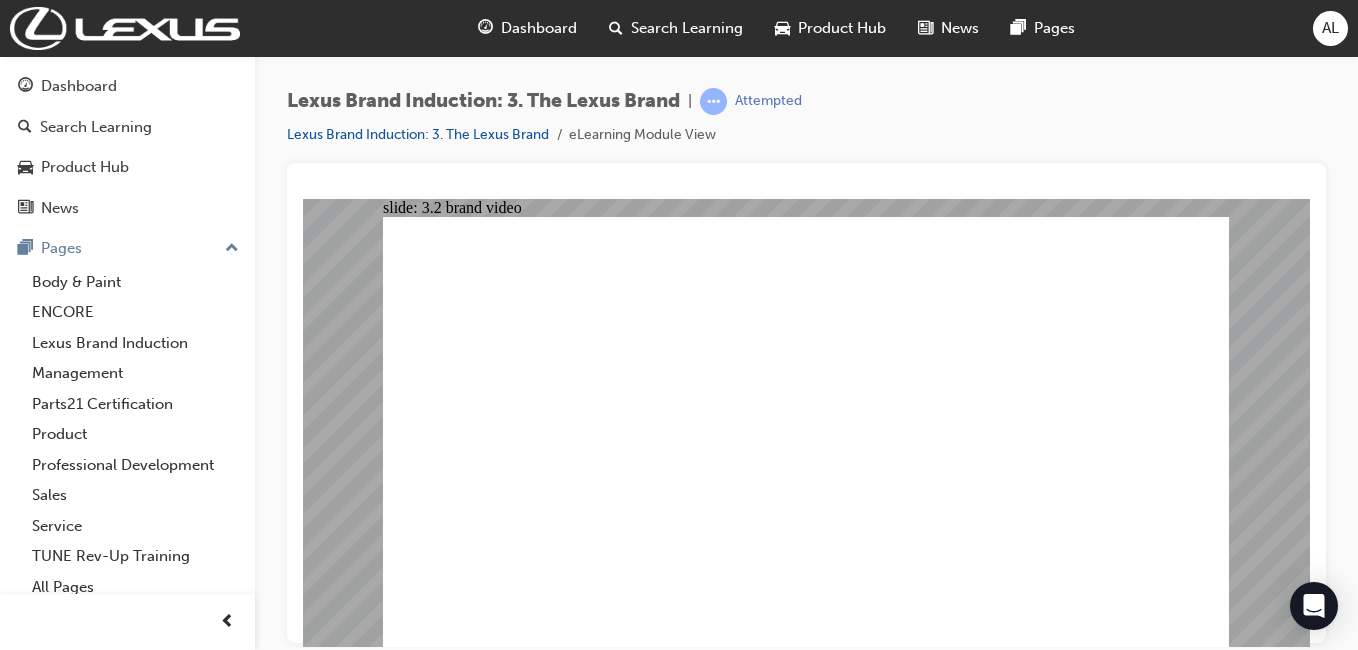 scroll, scrollTop: 0, scrollLeft: 0, axis: both 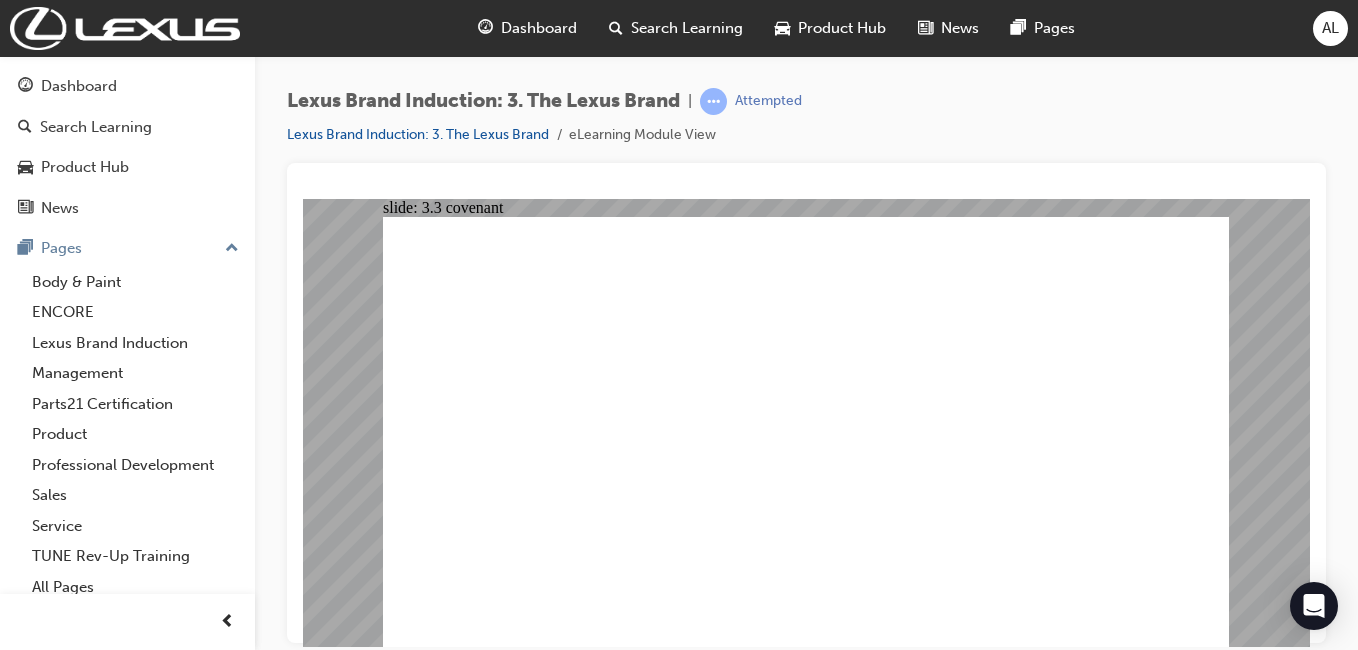 click 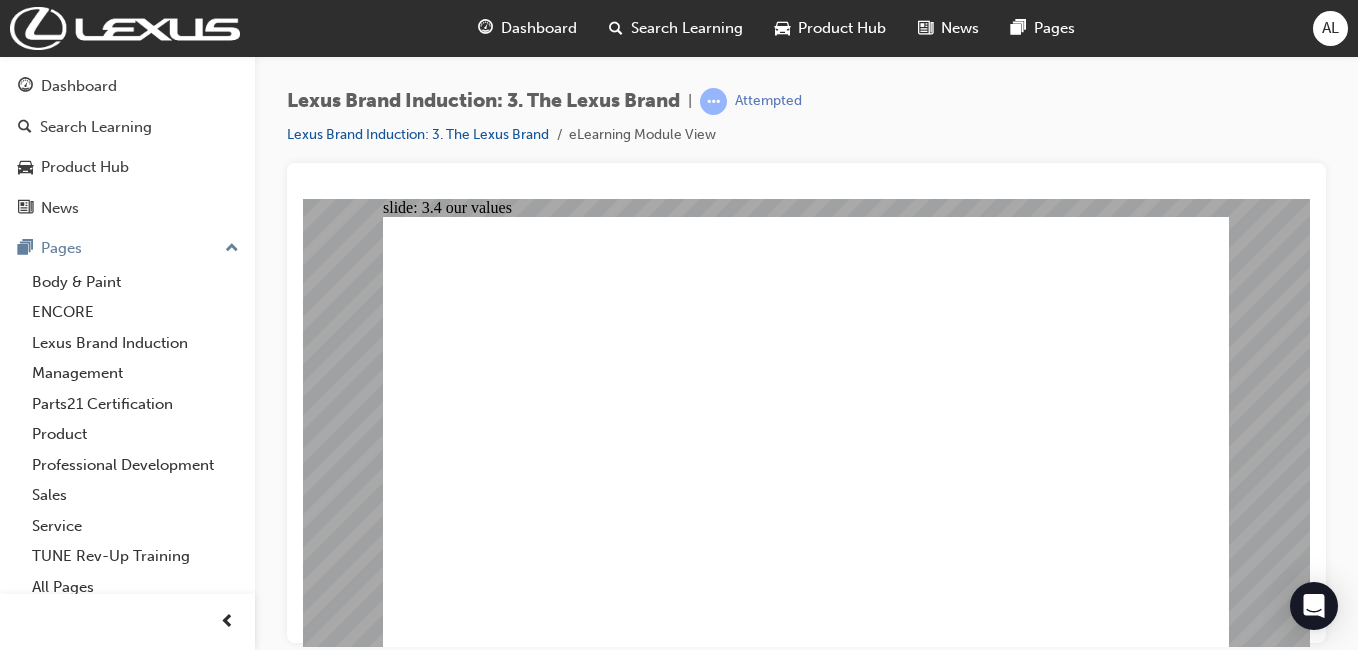 click 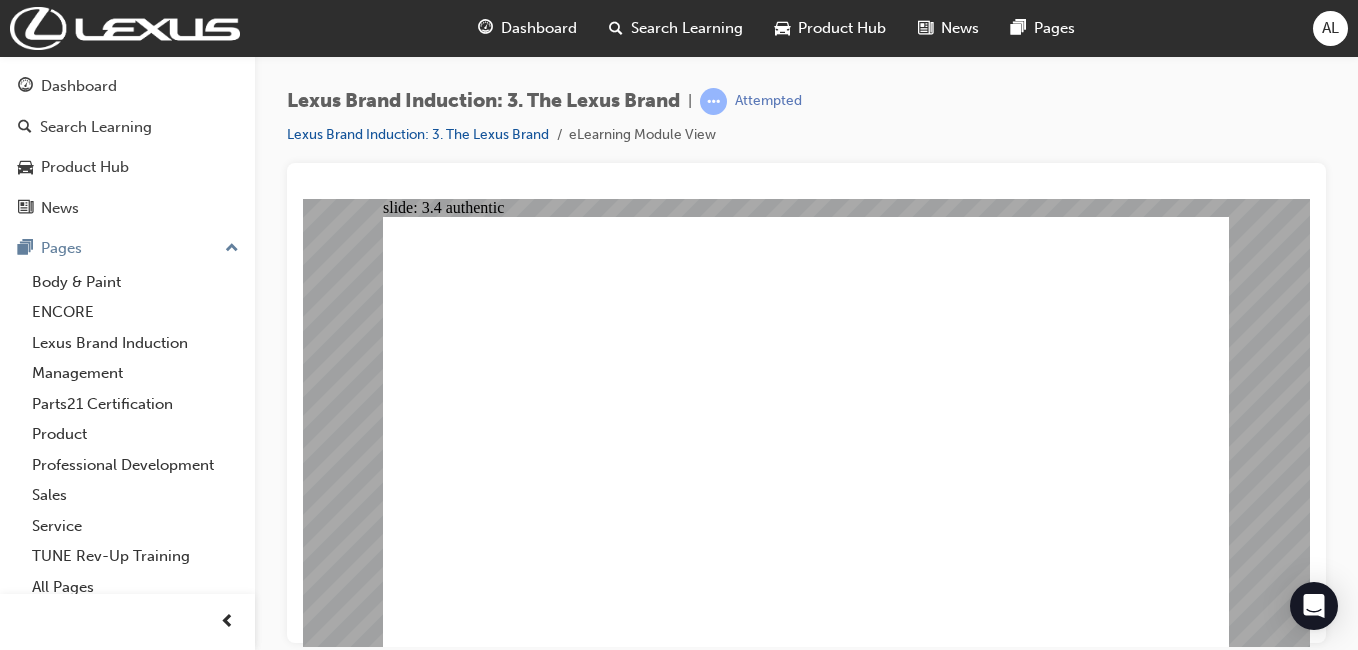click 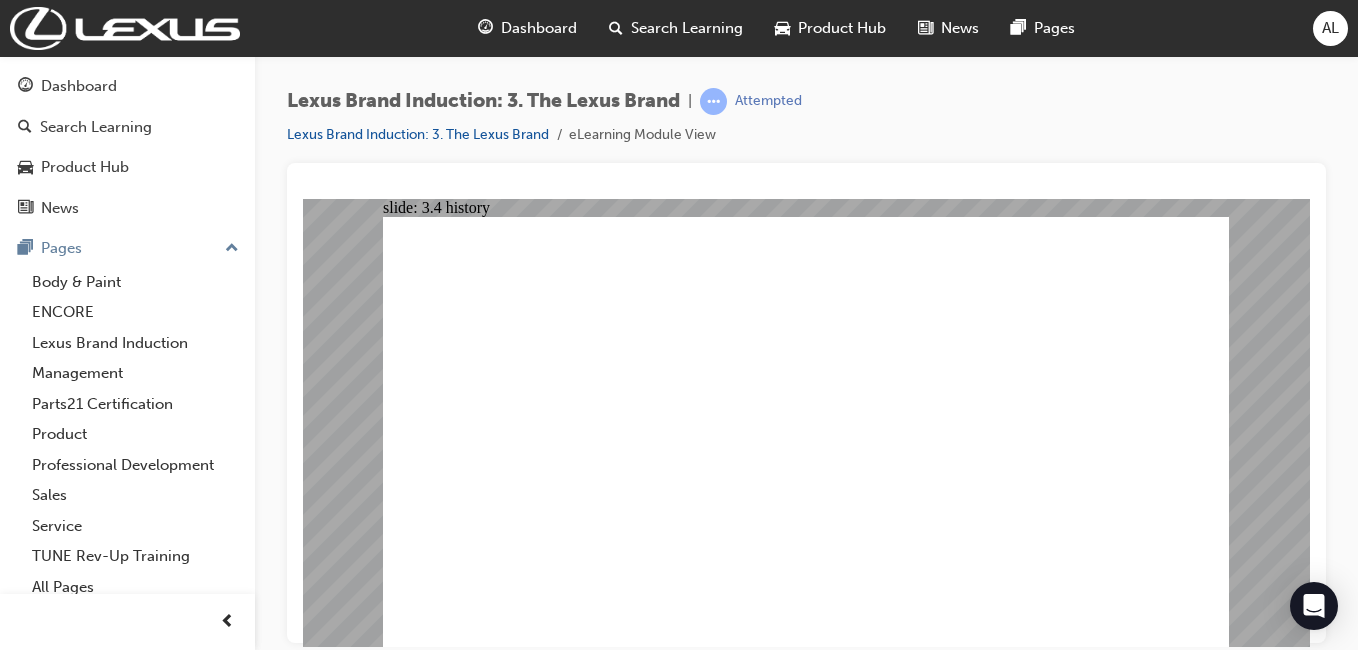 click 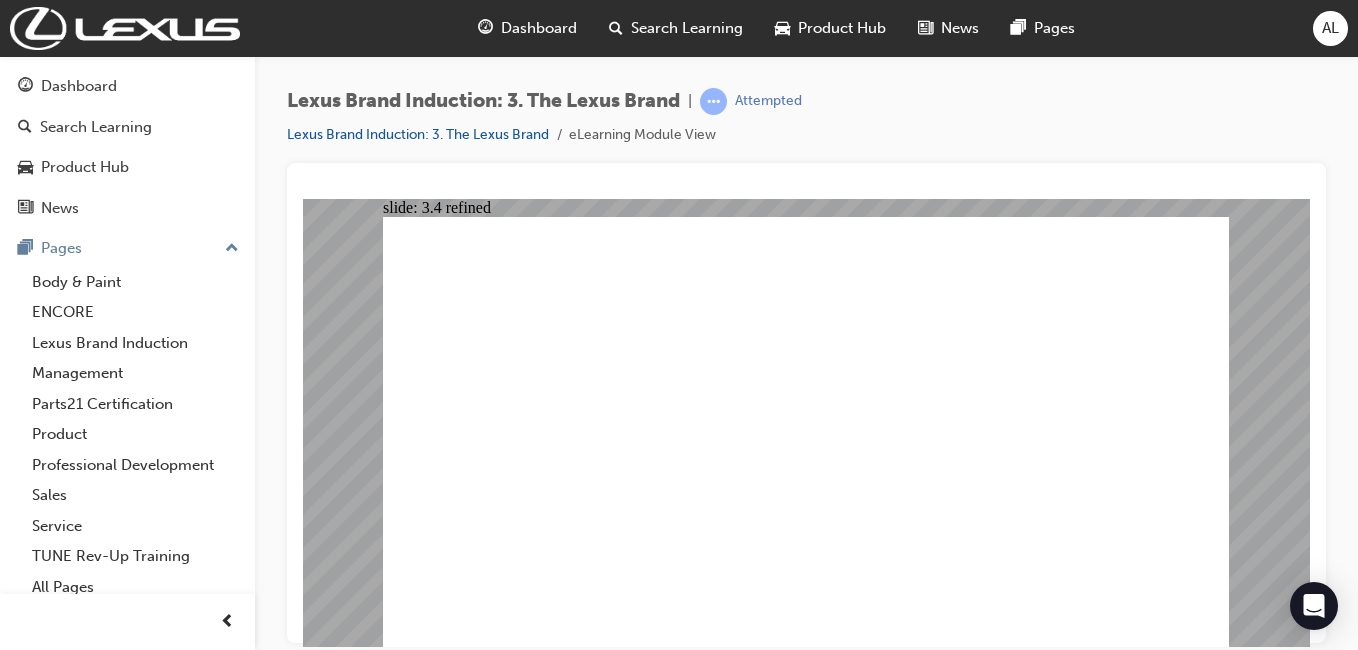 click 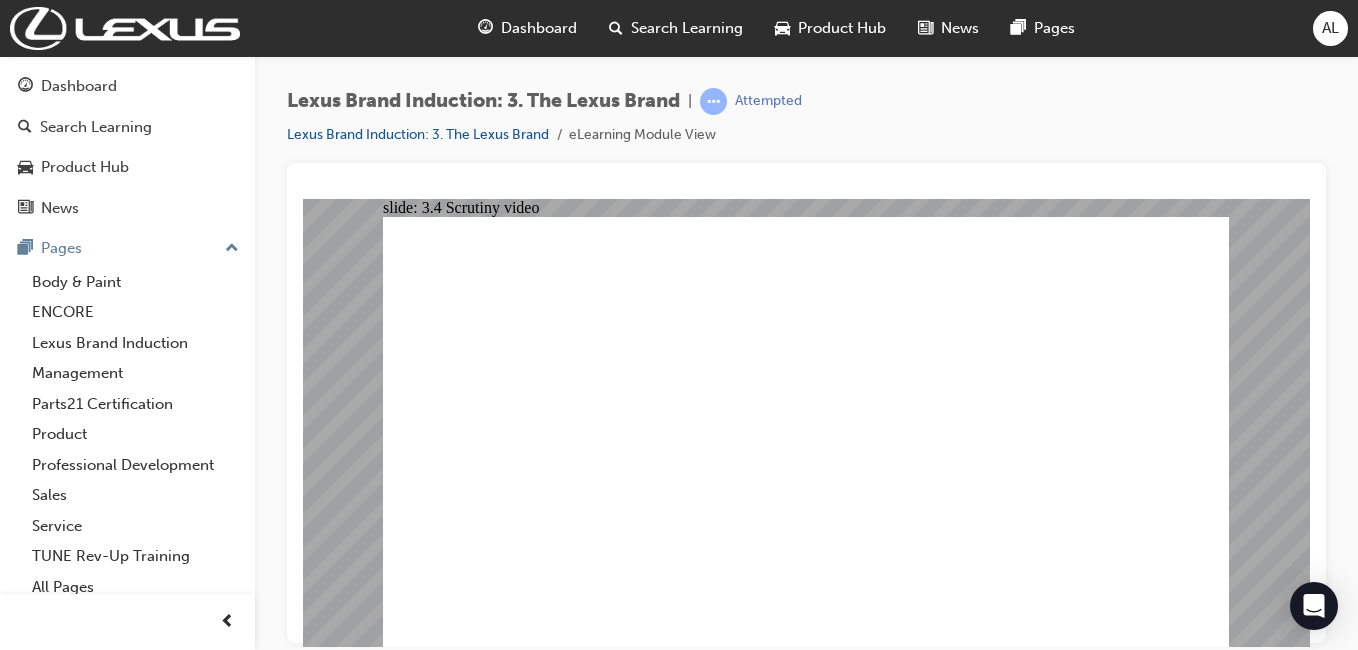scroll, scrollTop: 0, scrollLeft: 0, axis: both 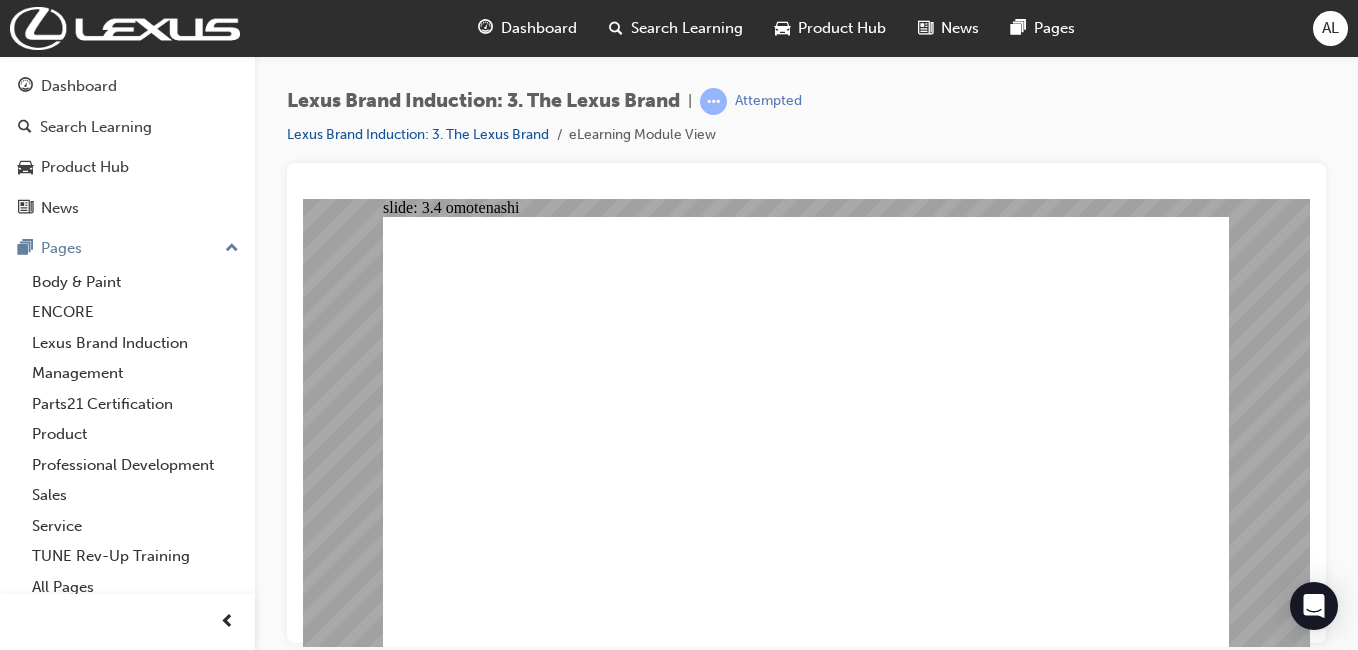 click 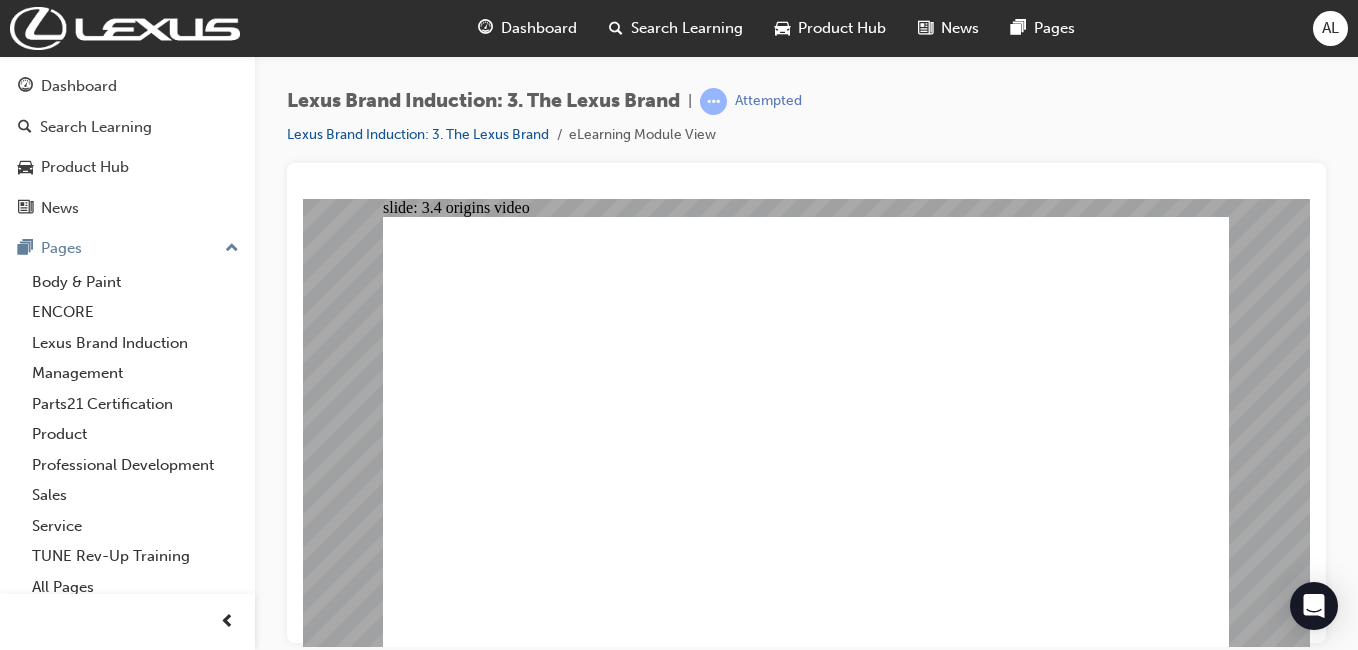 click 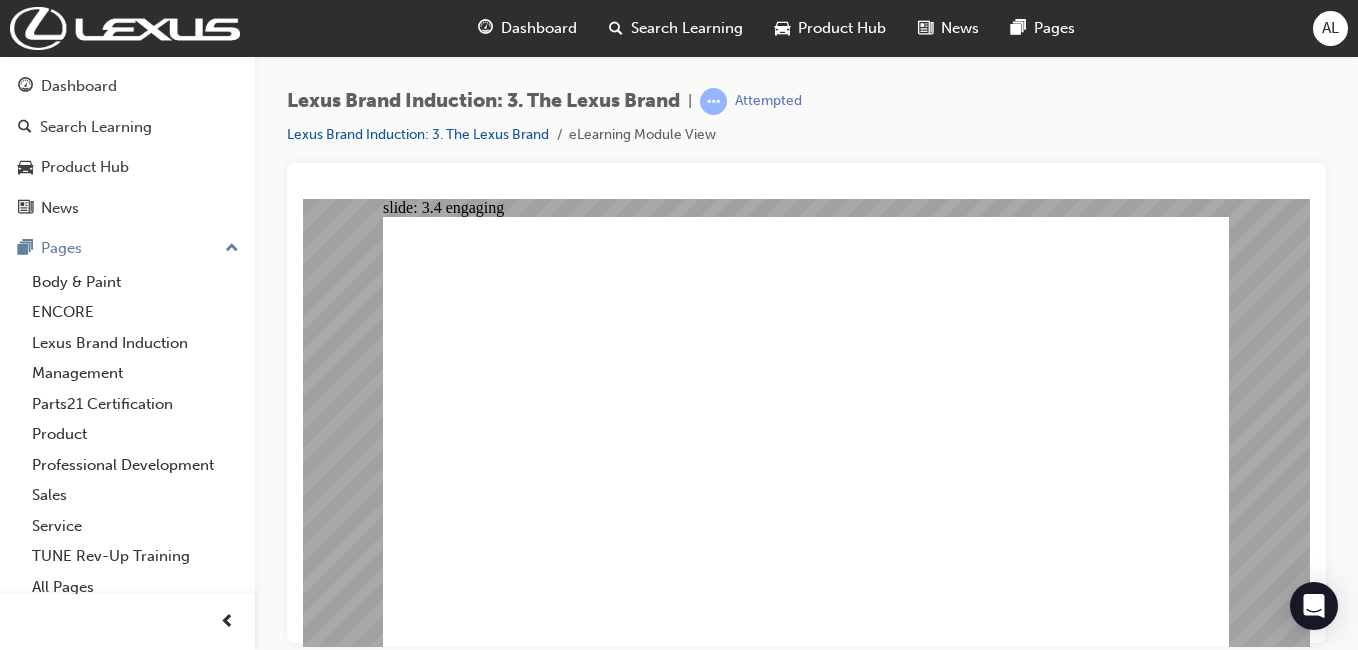 click 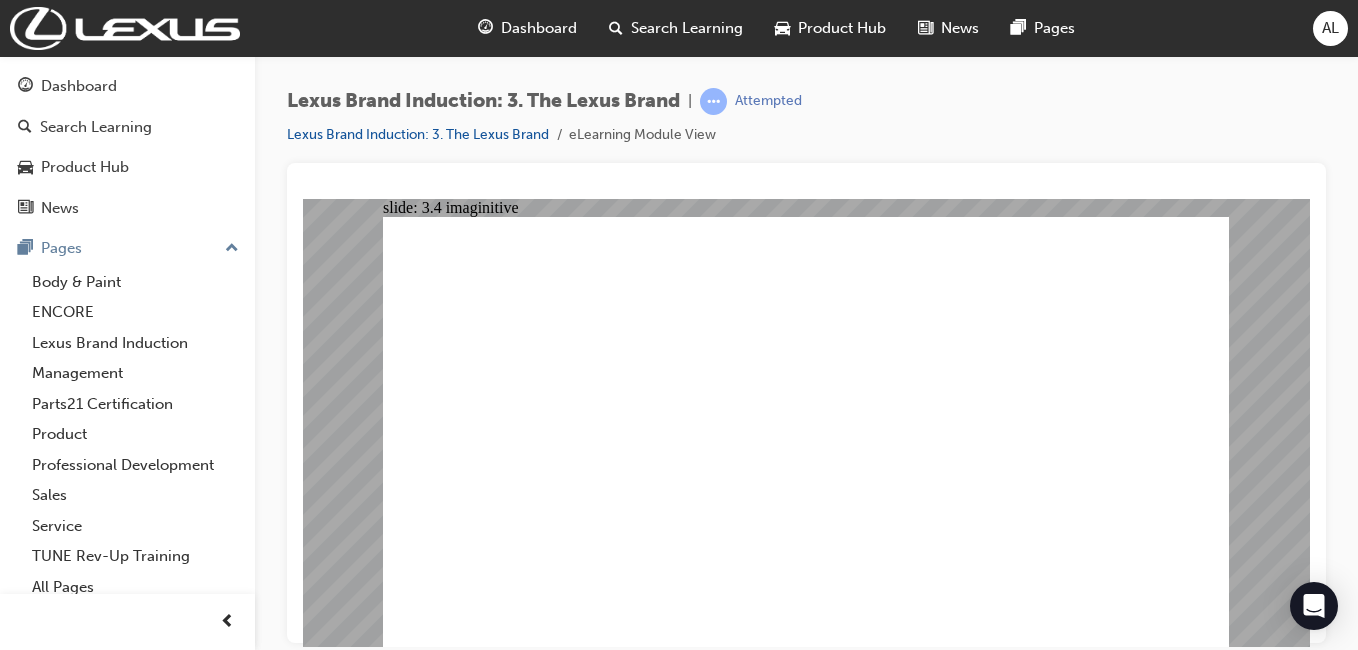 click 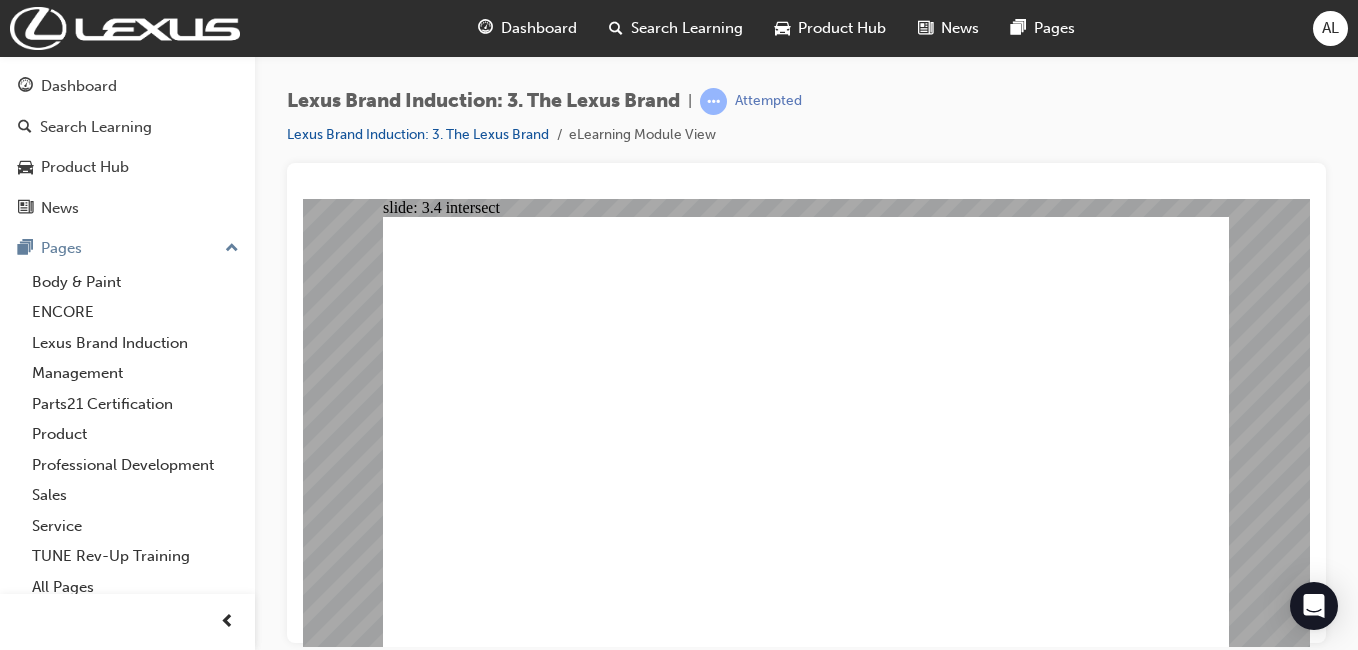 click 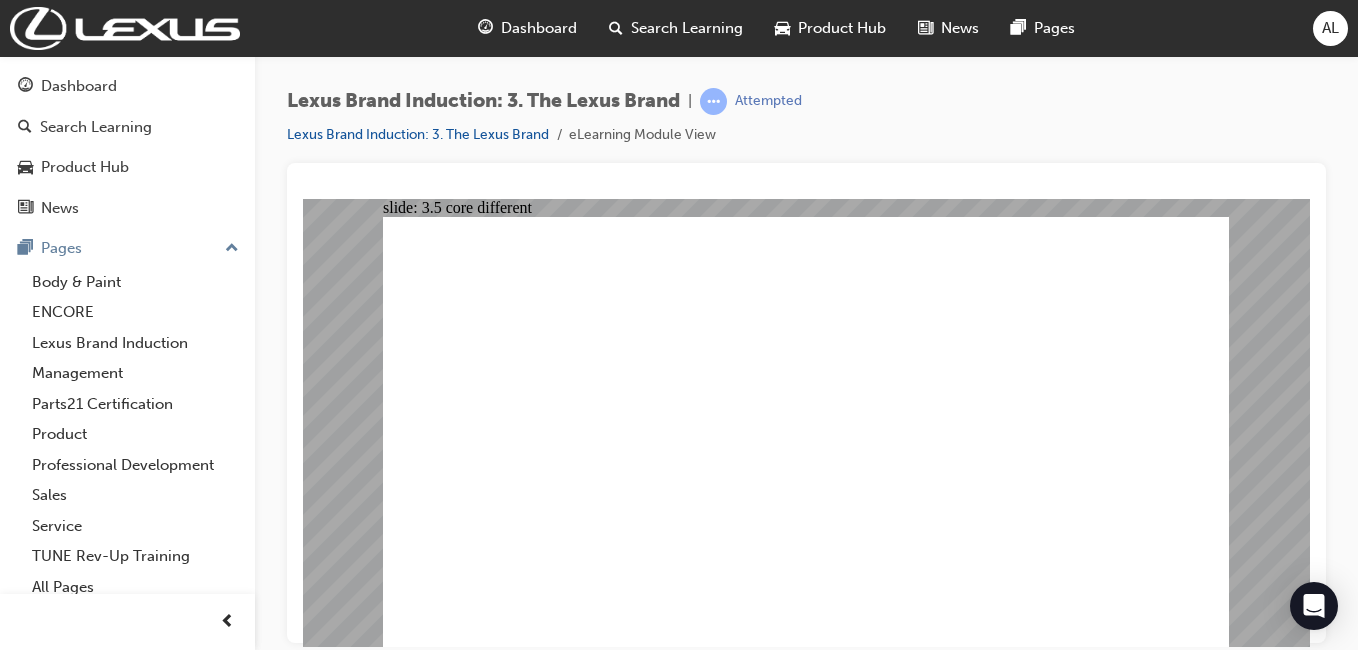 click 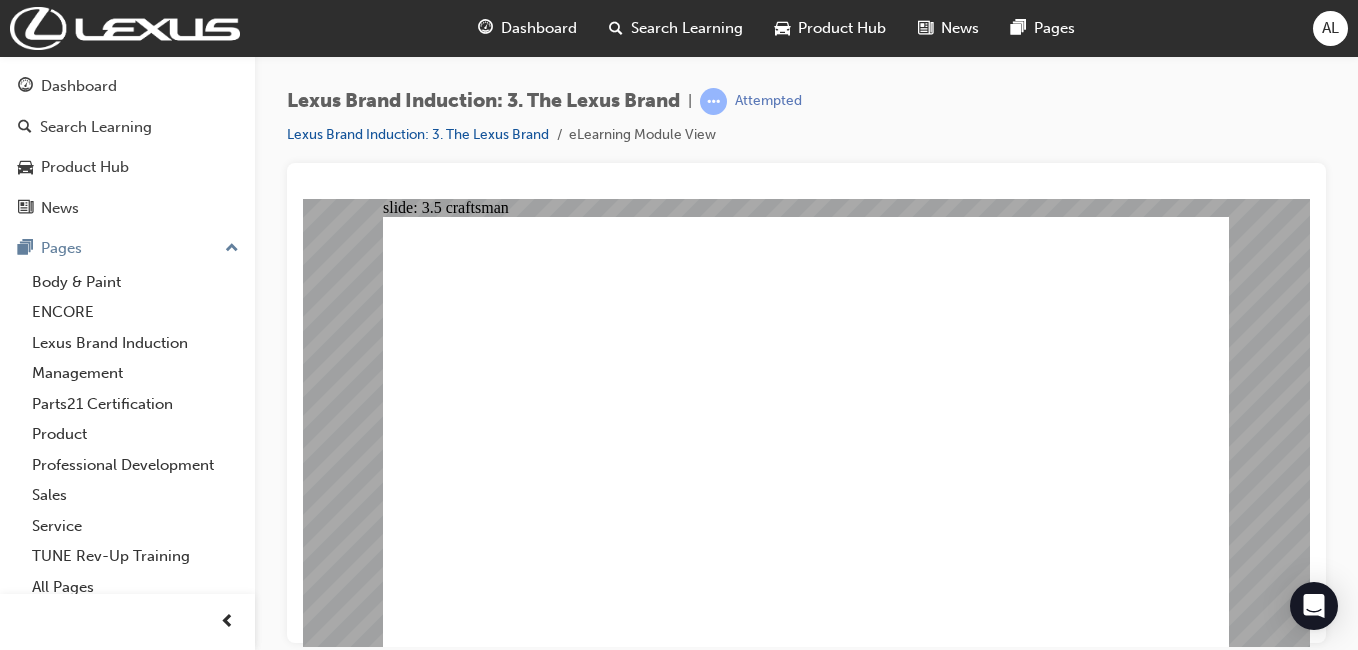 click 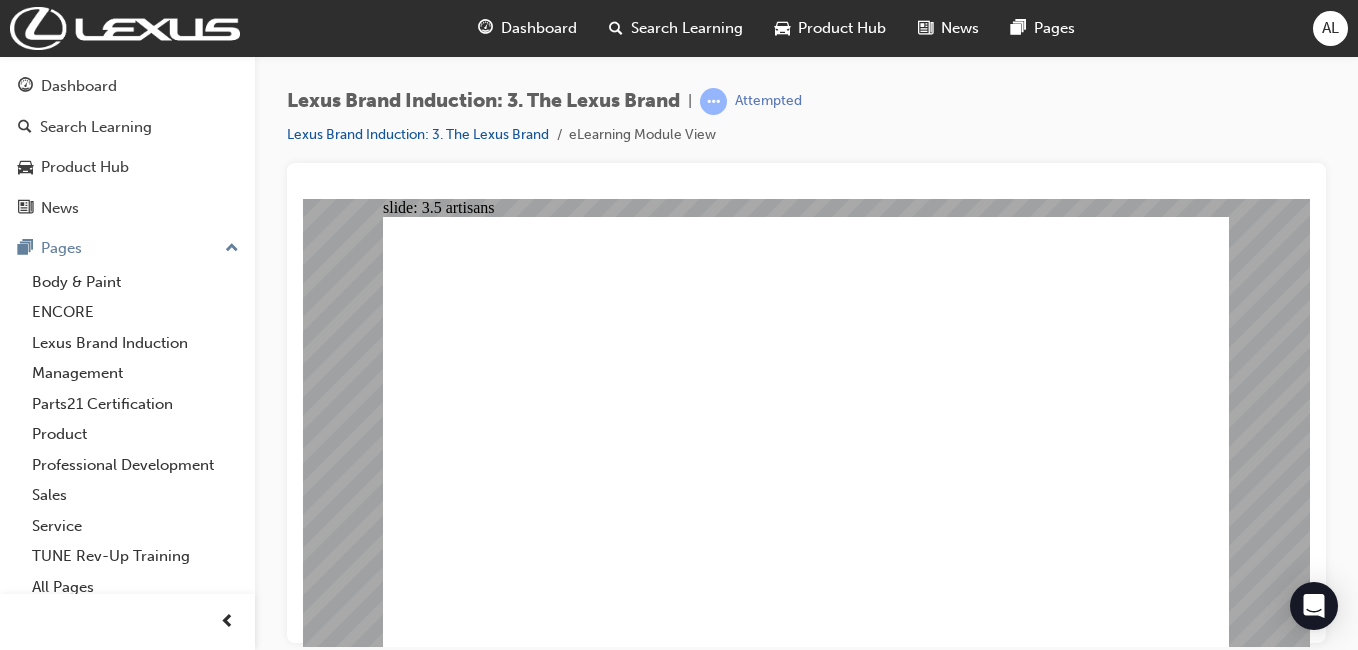 click 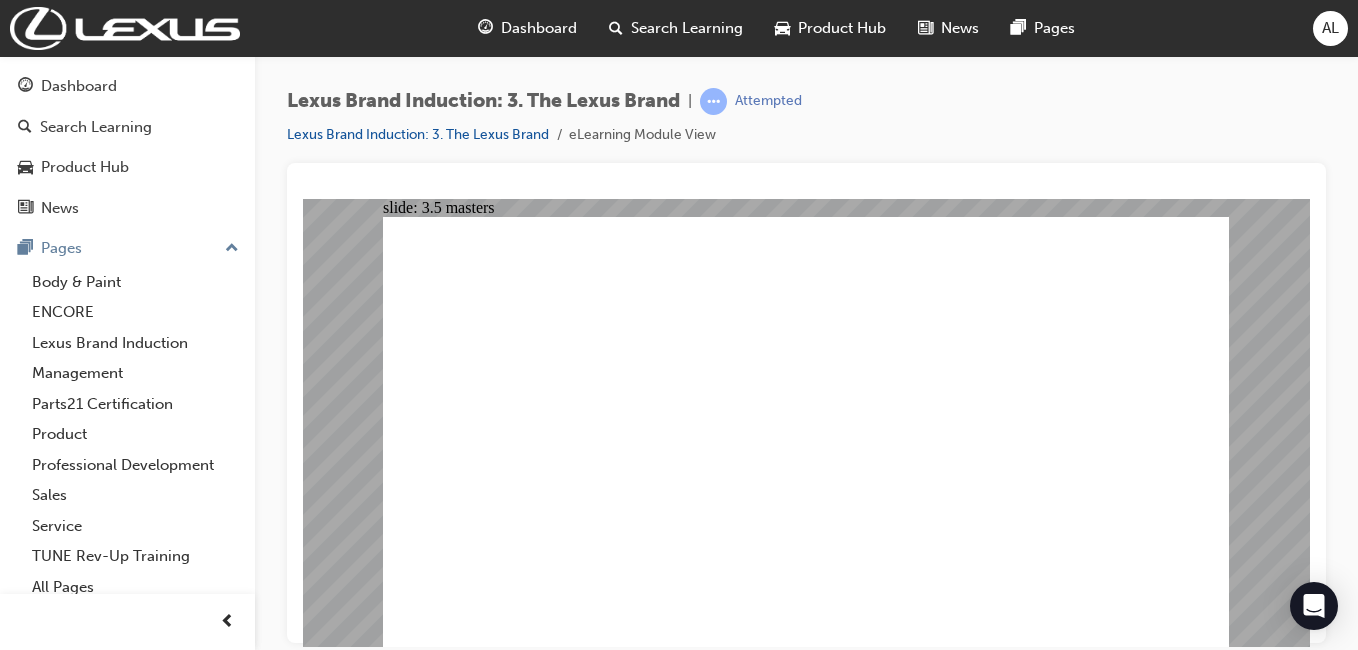 click 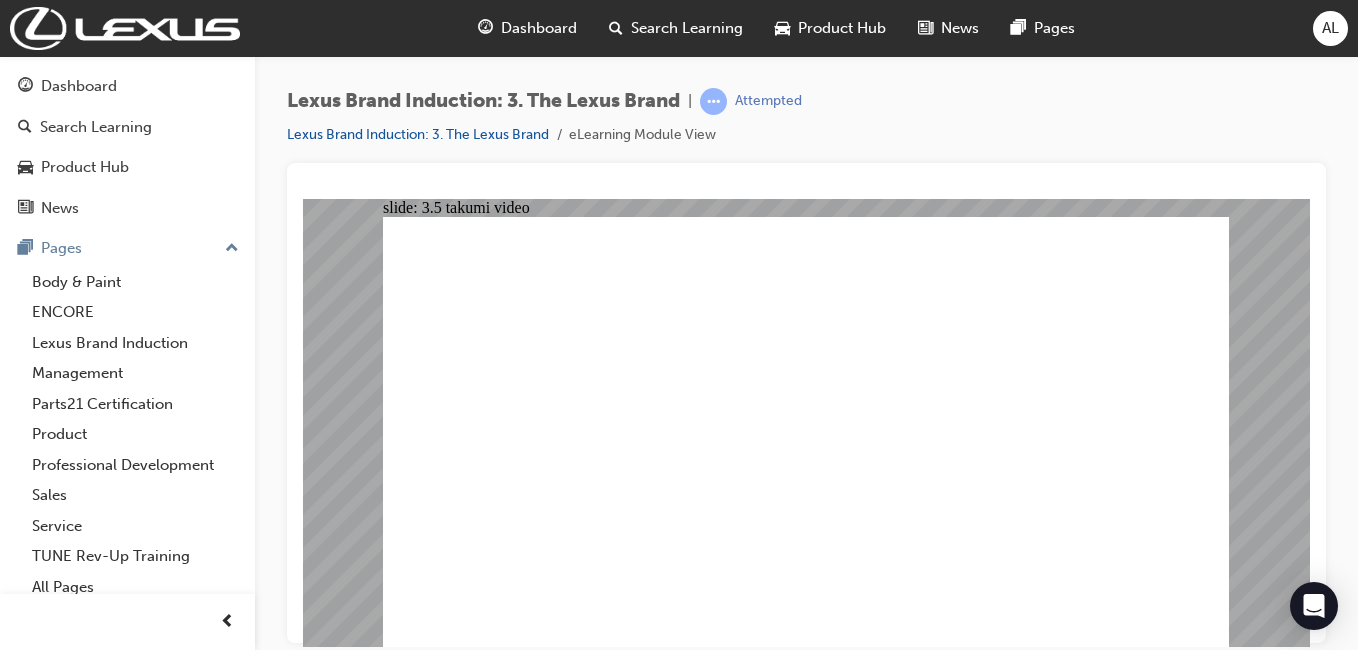 click 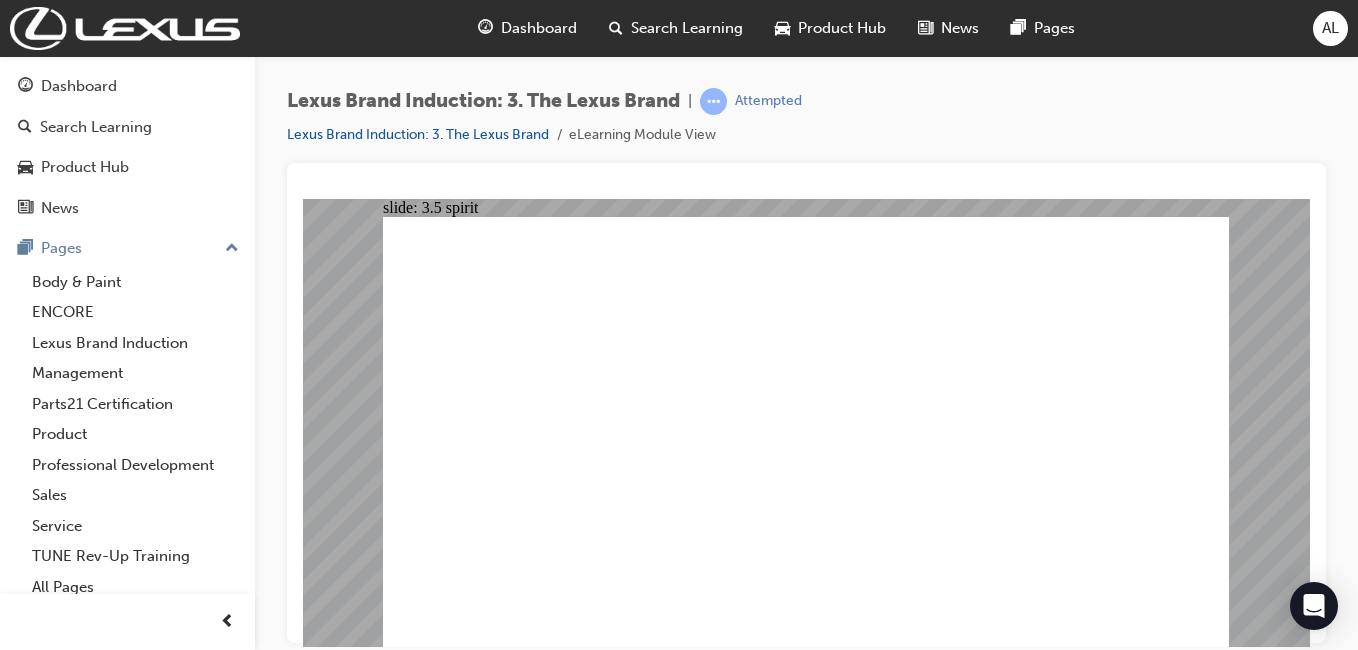 click 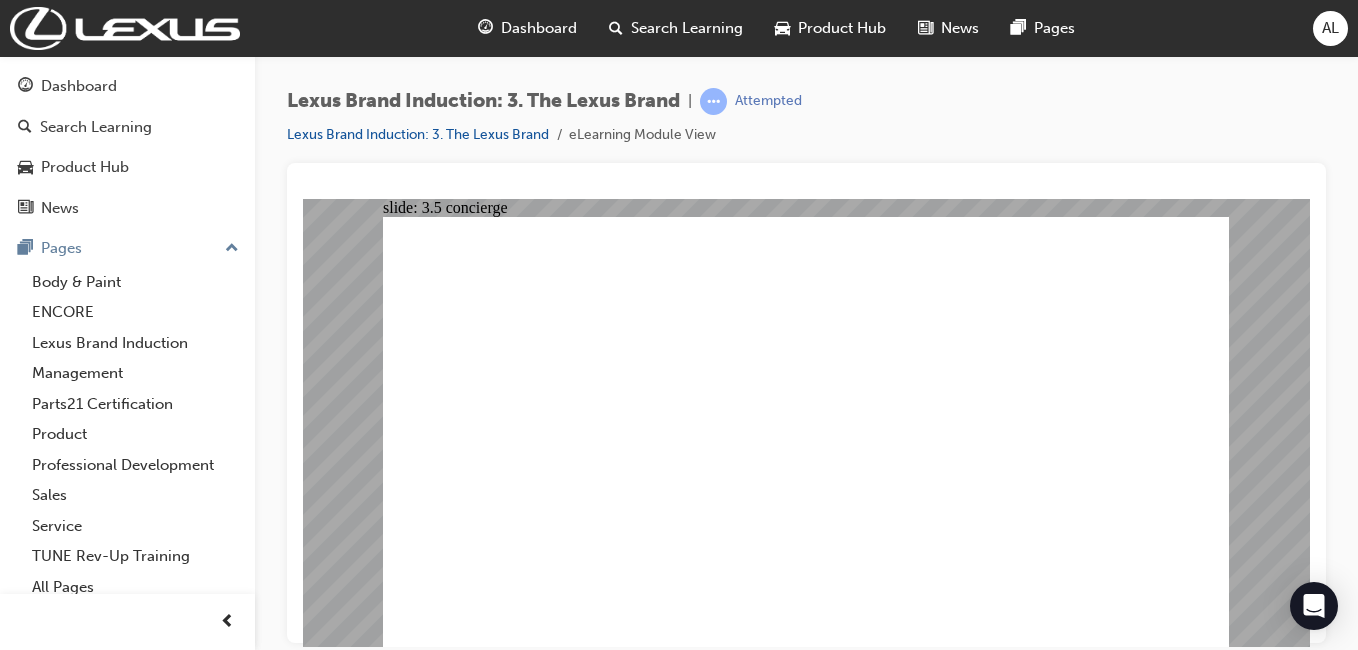 click 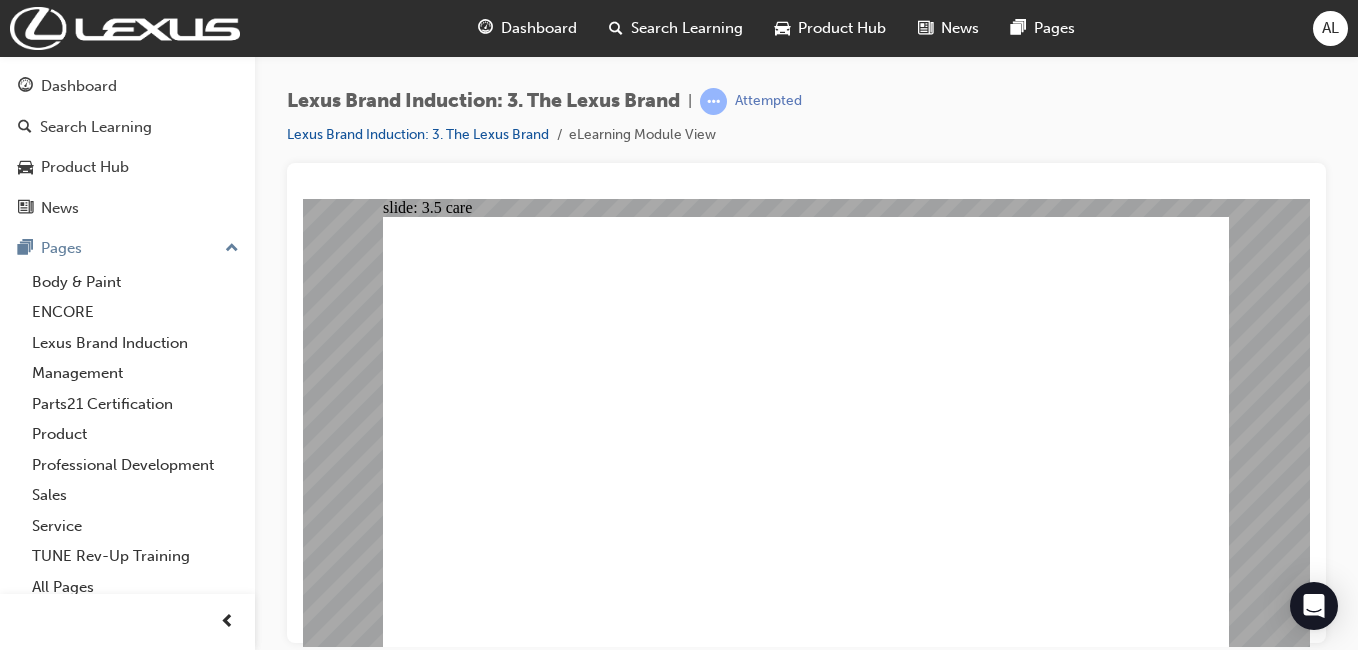 click 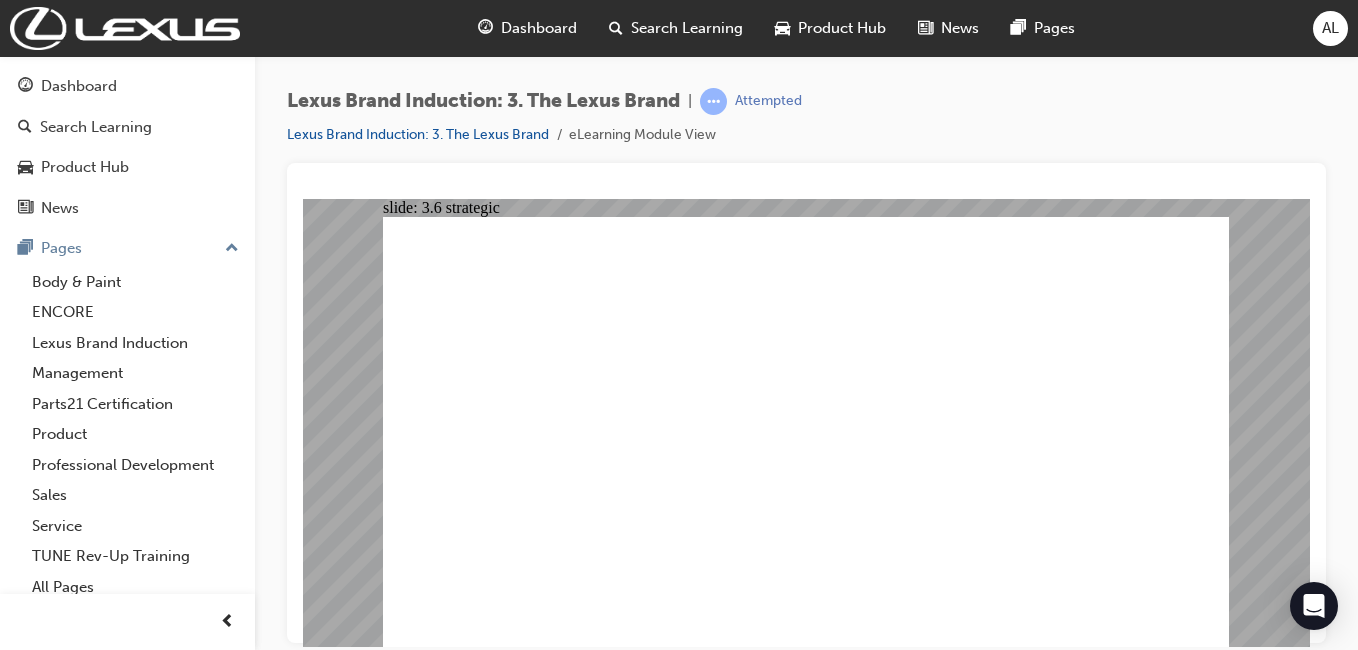 click 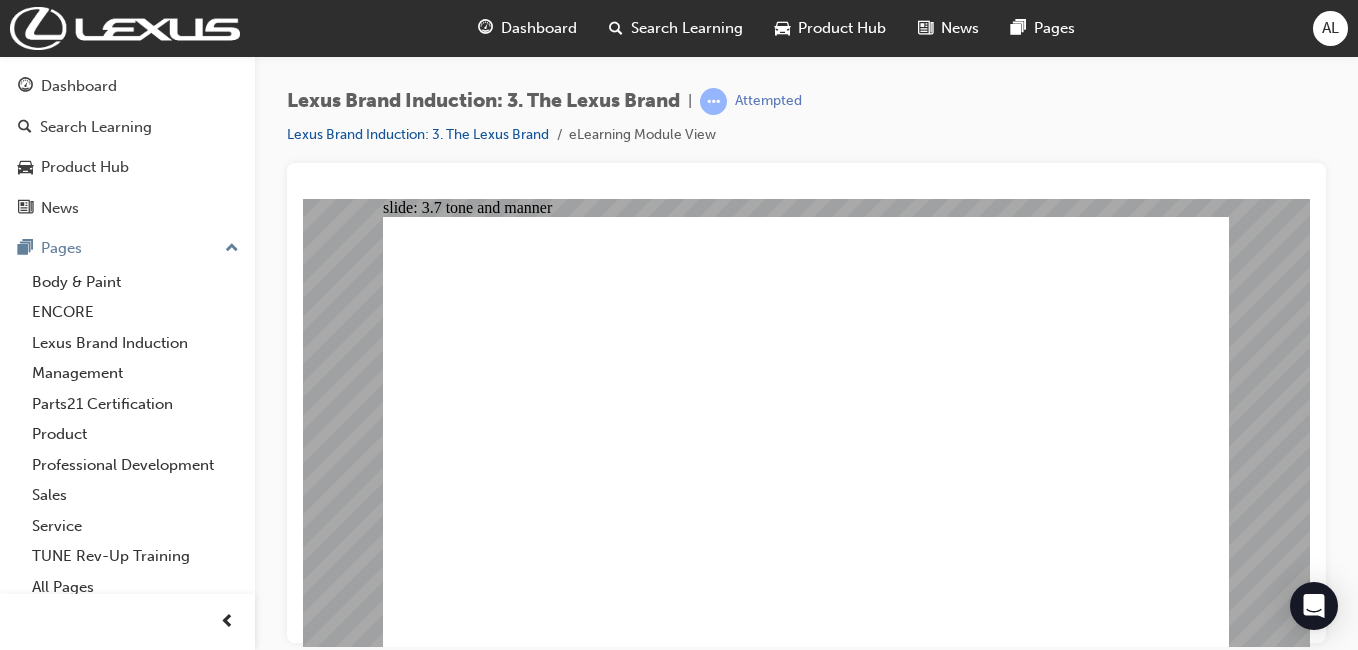click 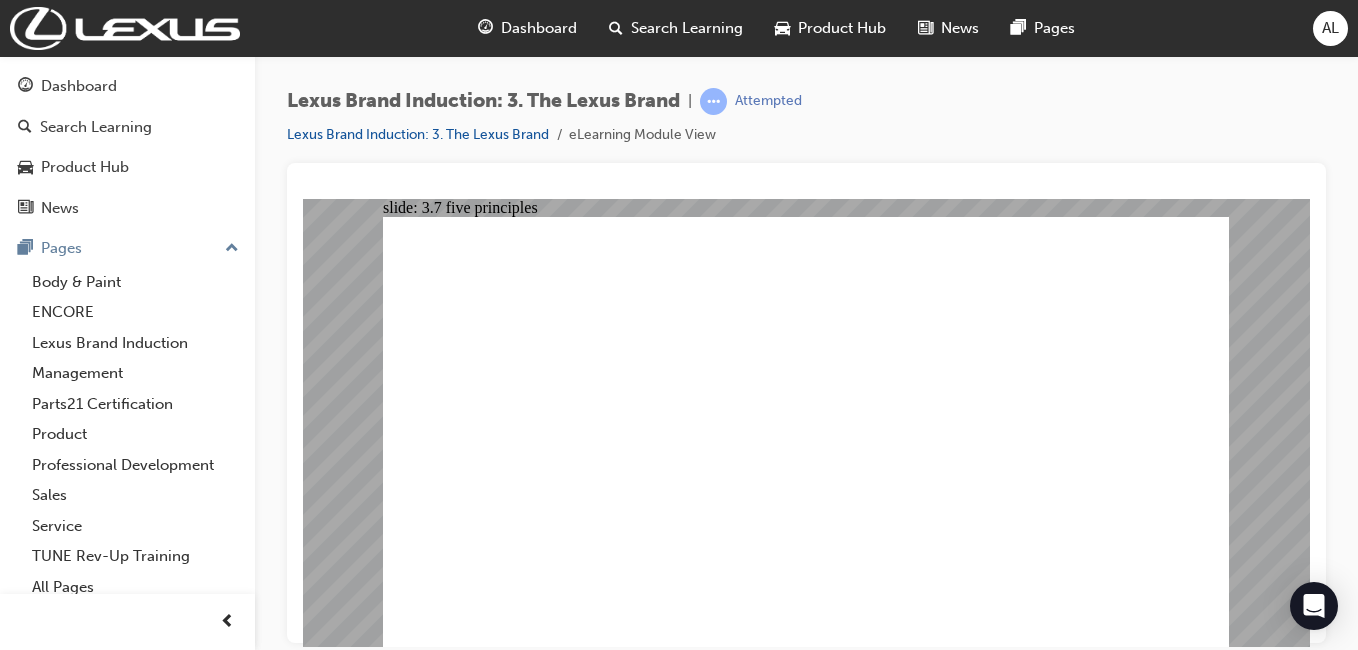 click 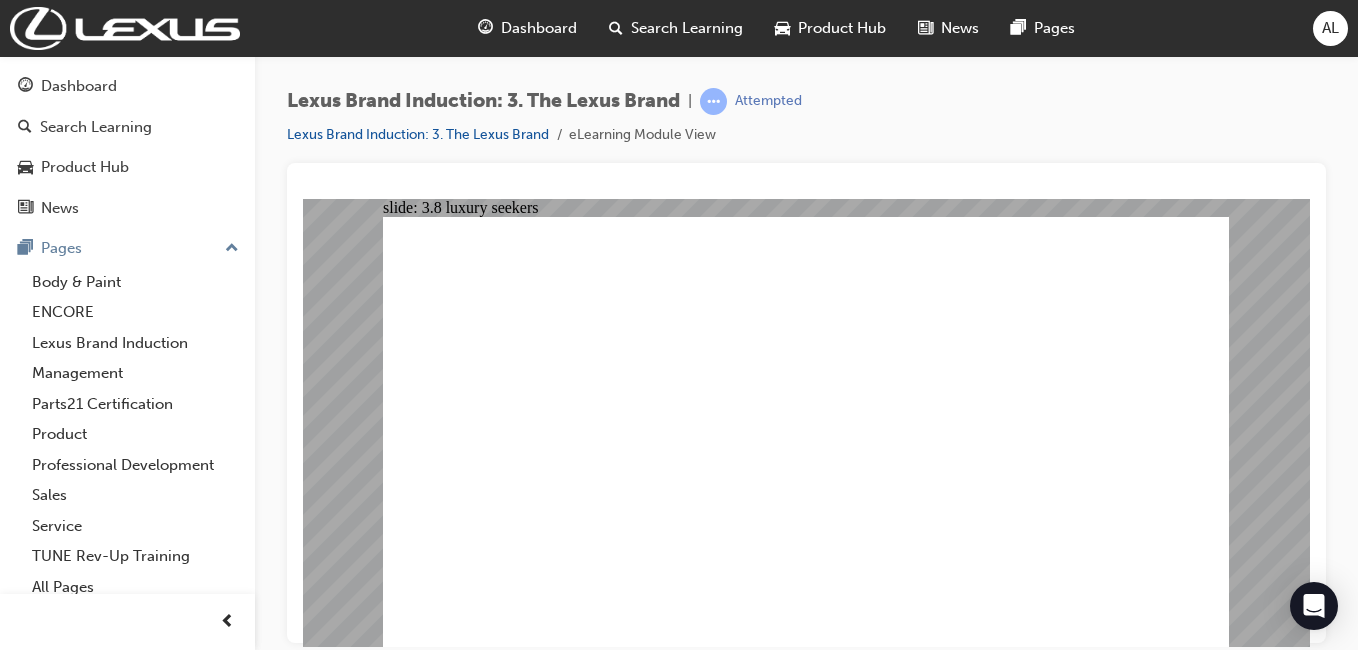 click 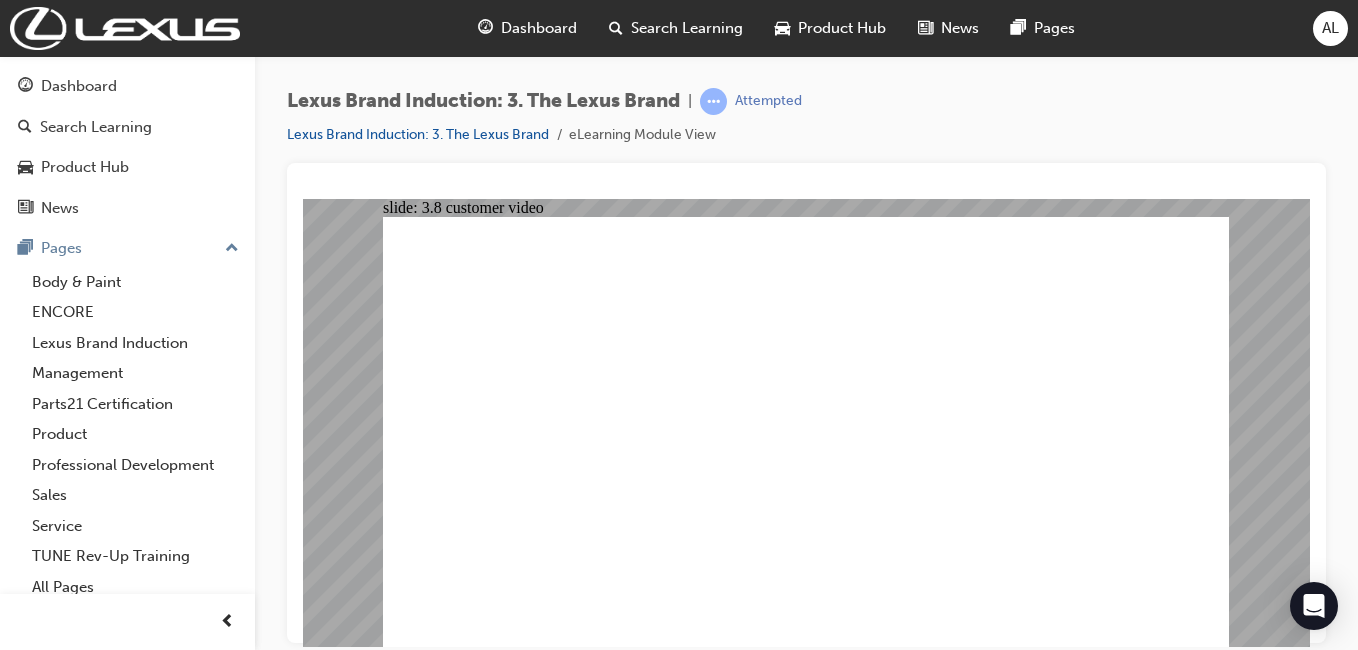 click 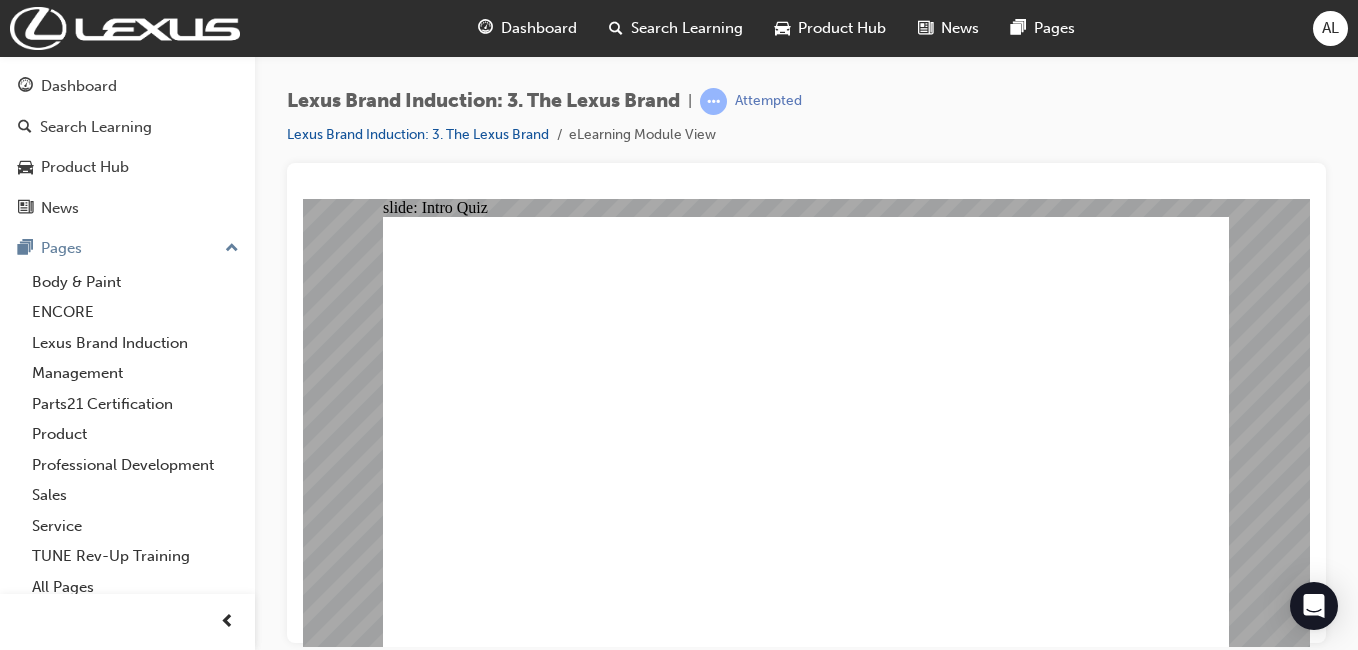 click 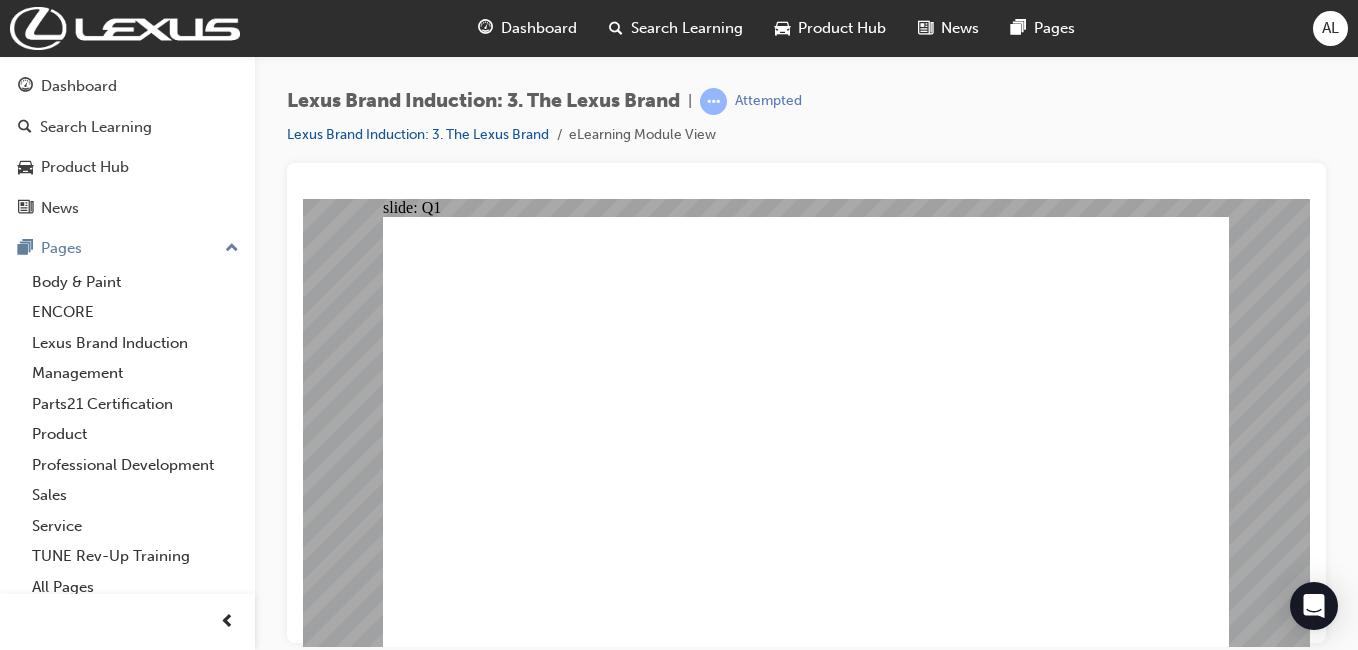 click 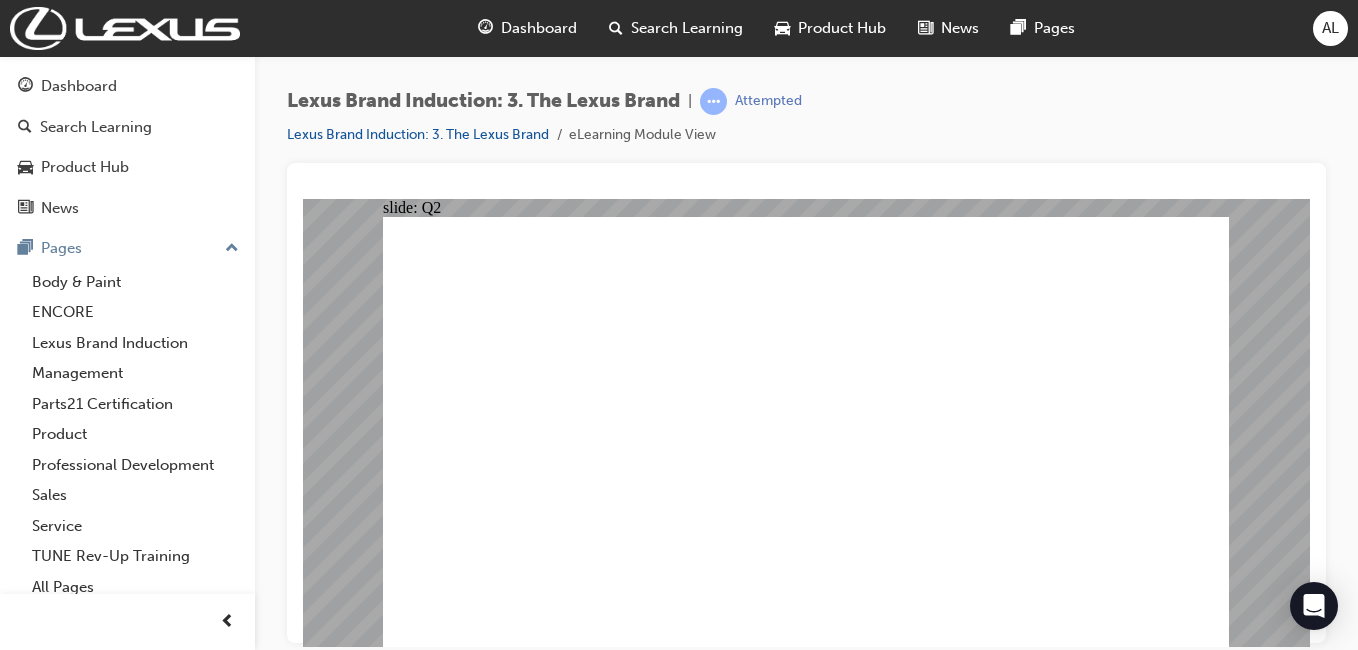 click 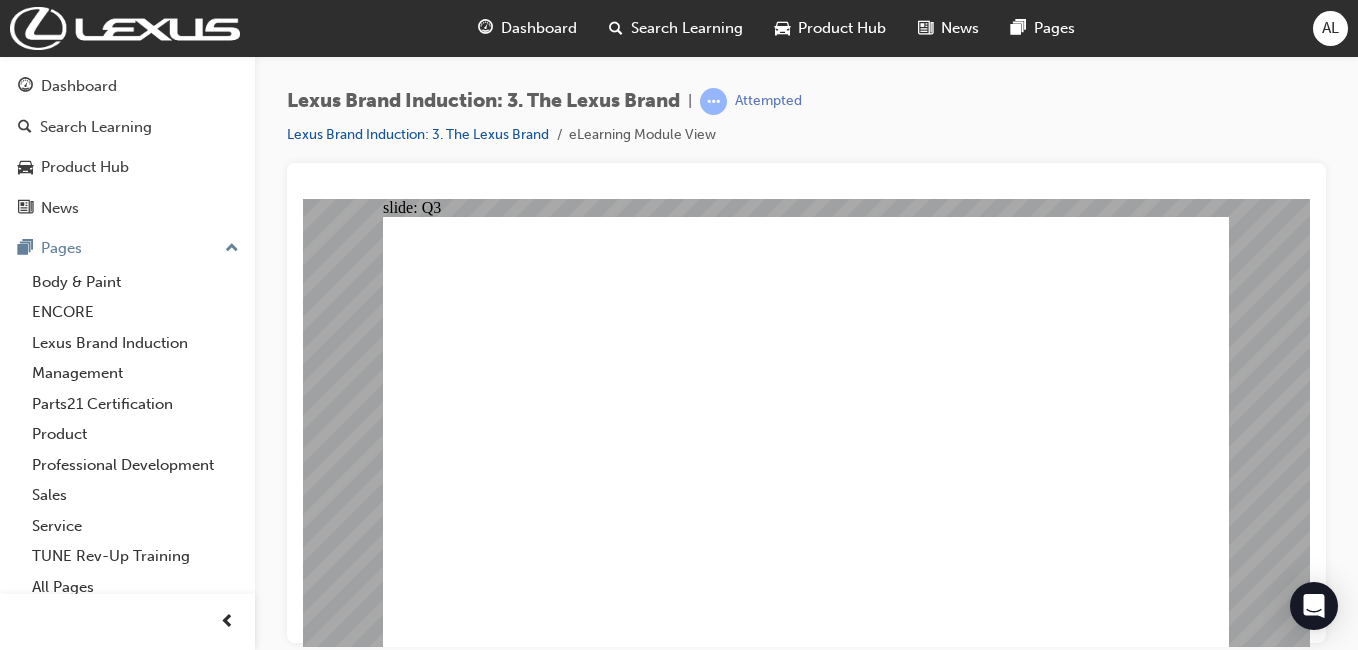 click 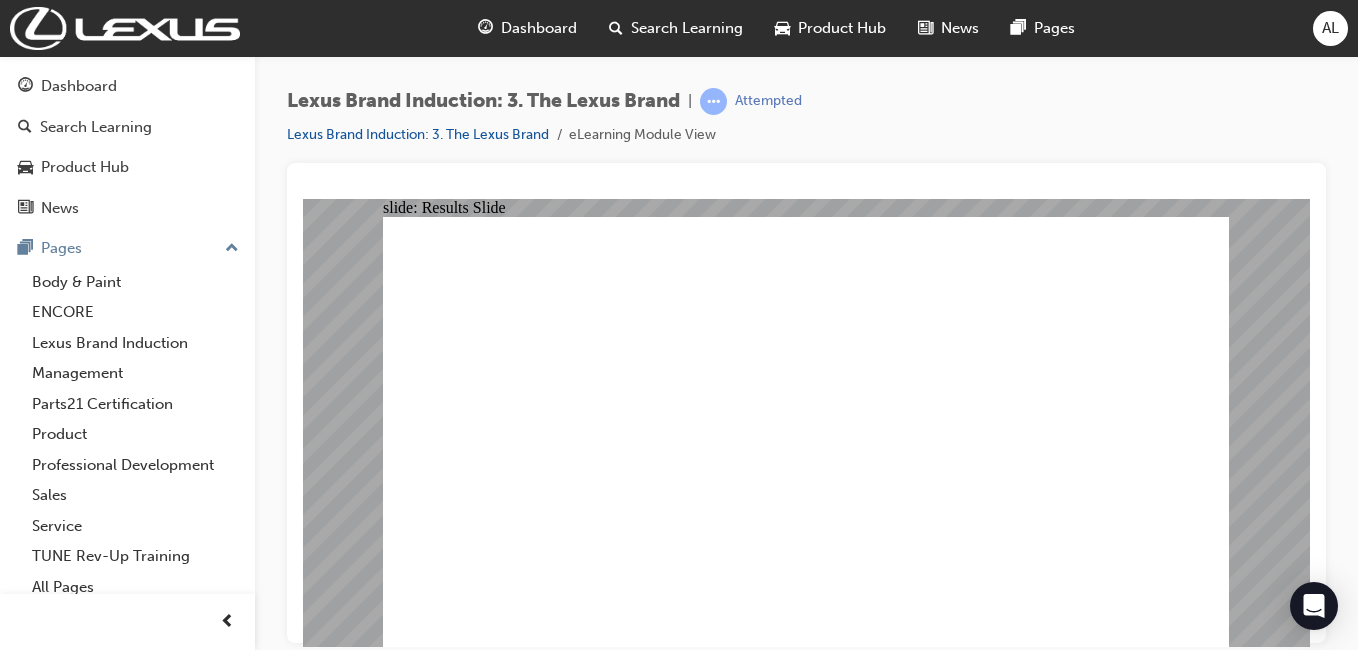 click 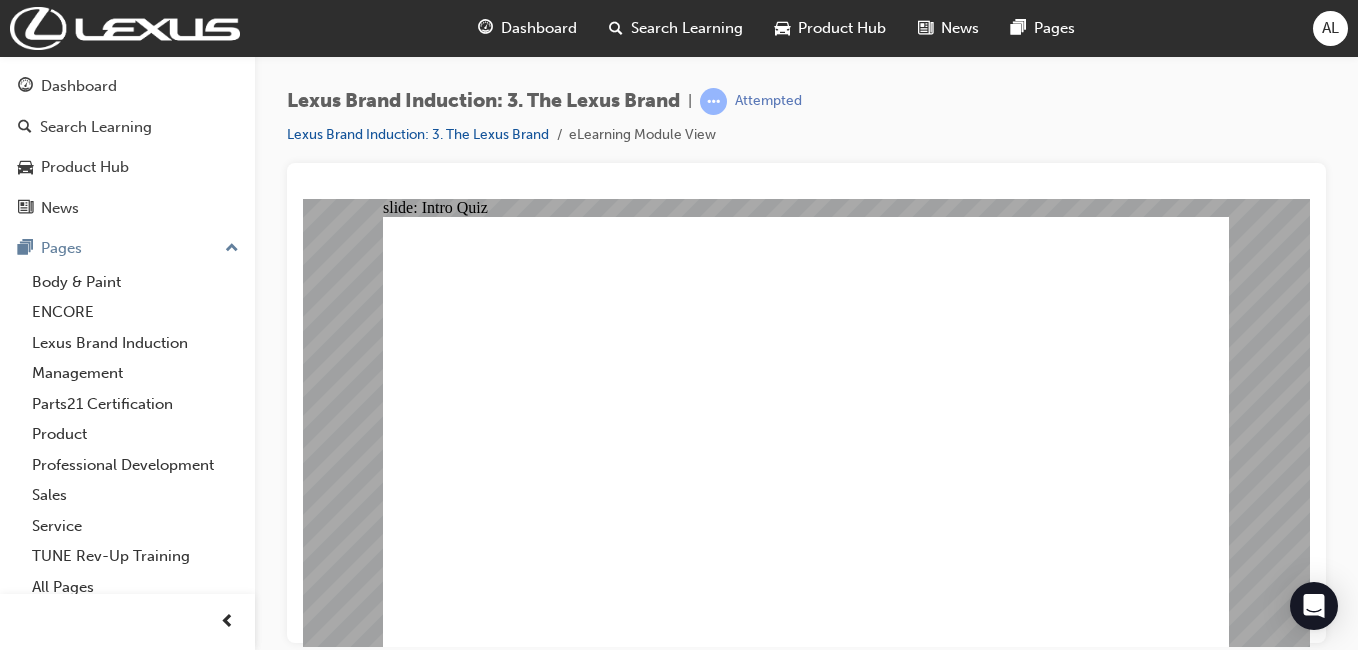 click 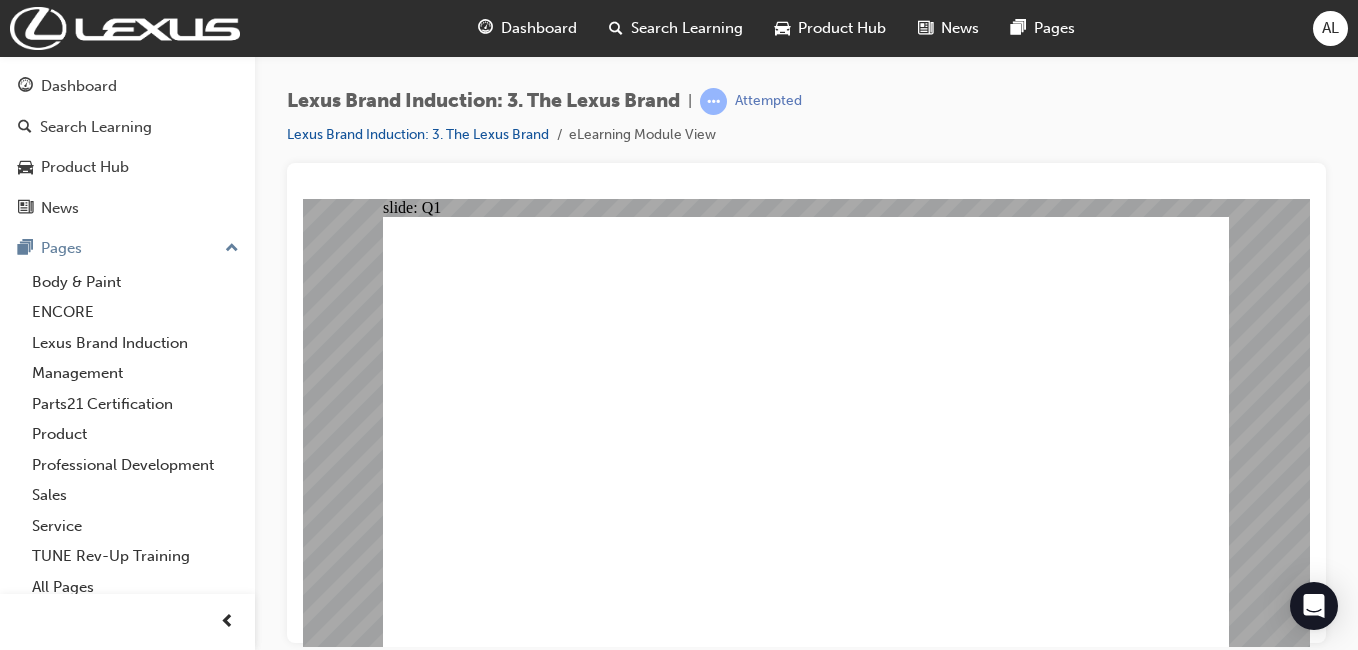 click at bounding box center [806, 1388] 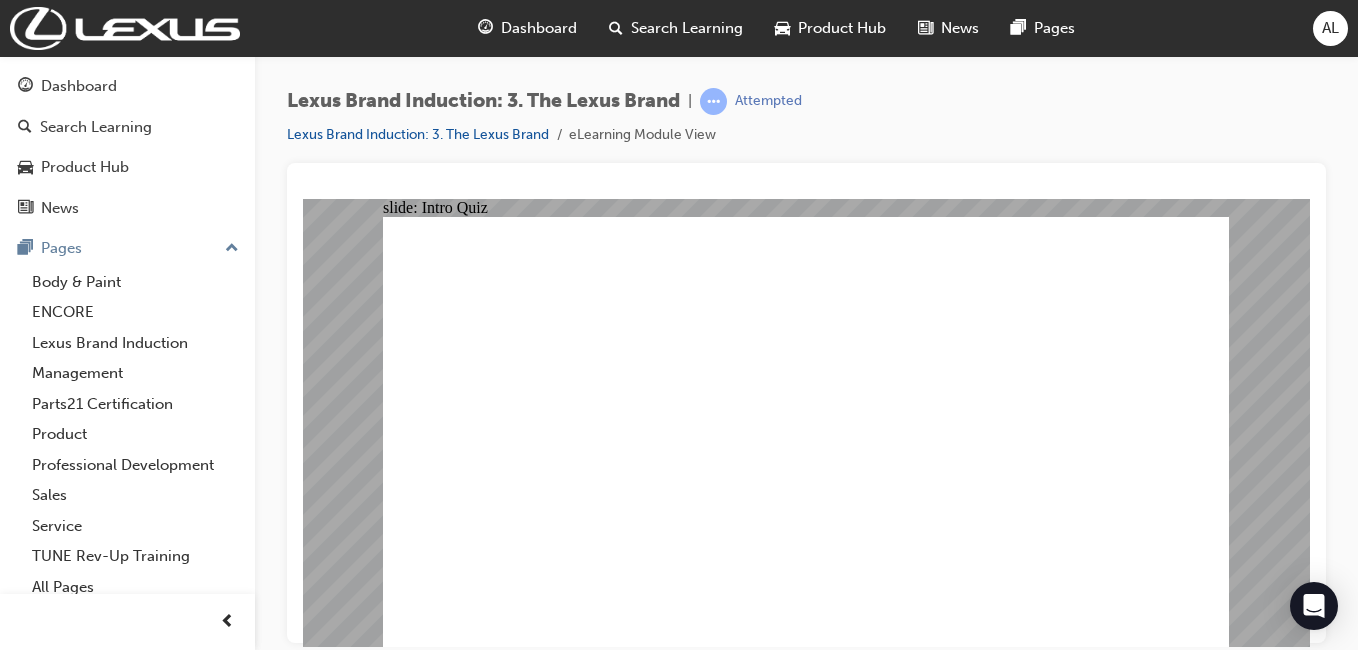 click 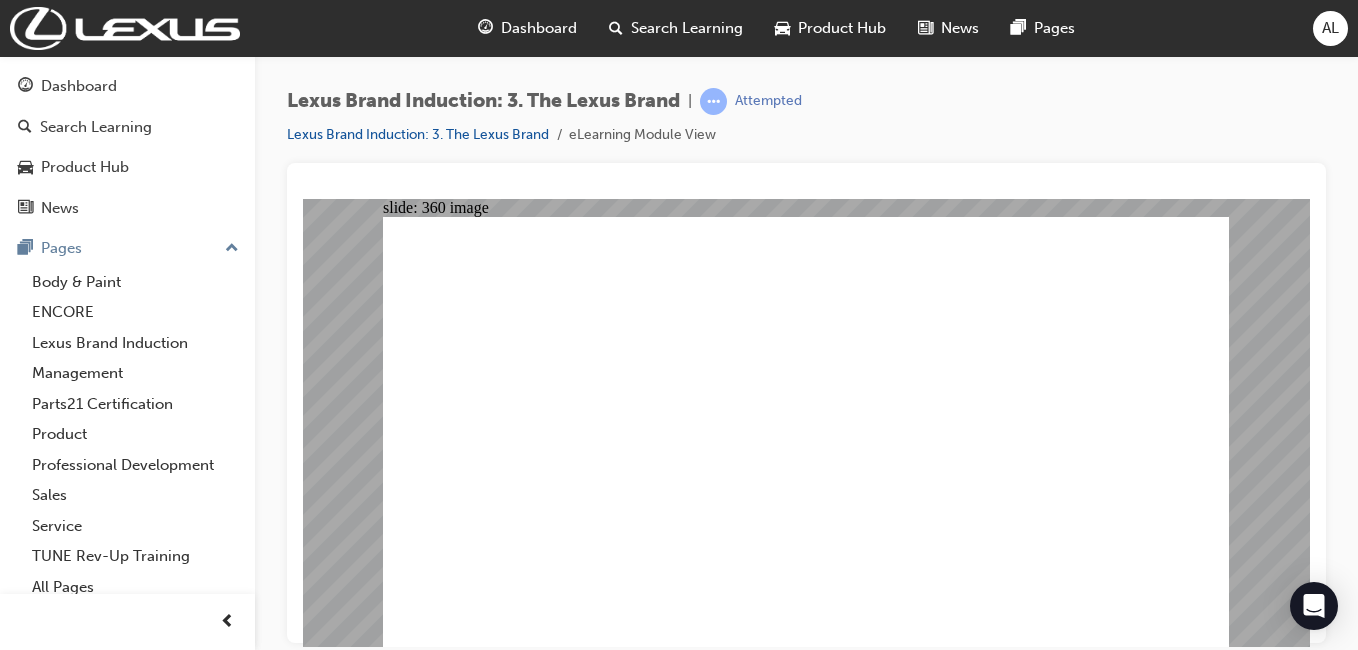 click 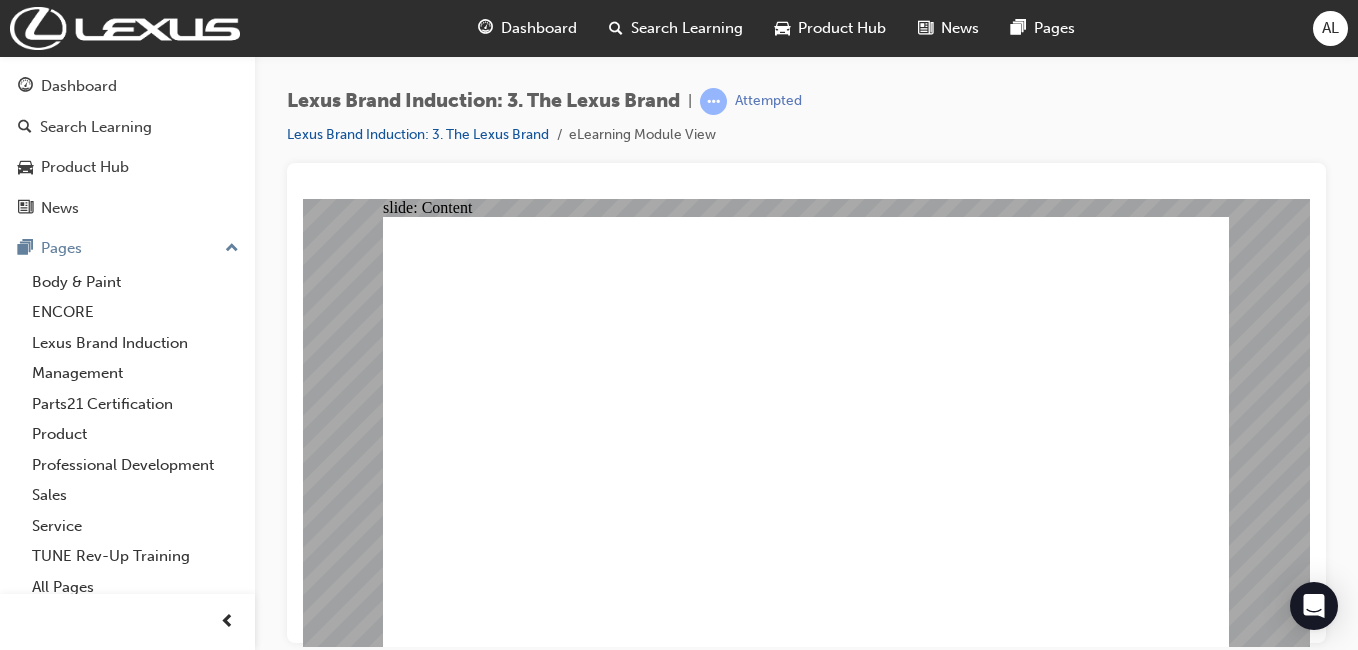 click 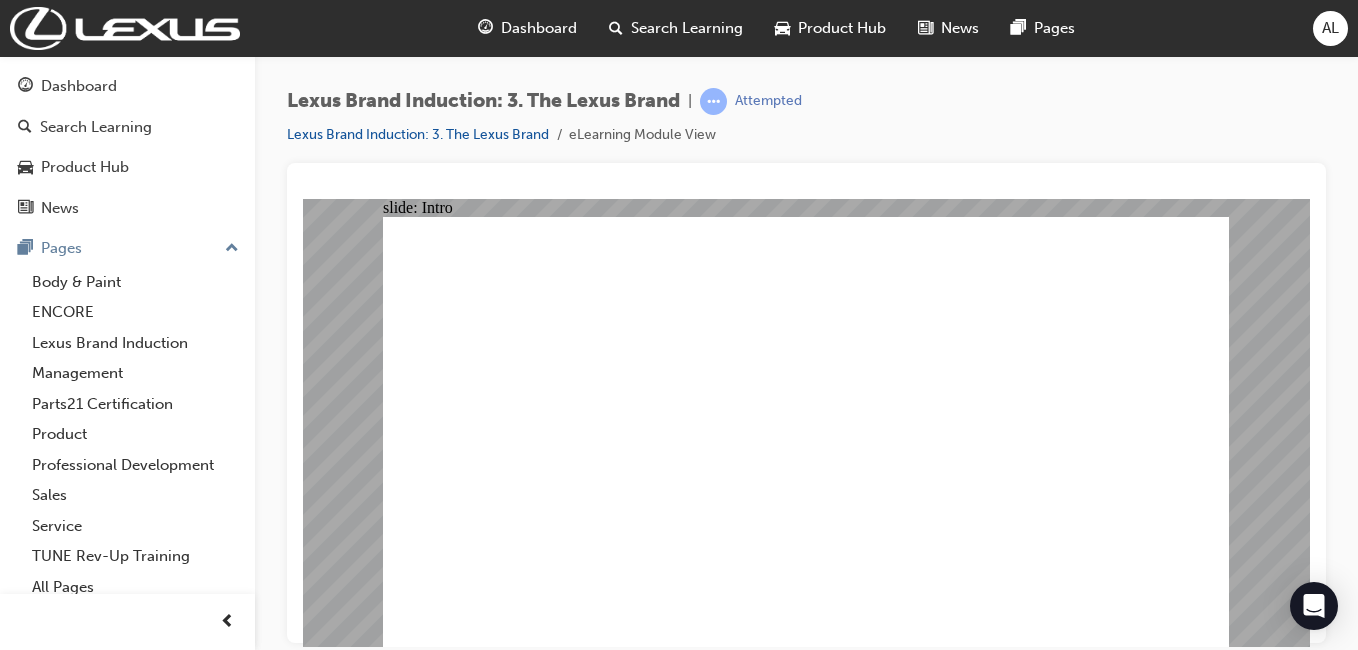 click 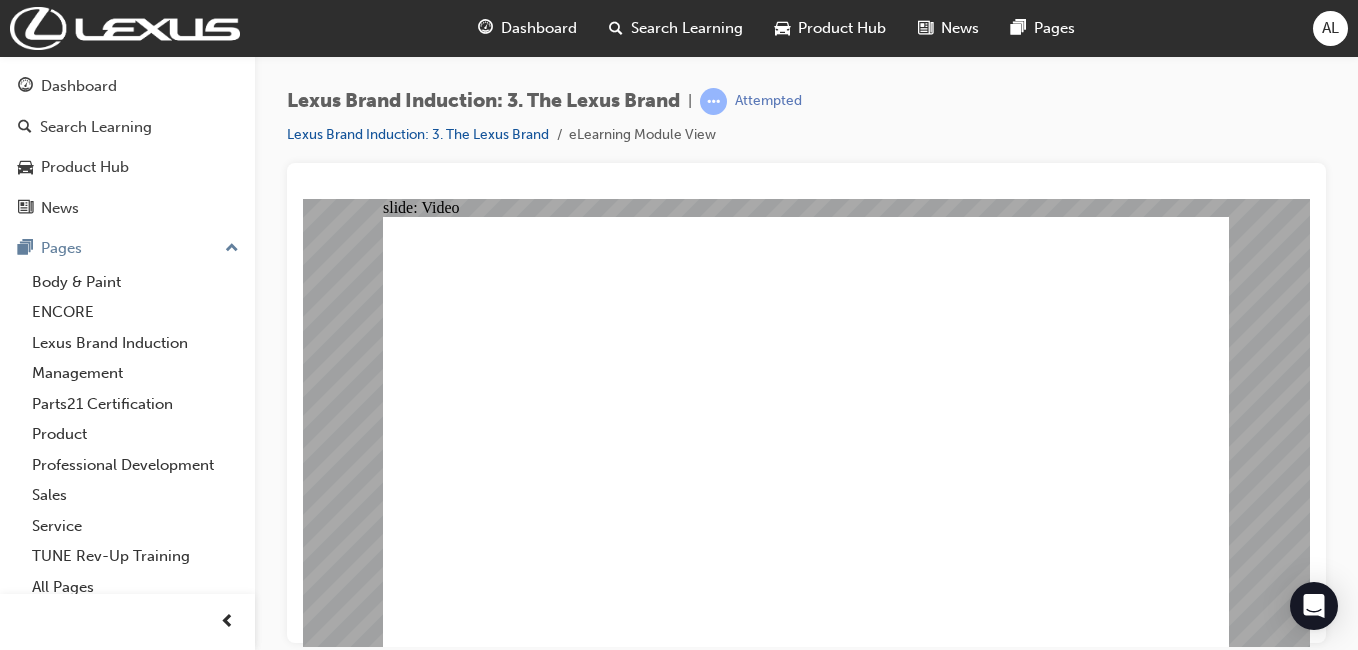 click 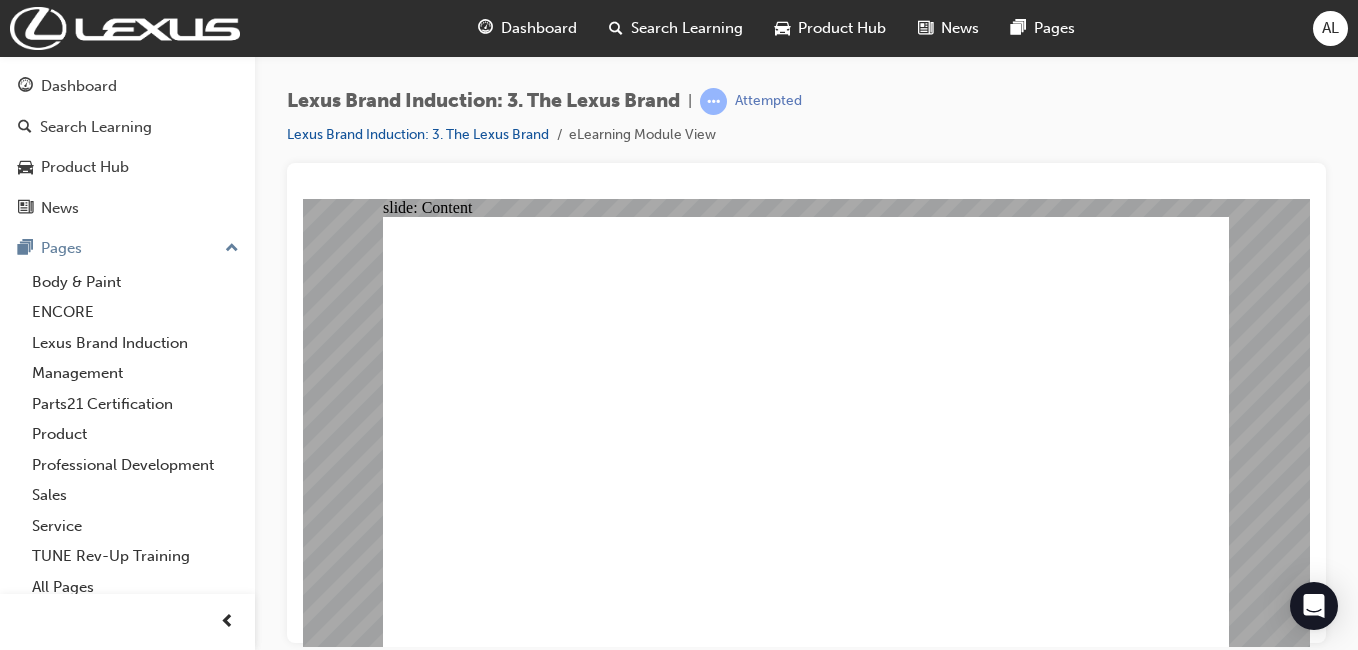 click at bounding box center [806, 1852] 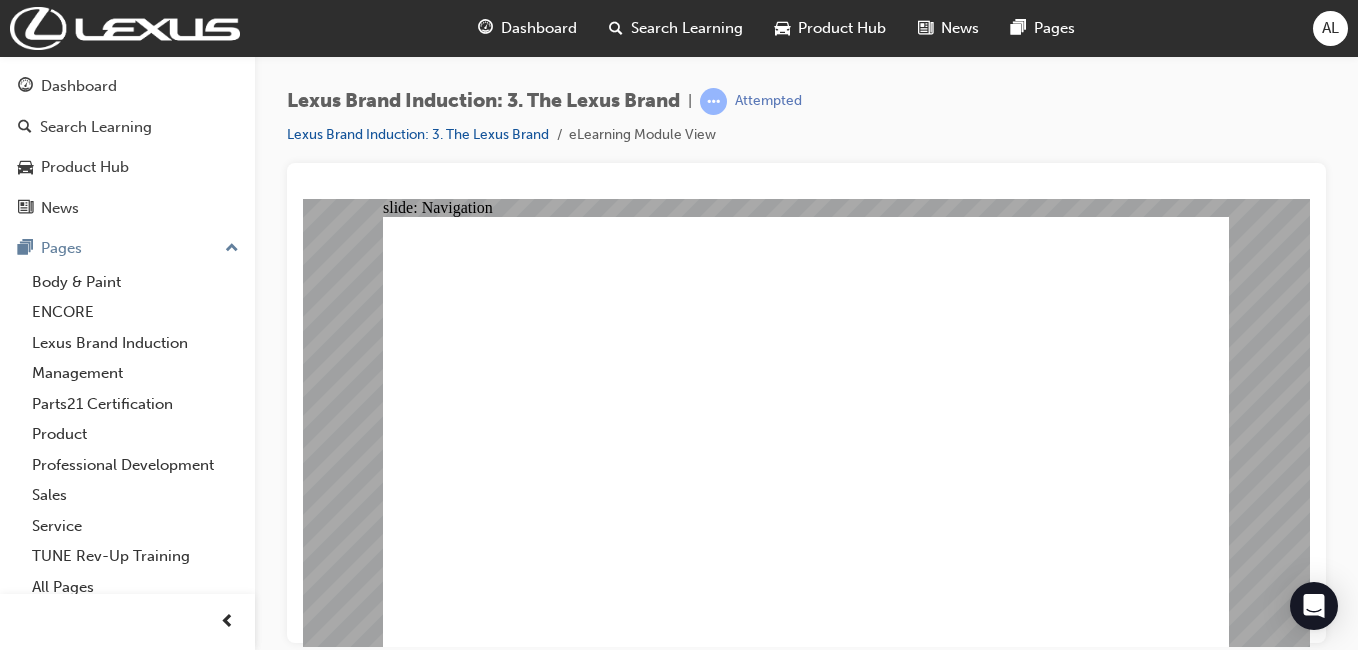 click 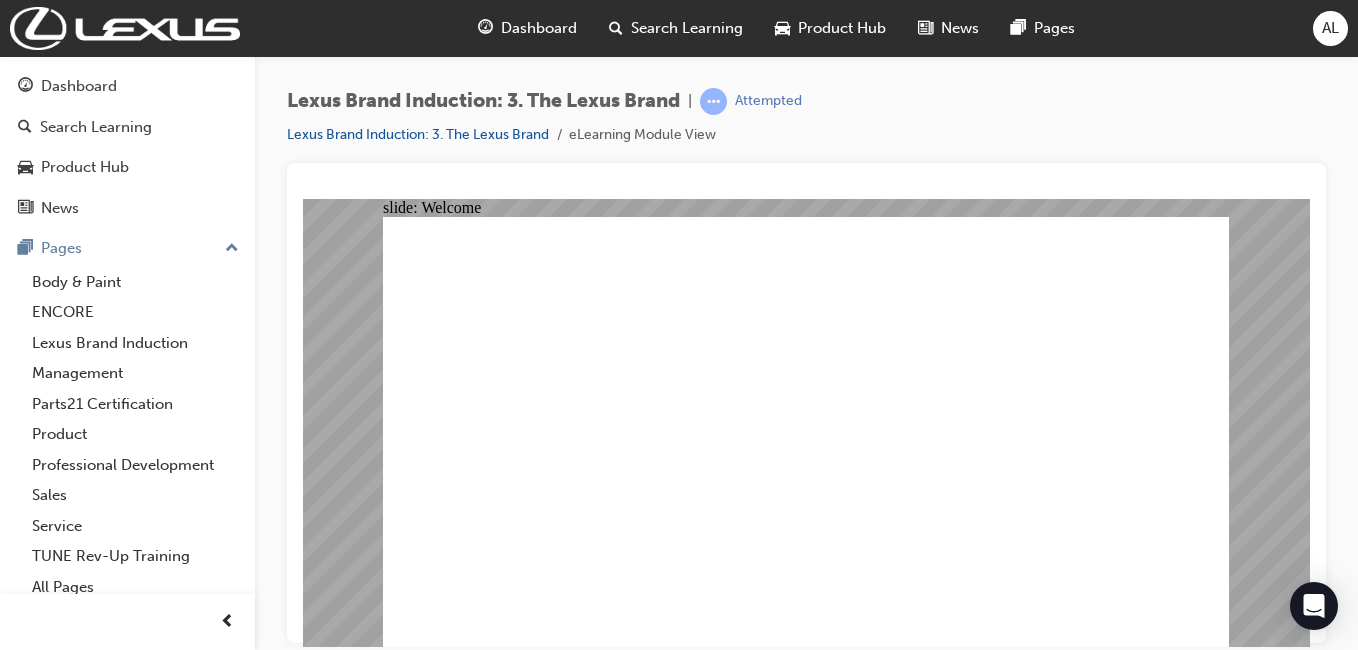 click 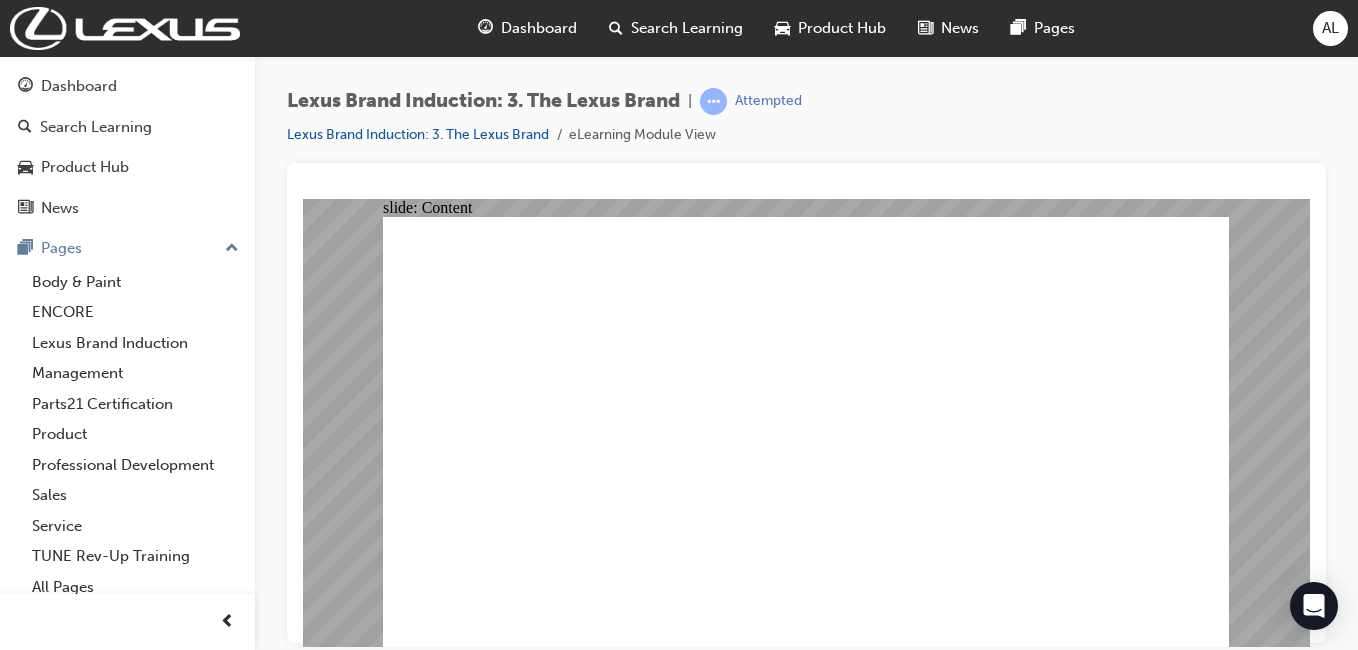 click 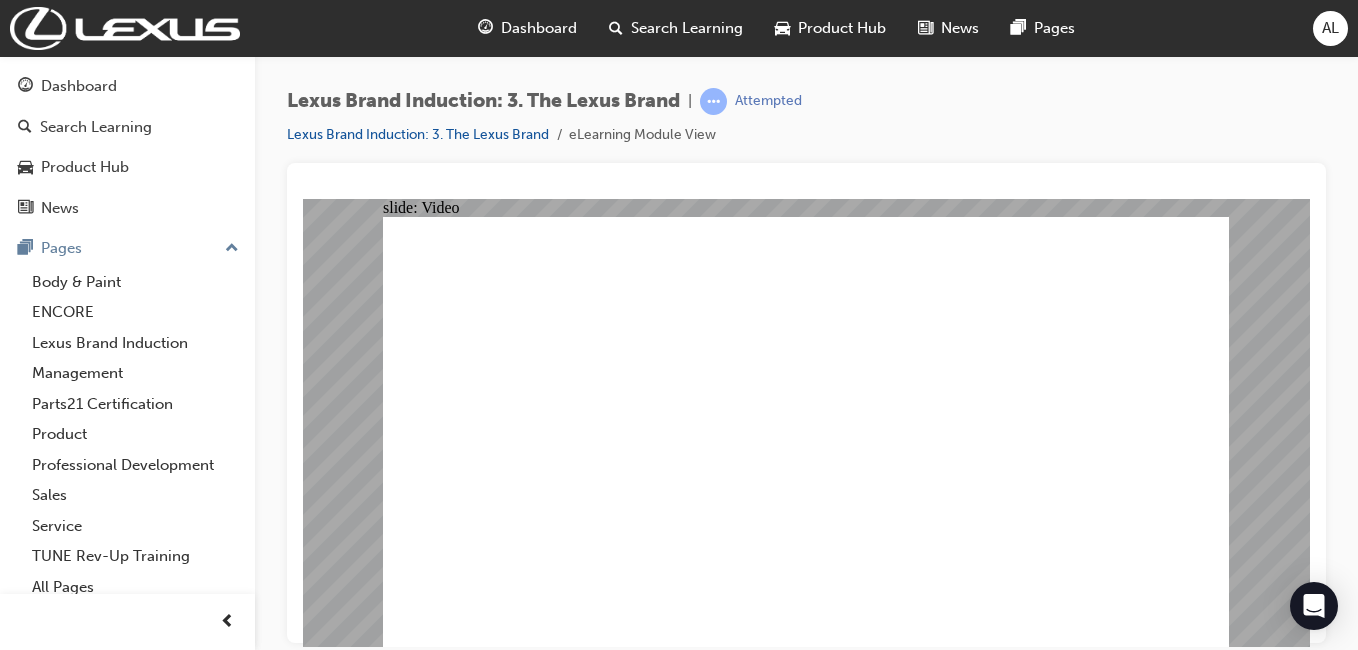 click 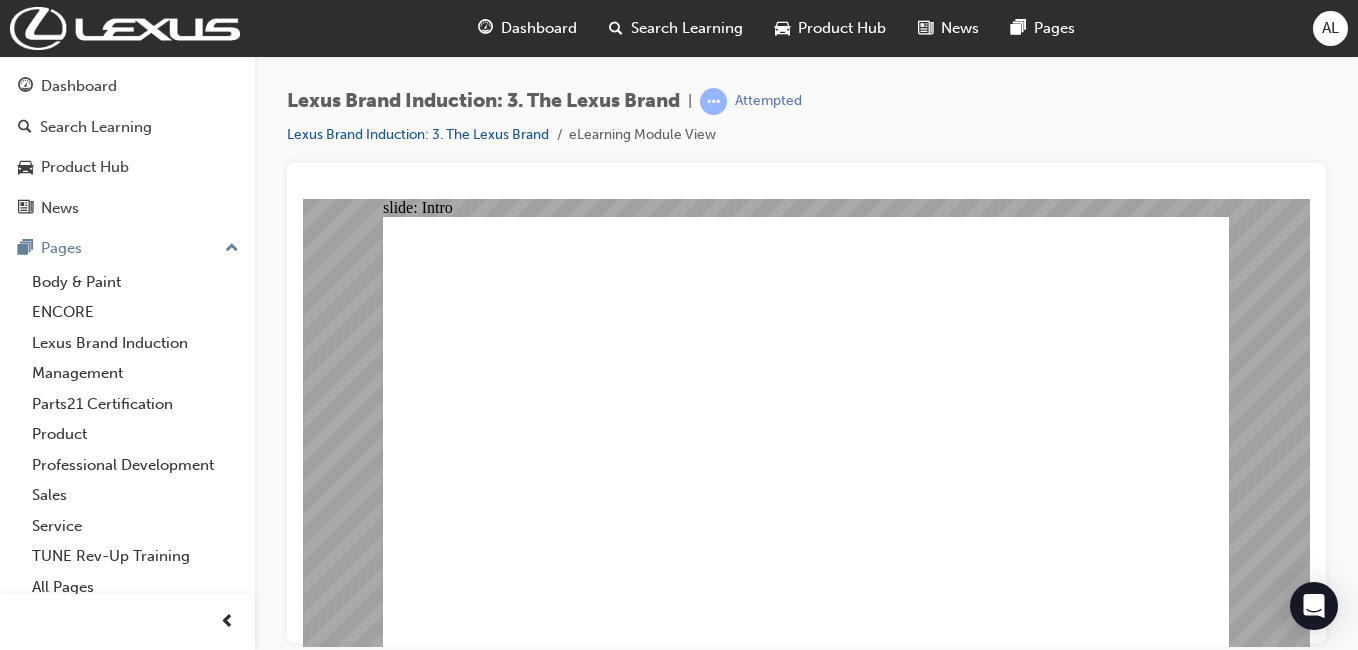 click 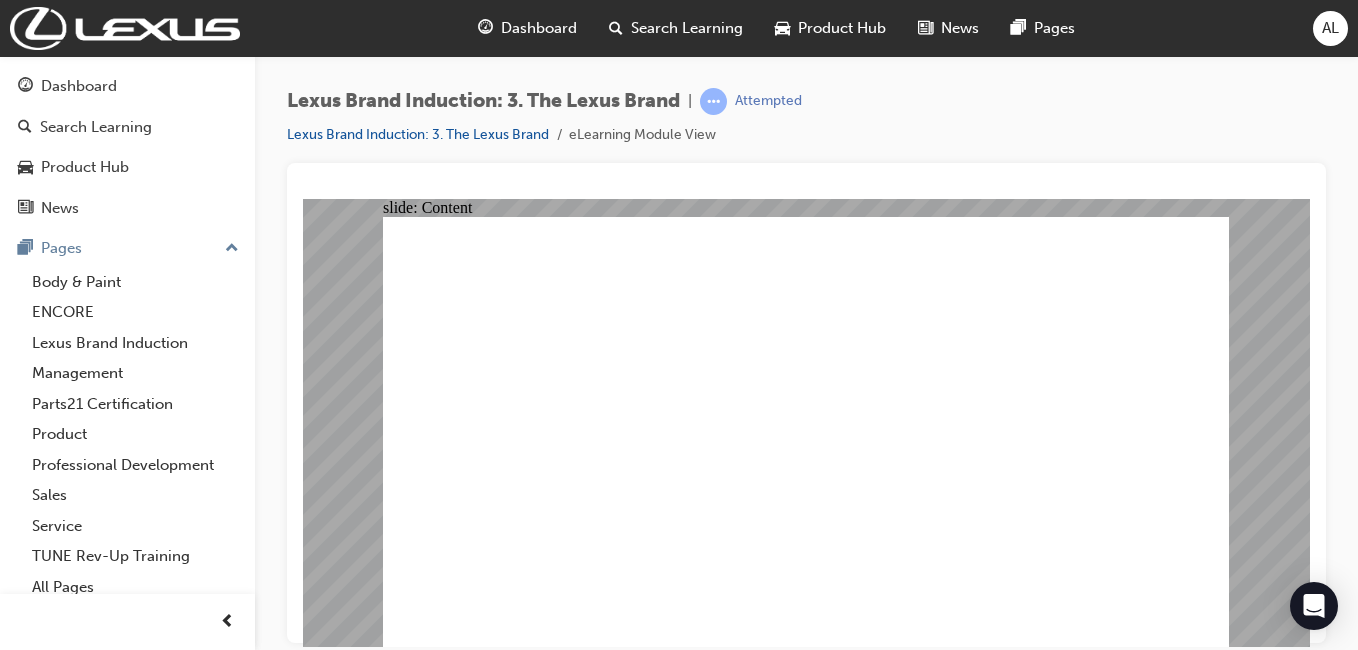 click 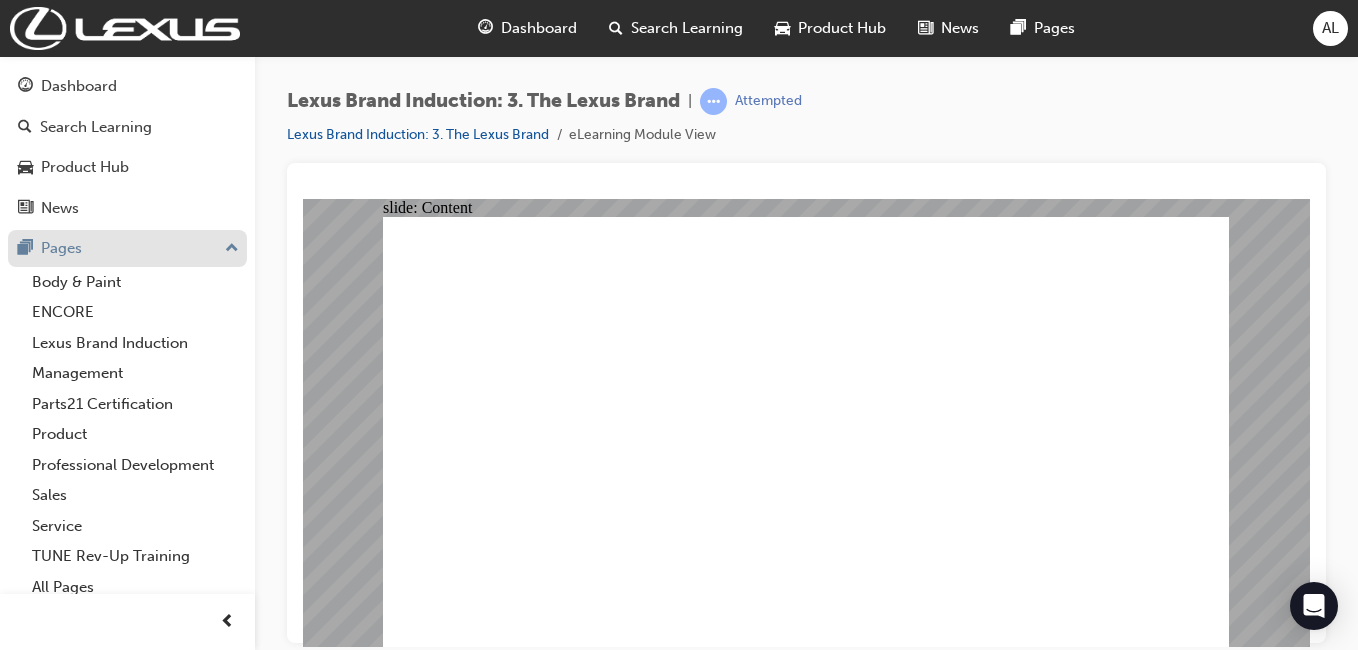 click on "Pages" at bounding box center [61, 248] 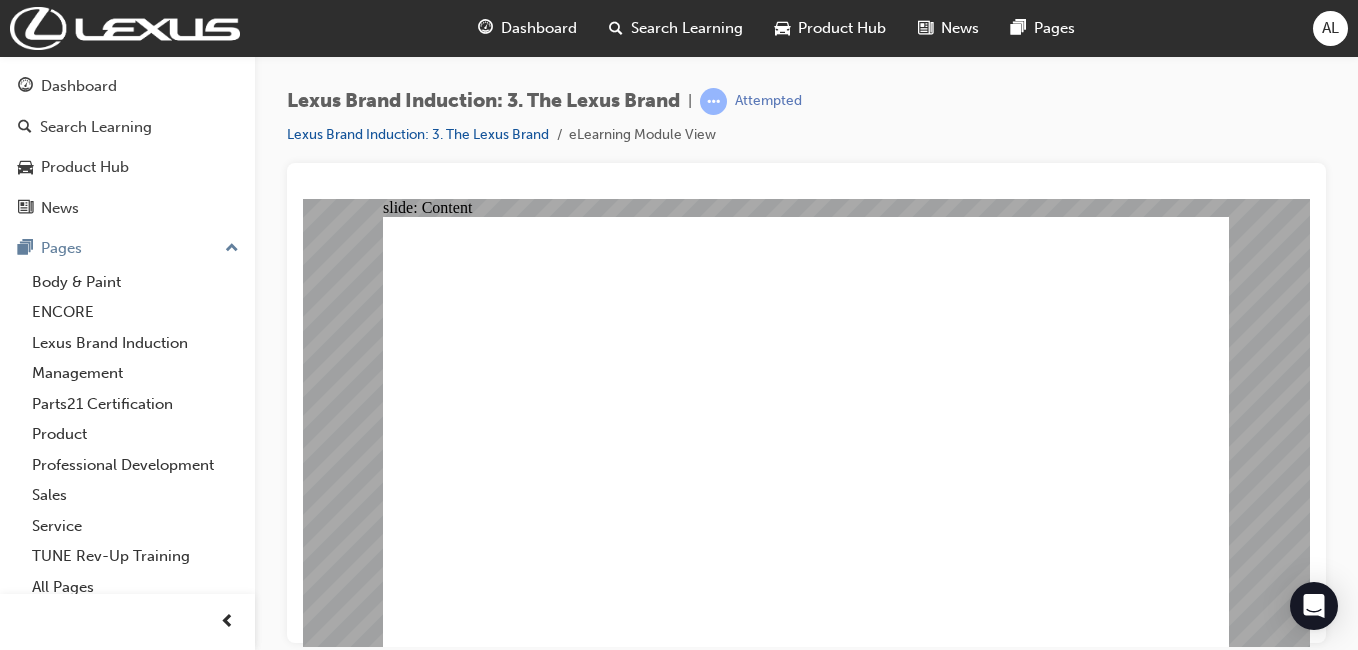 click 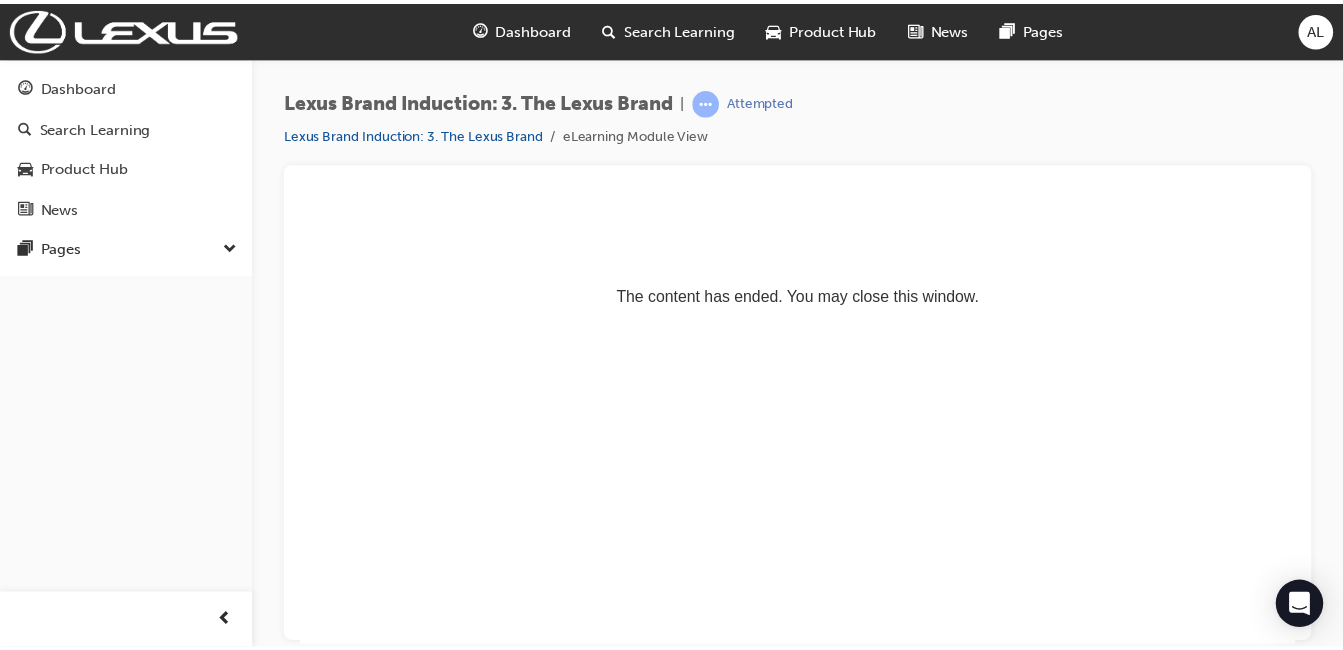 scroll, scrollTop: 0, scrollLeft: 0, axis: both 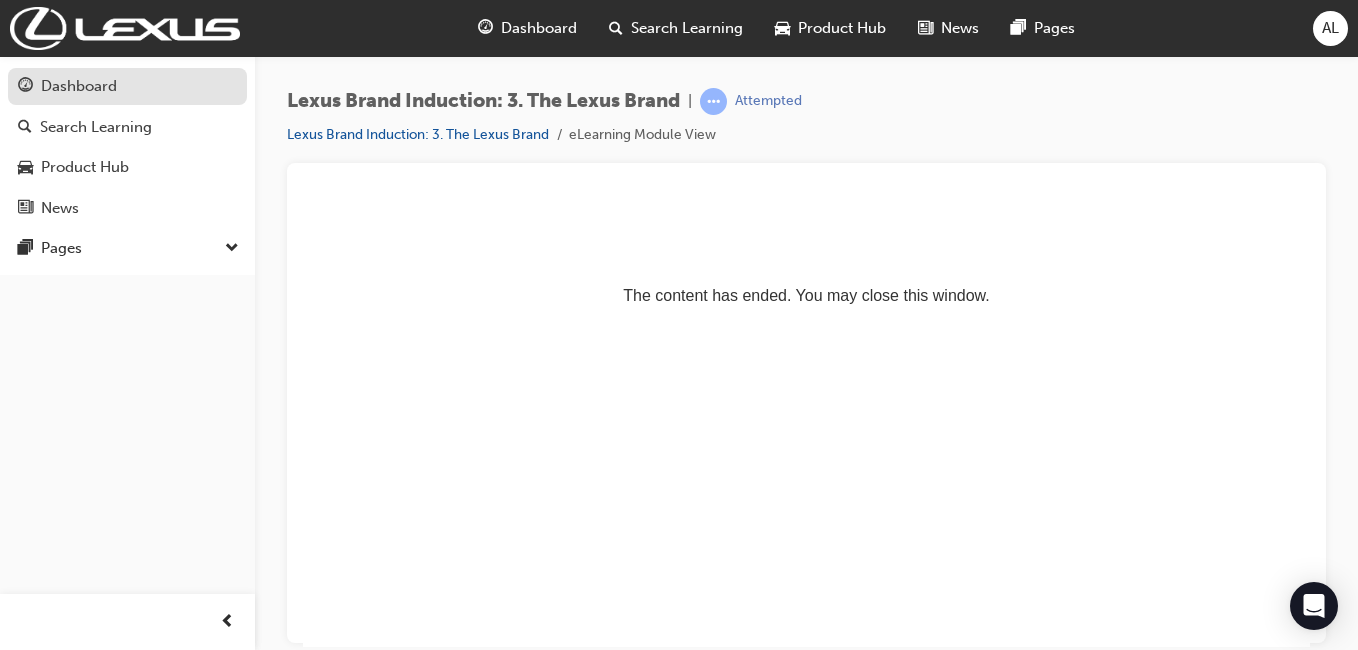 click on "Dashboard" at bounding box center [79, 86] 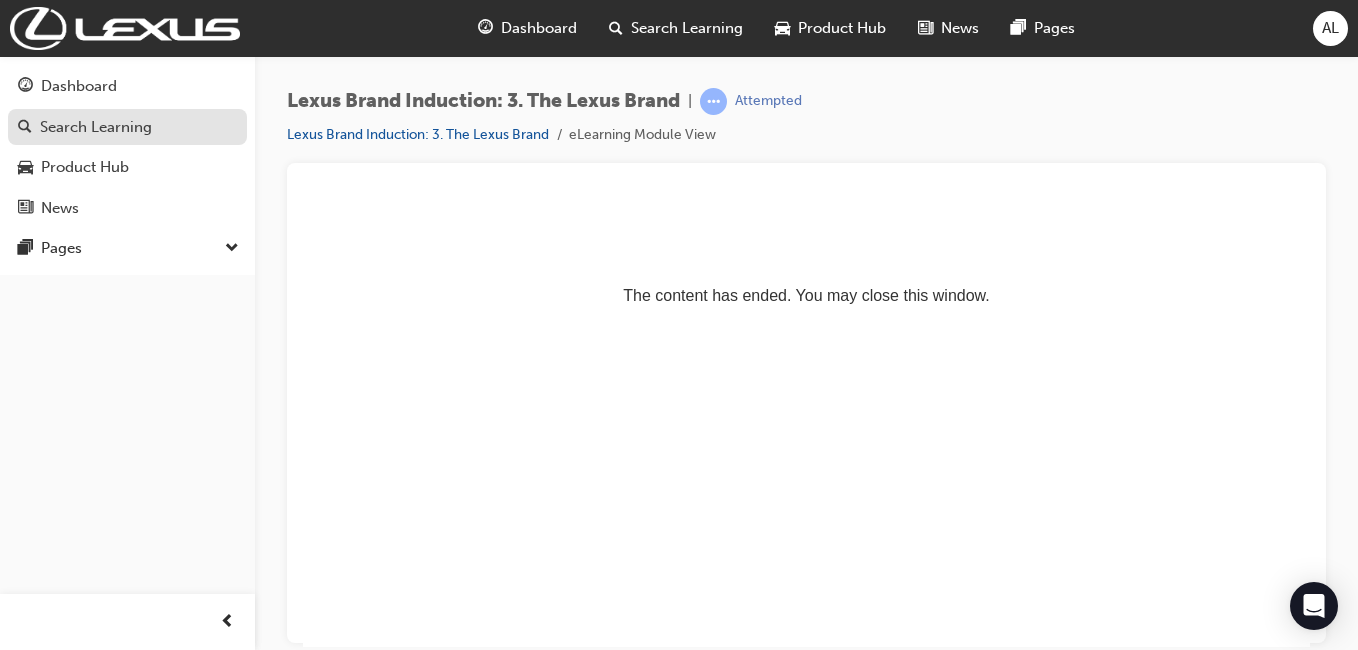 click on "Search Learning" at bounding box center [127, 127] 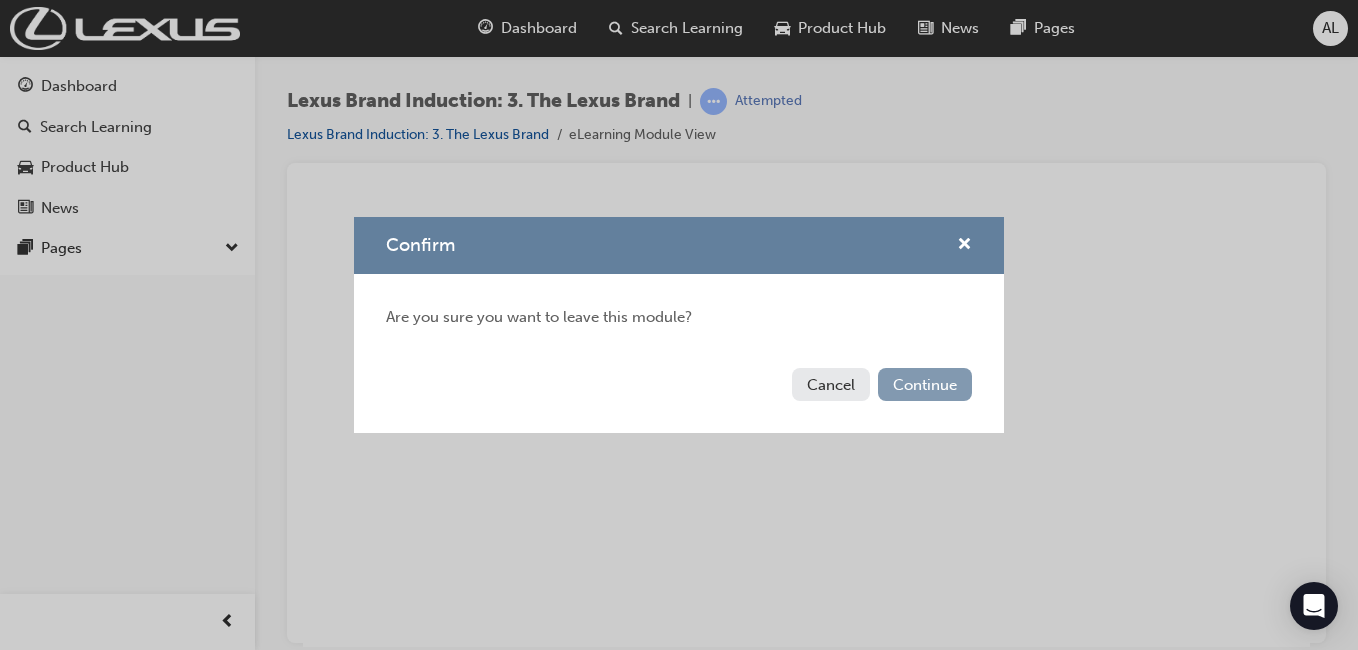 click on "Continue" at bounding box center [925, 384] 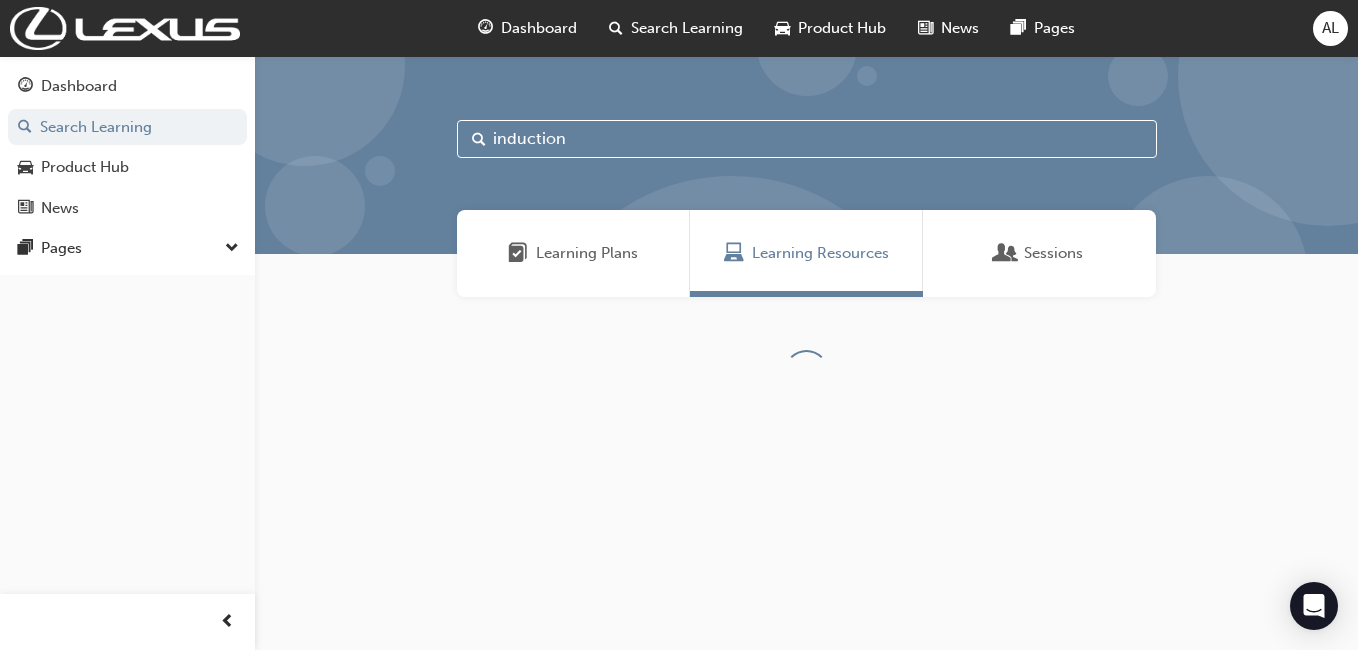 click on "Learning Plans" at bounding box center [587, 253] 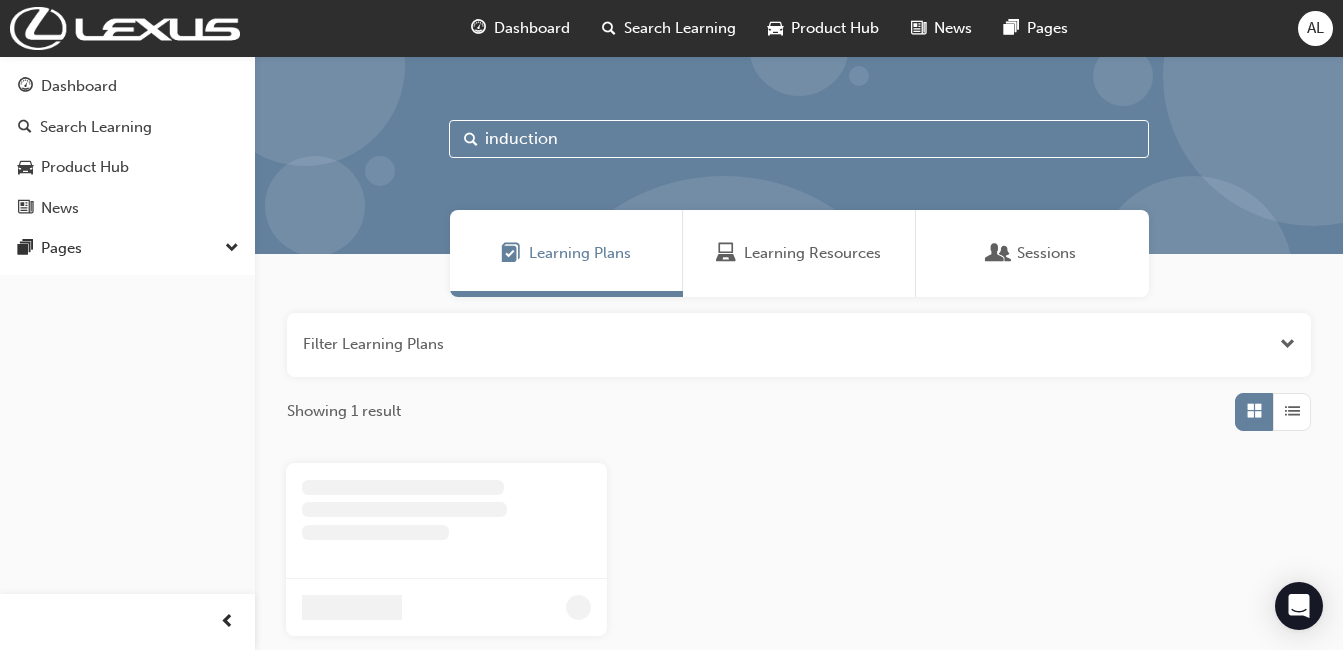 scroll, scrollTop: 148, scrollLeft: 0, axis: vertical 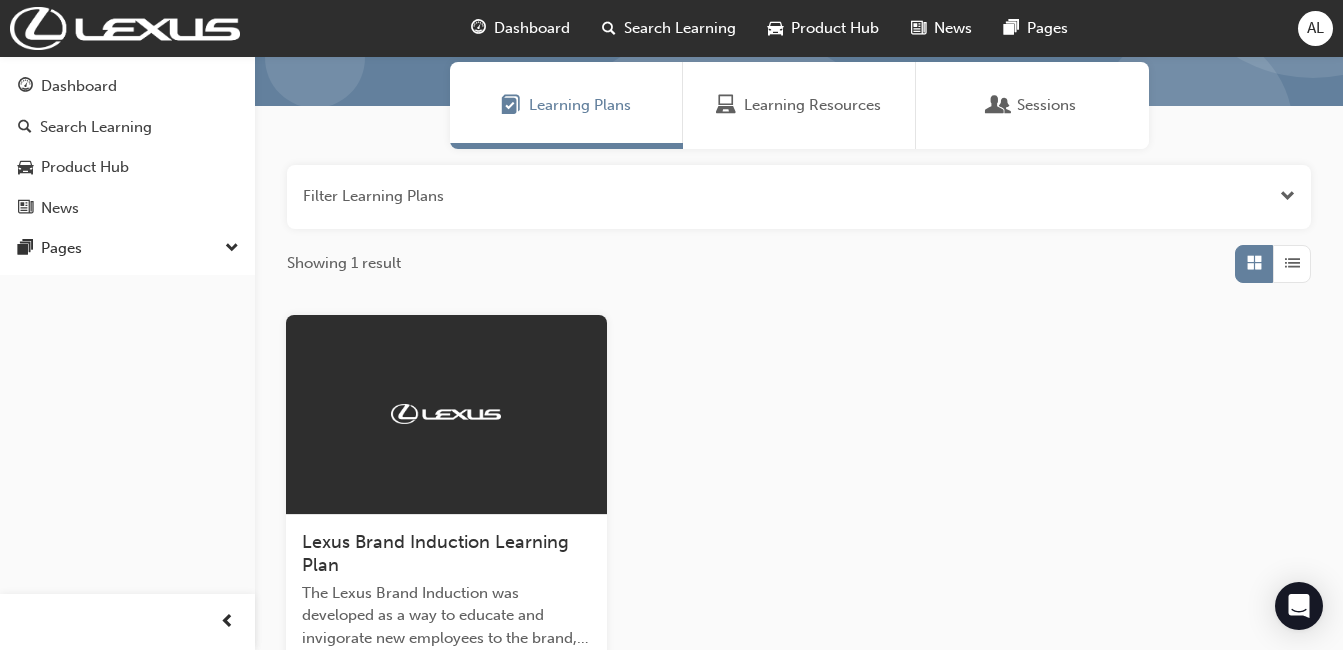 click on "Lexus Brand Induction Learning Plan" at bounding box center (435, 554) 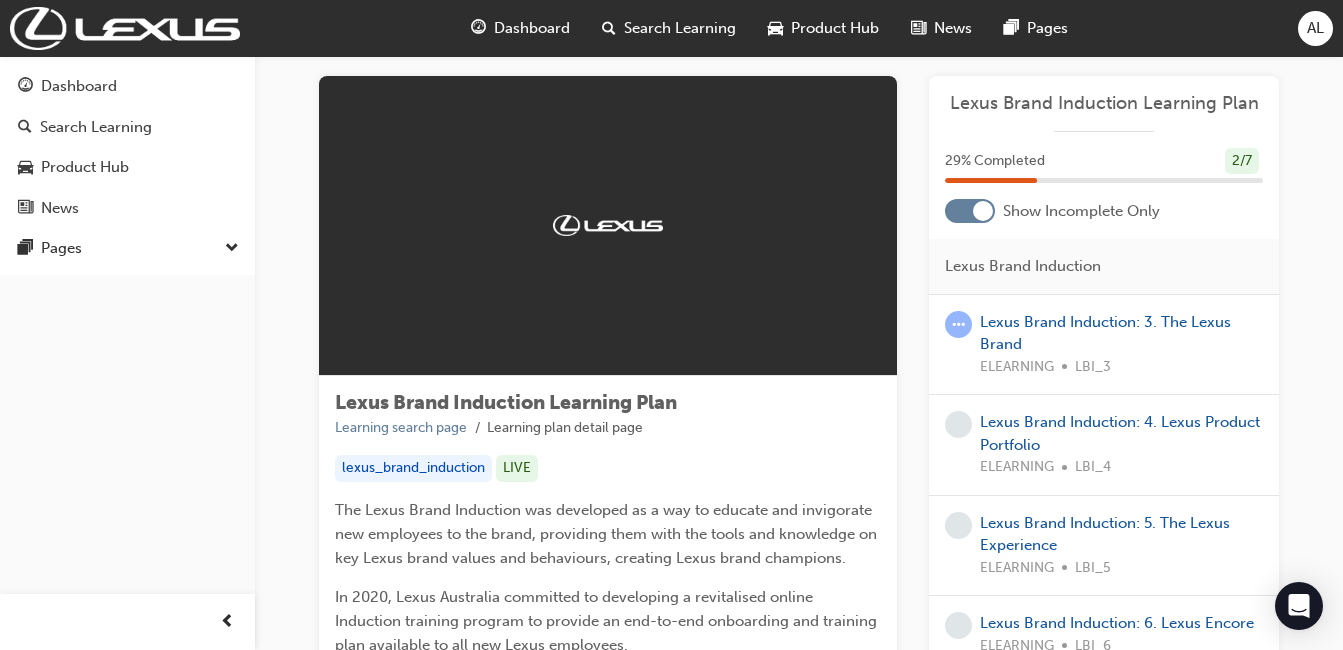 scroll, scrollTop: 0, scrollLeft: 0, axis: both 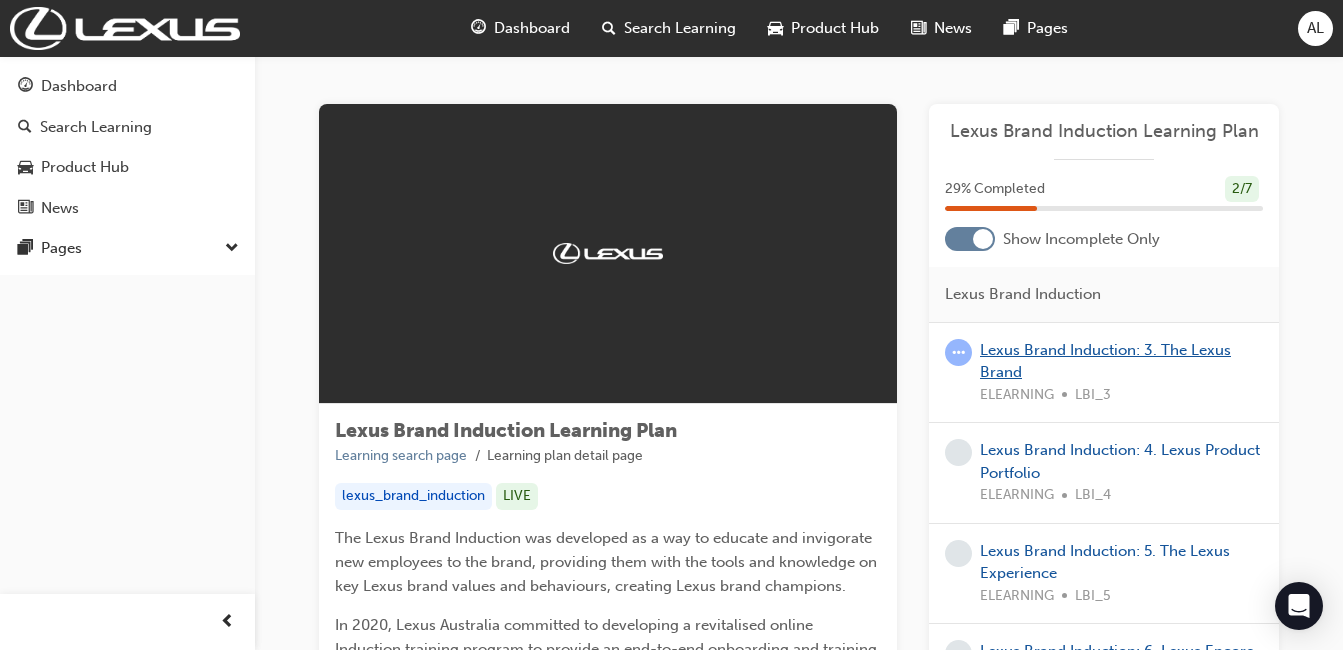 click on "Lexus Brand Induction: 3. The Lexus Brand" at bounding box center [1105, 361] 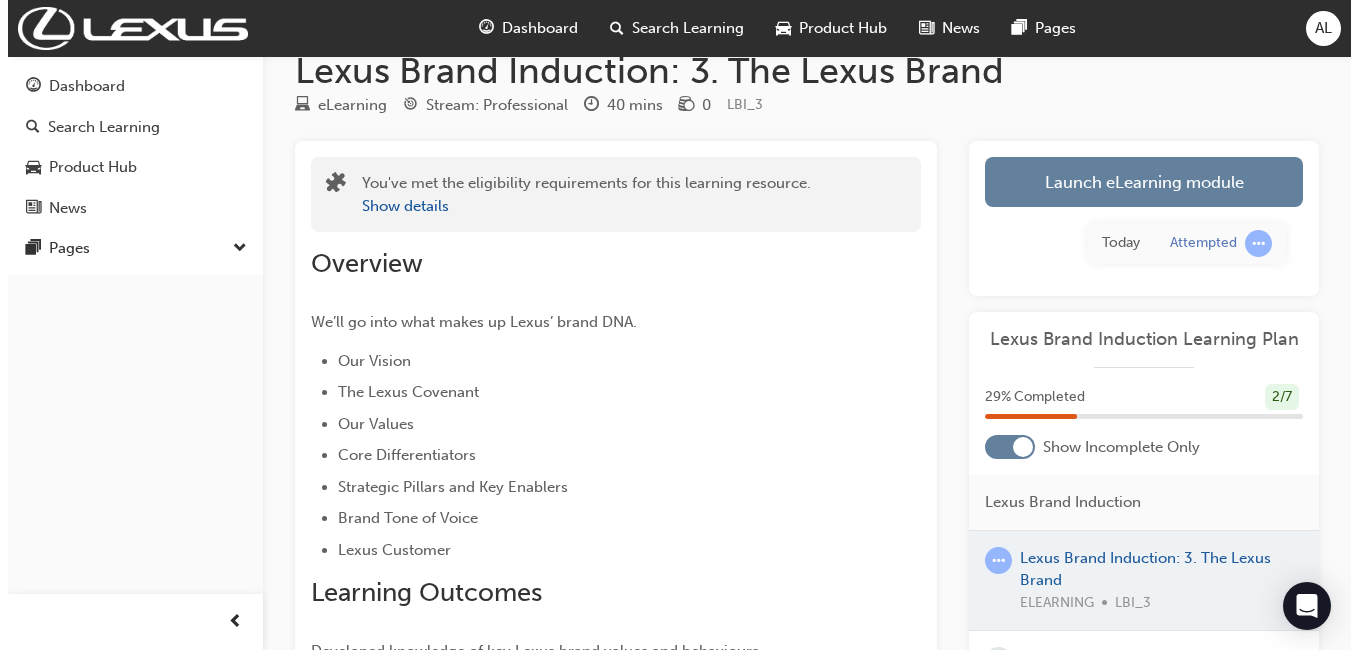 scroll, scrollTop: 0, scrollLeft: 0, axis: both 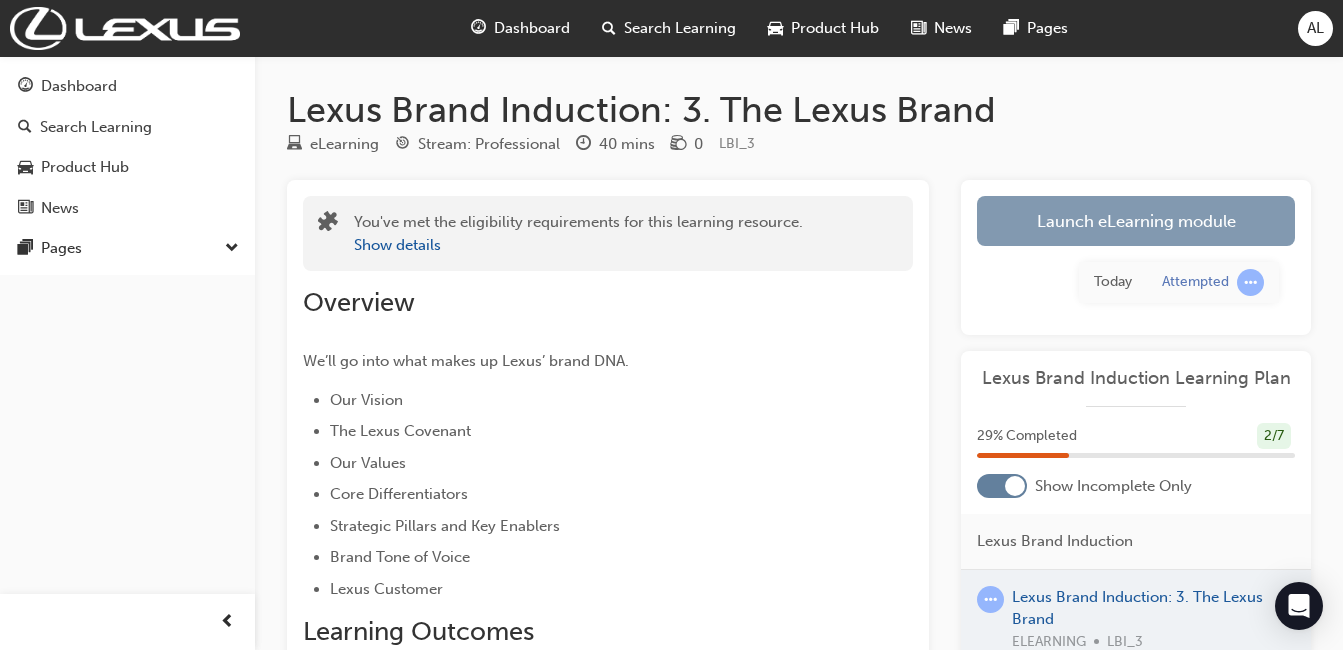 click on "Launch eLearning module" at bounding box center (1136, 221) 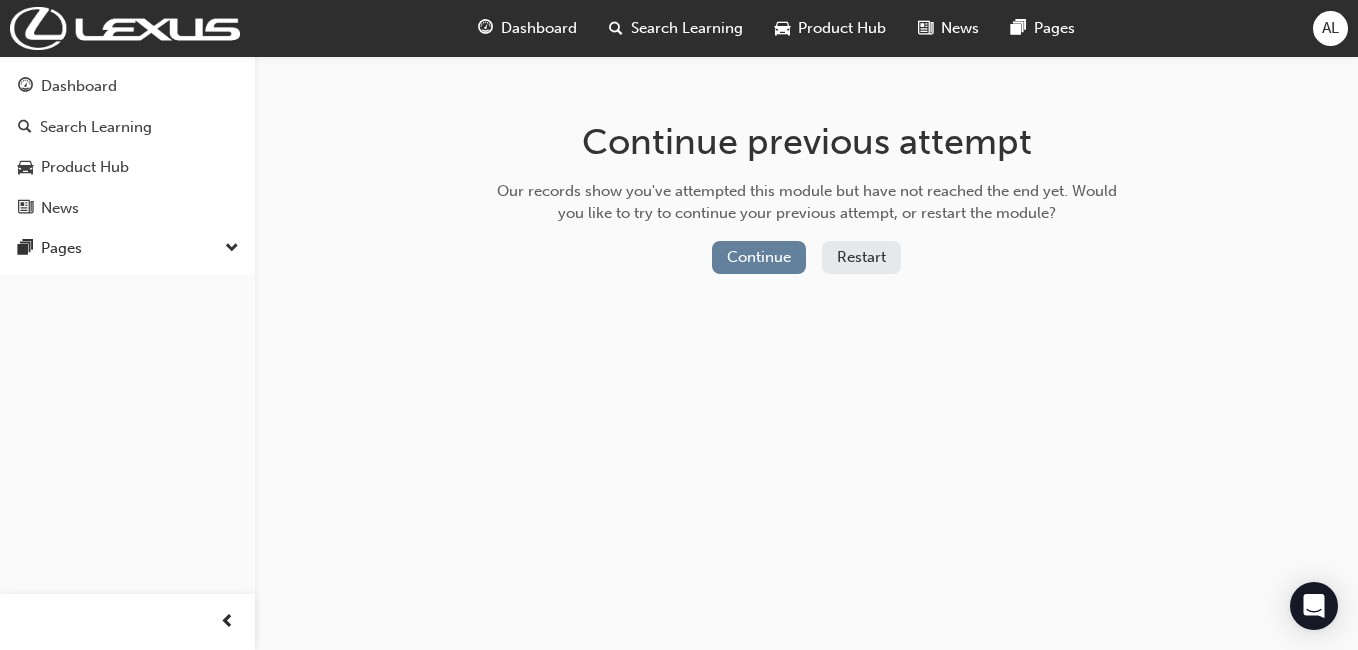 click on "Restart" at bounding box center [861, 257] 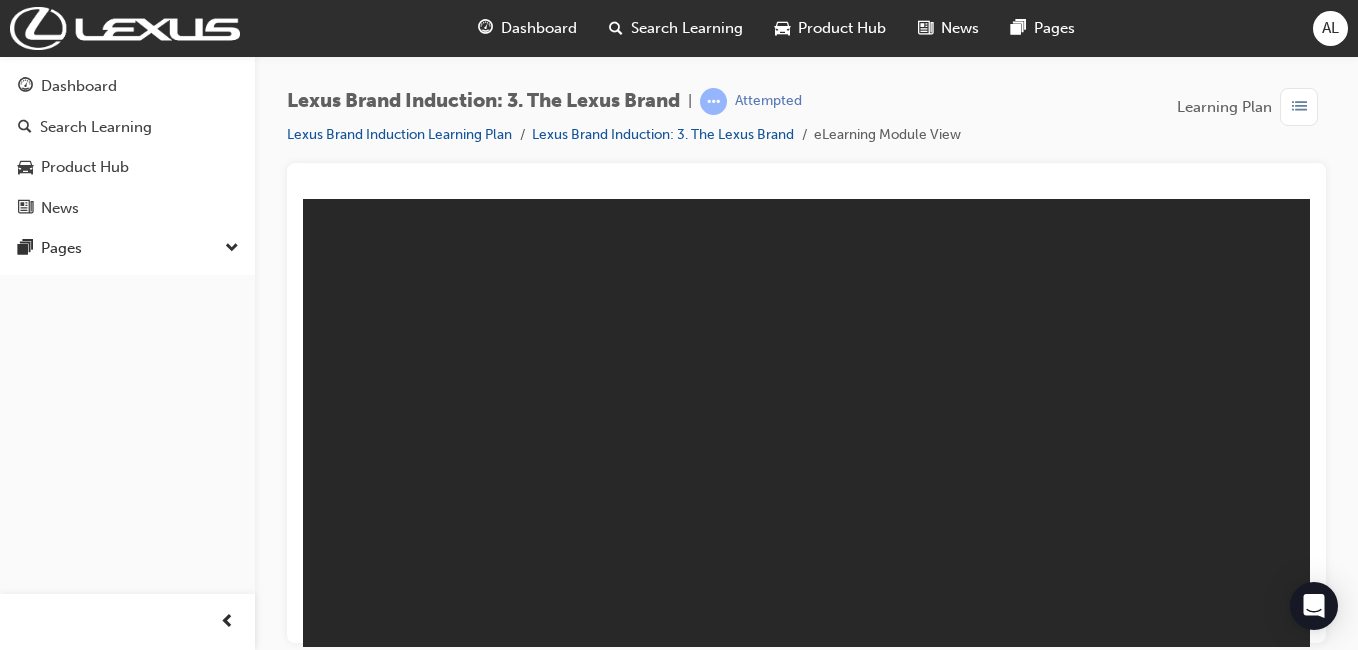scroll, scrollTop: 0, scrollLeft: 0, axis: both 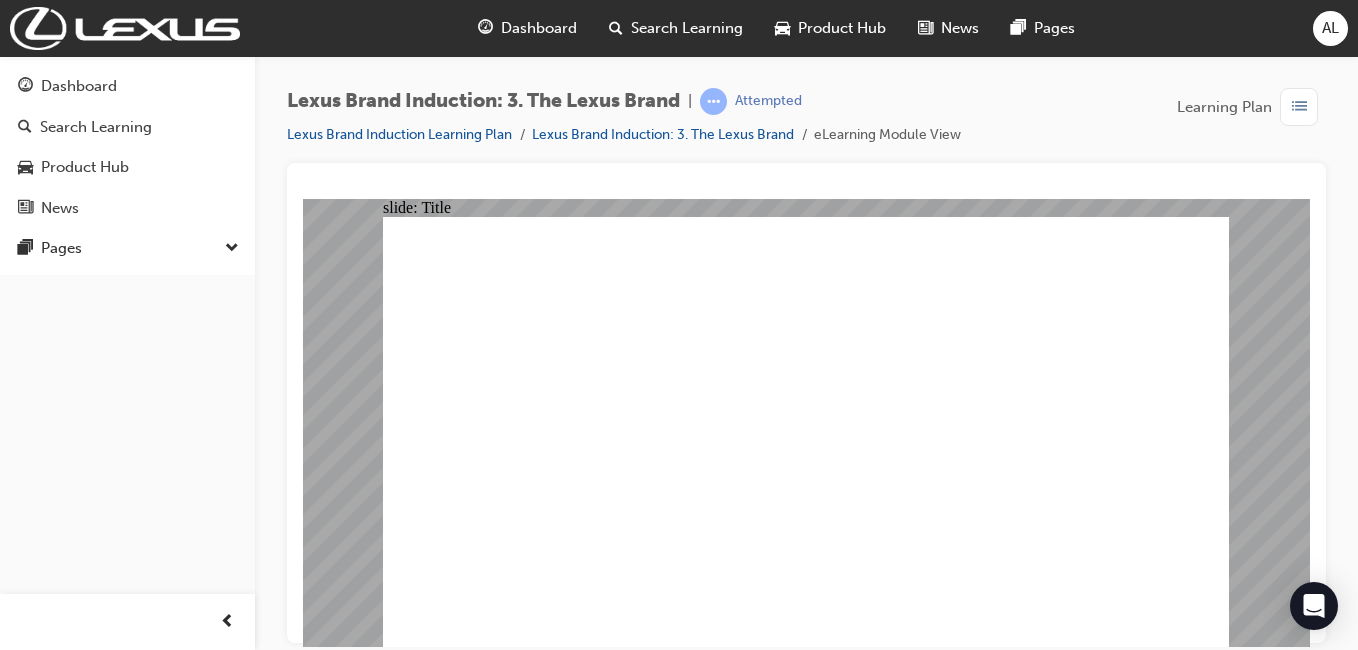 click 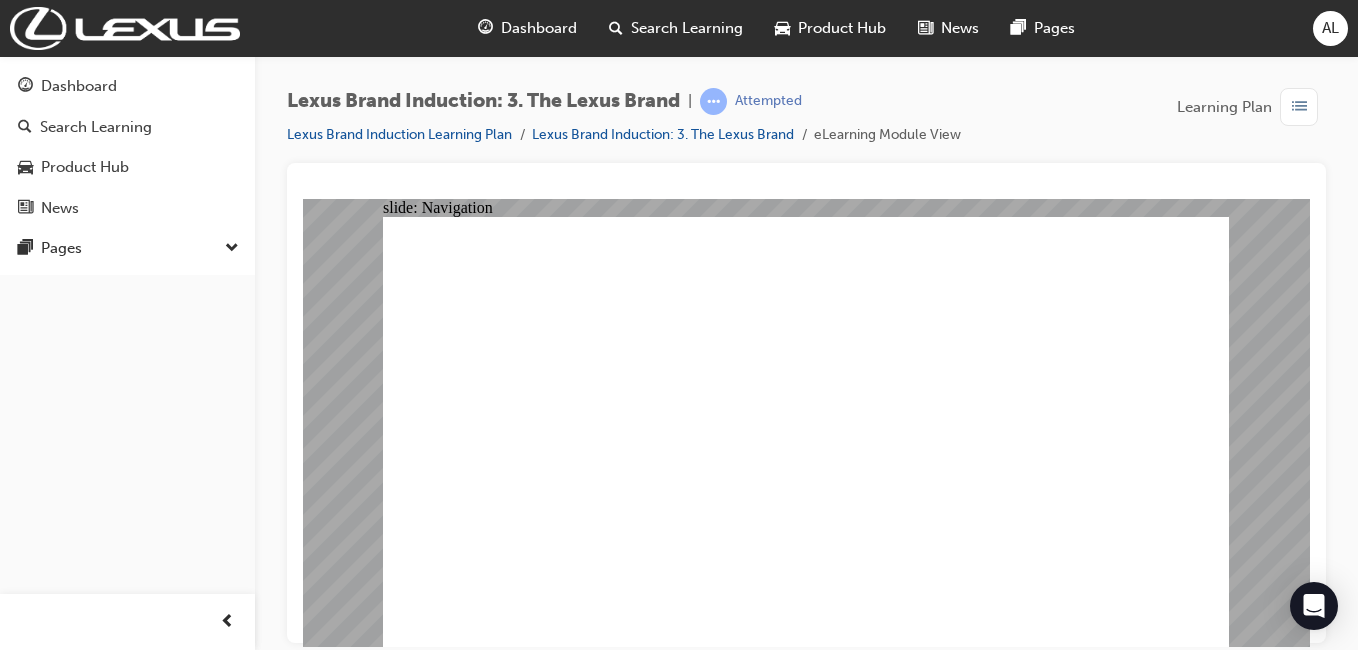 click 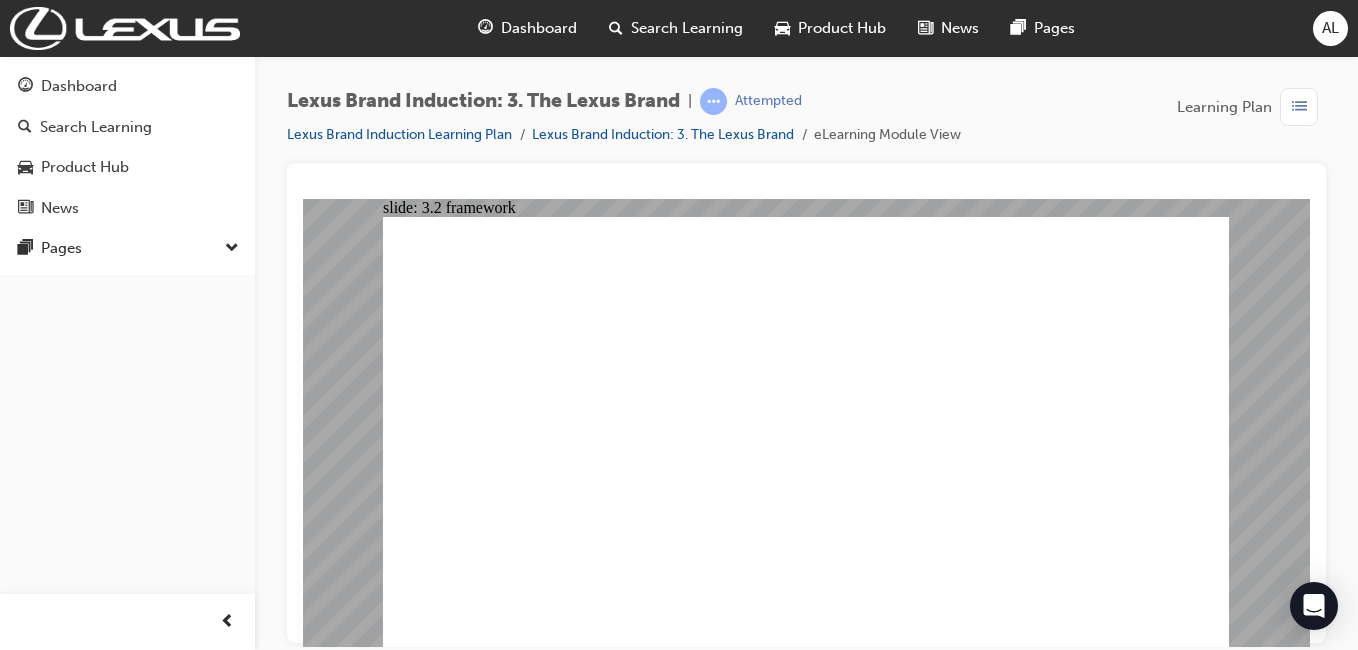 click 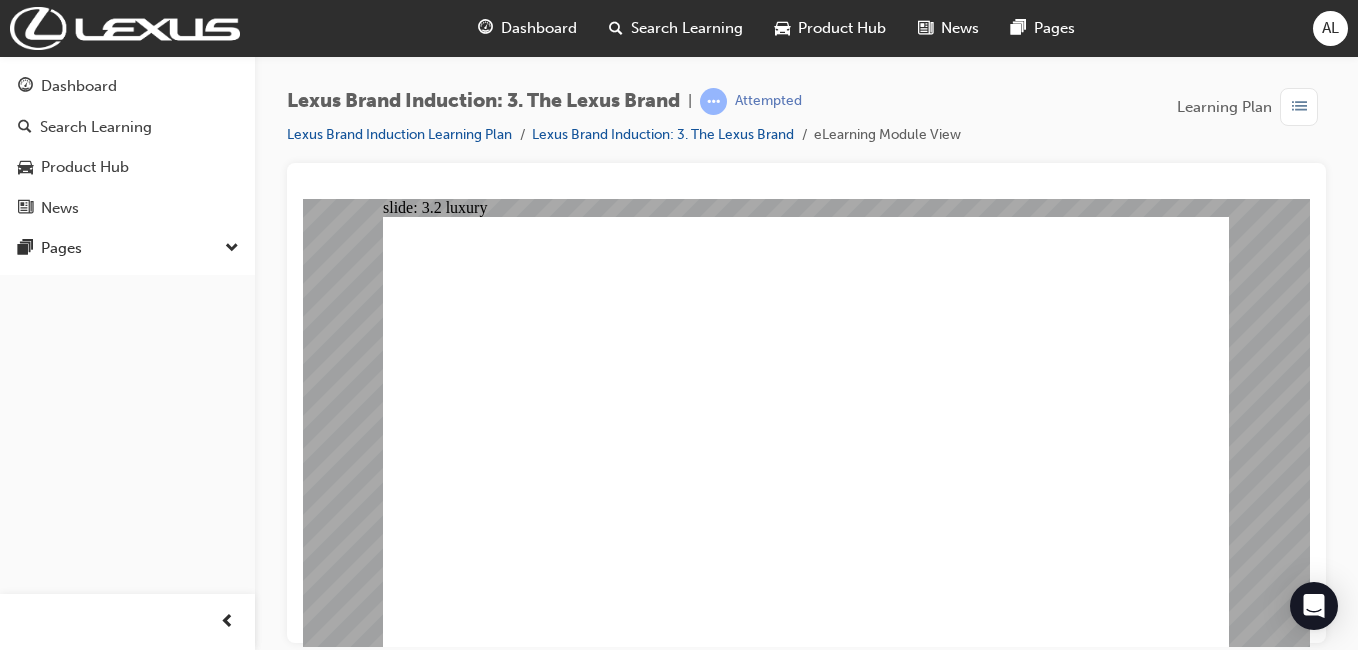 click 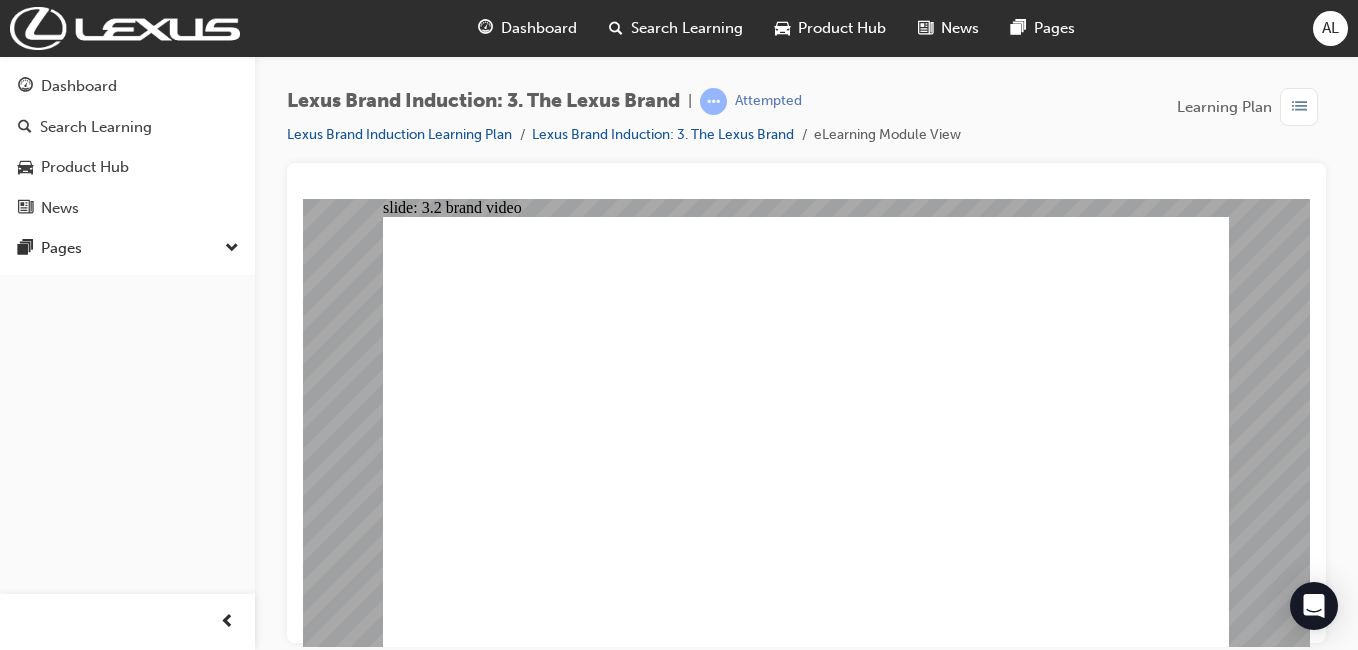 scroll, scrollTop: 0, scrollLeft: 0, axis: both 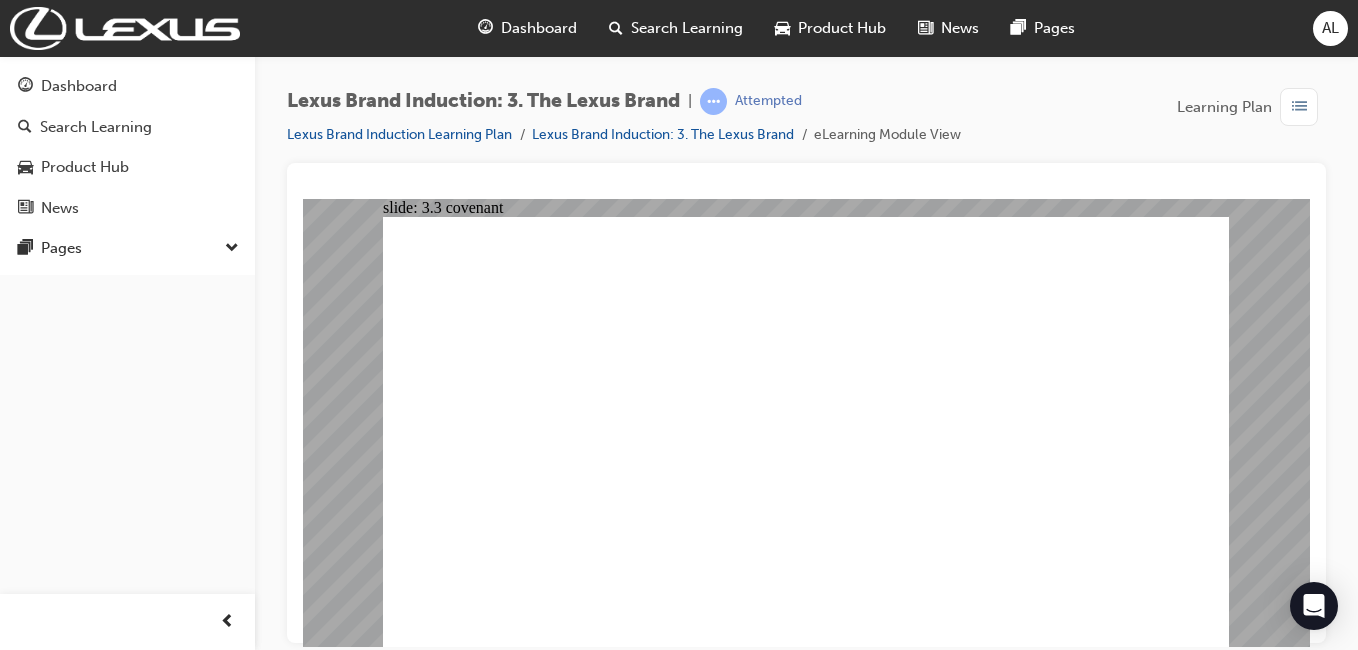 click 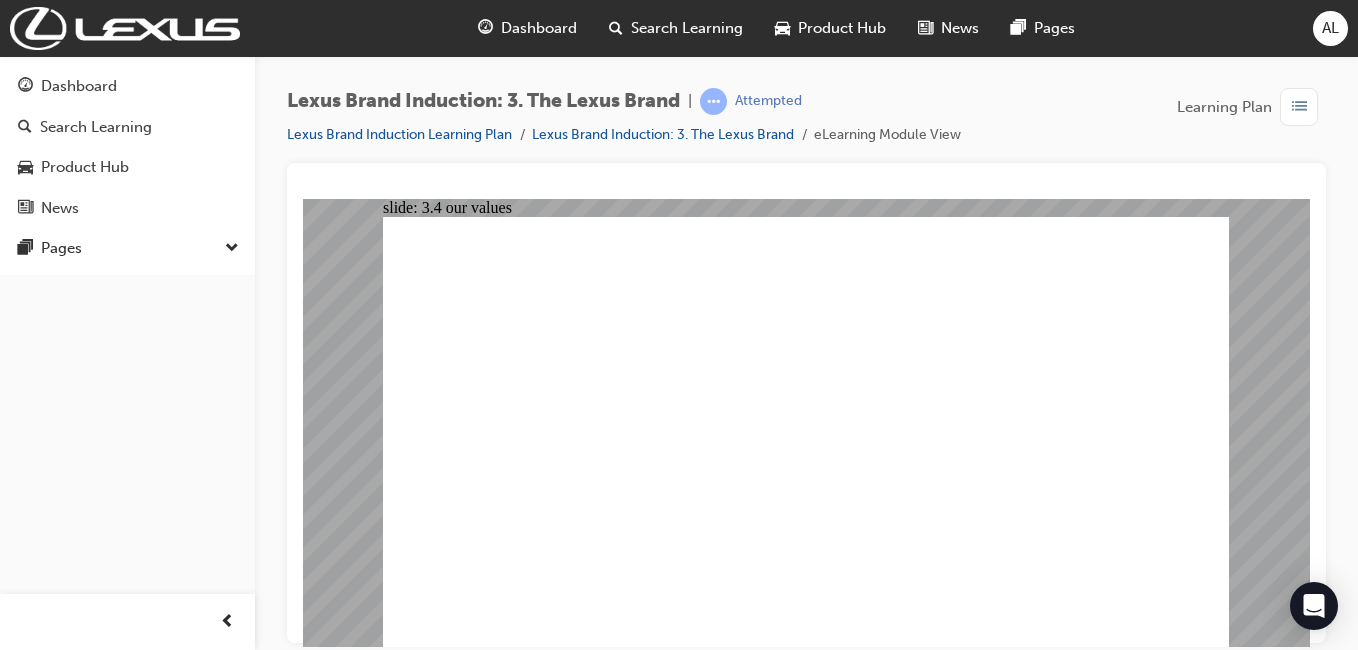 click 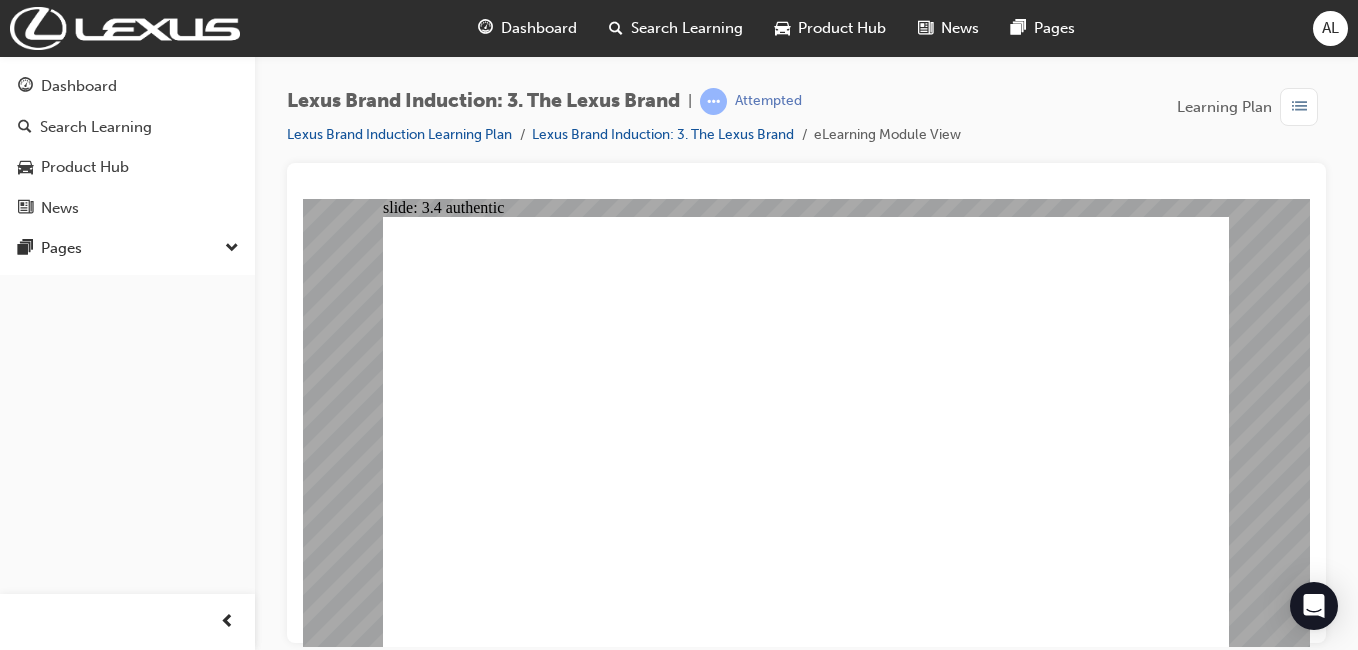 click 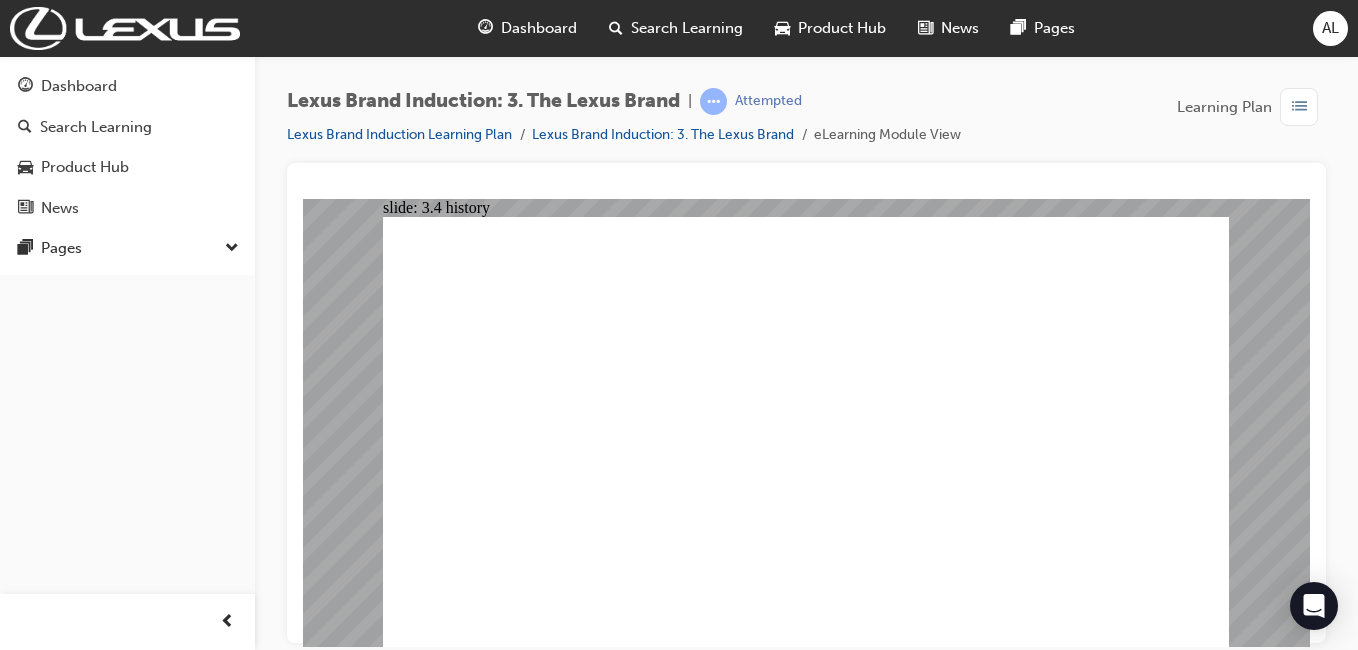 click 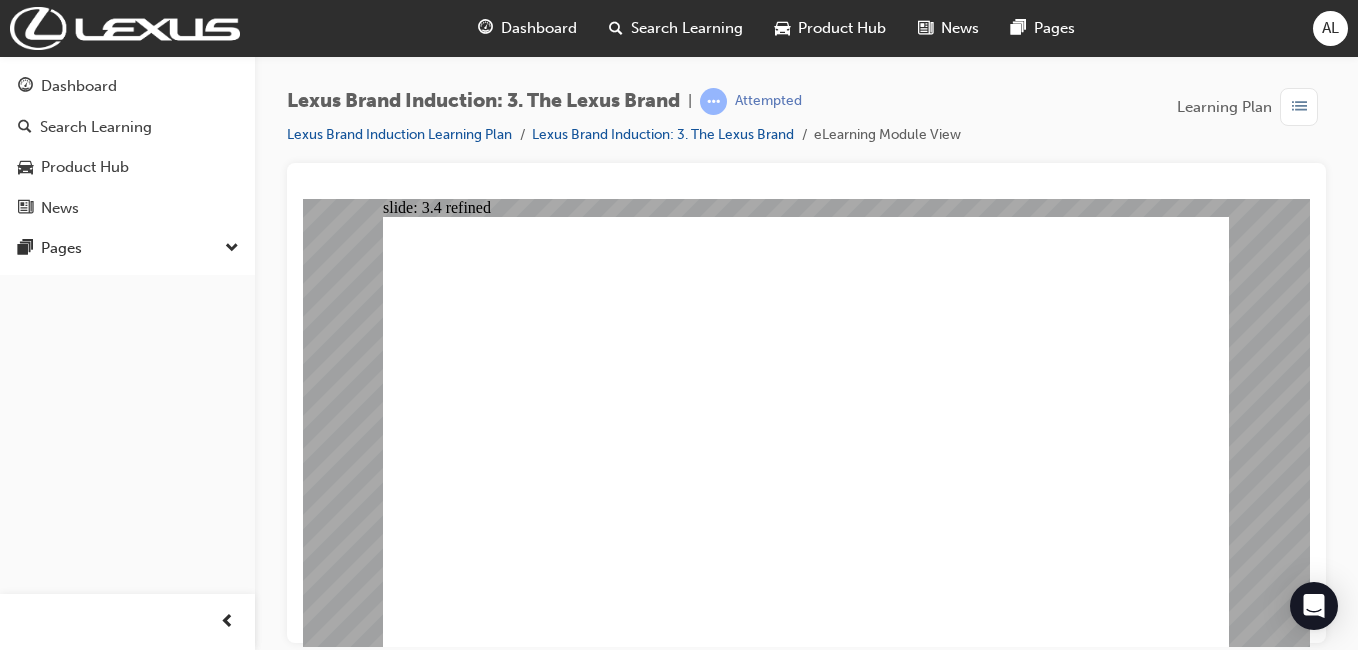 click 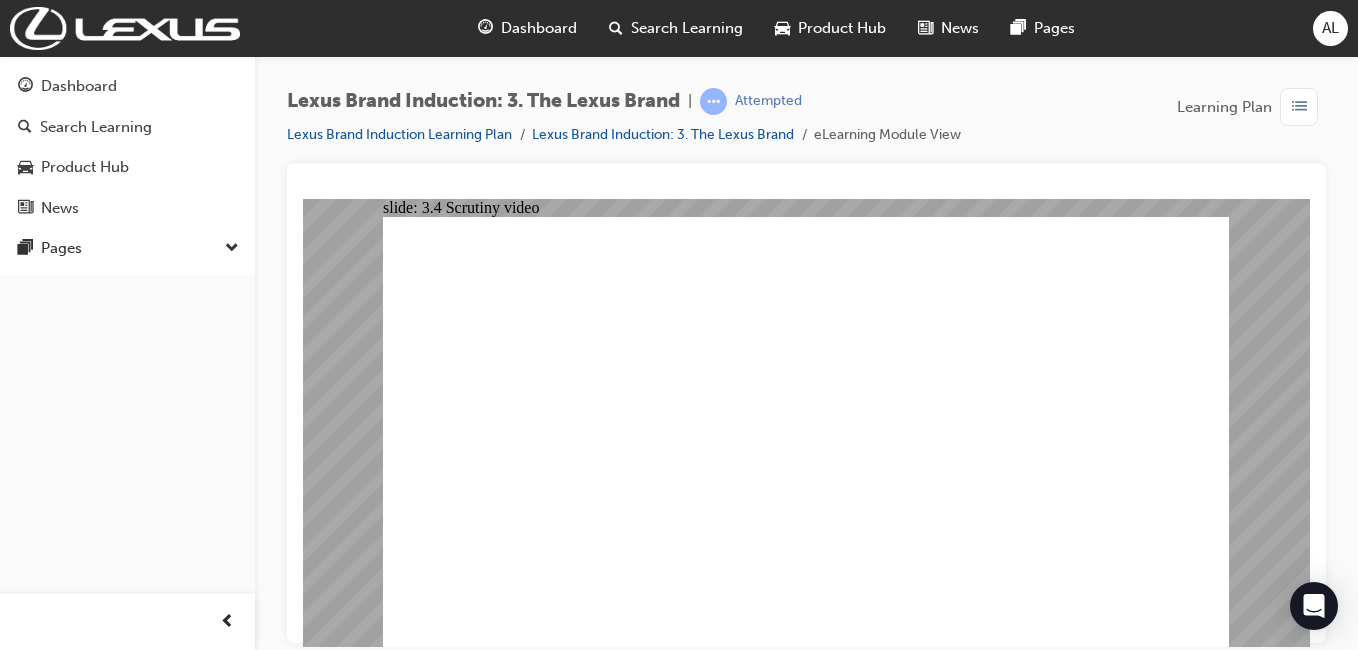 scroll, scrollTop: 0, scrollLeft: 0, axis: both 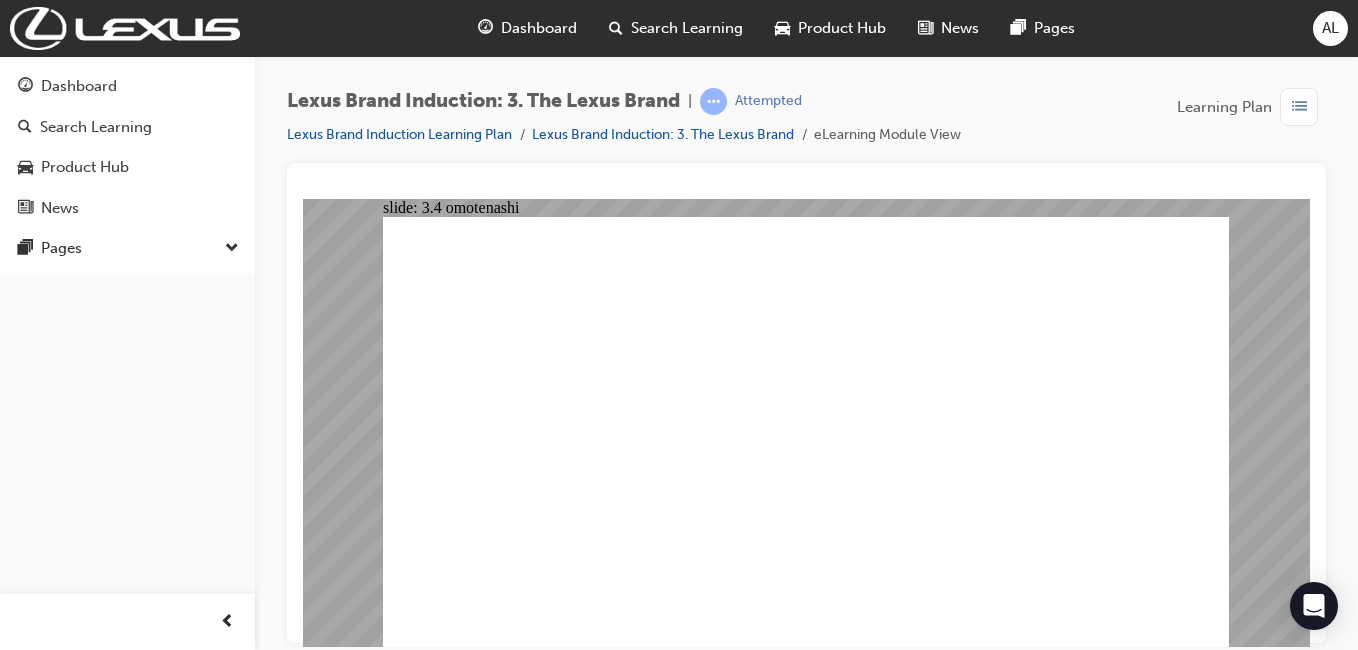 click 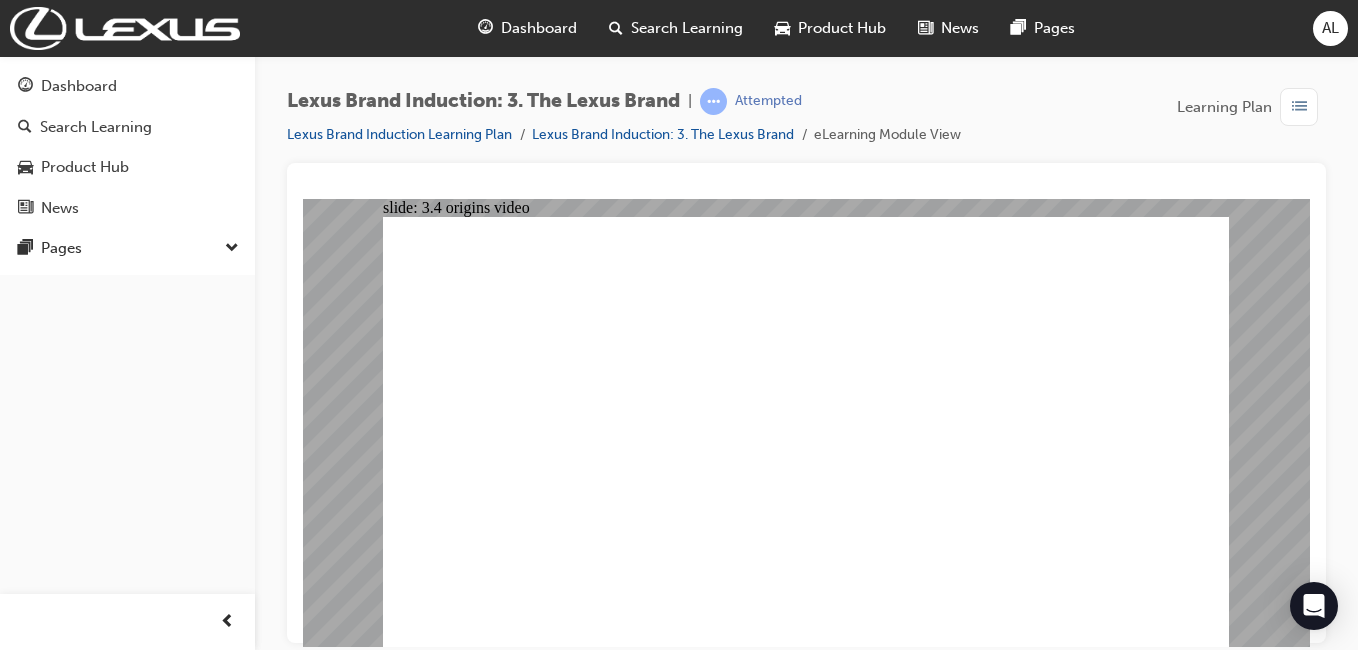 click 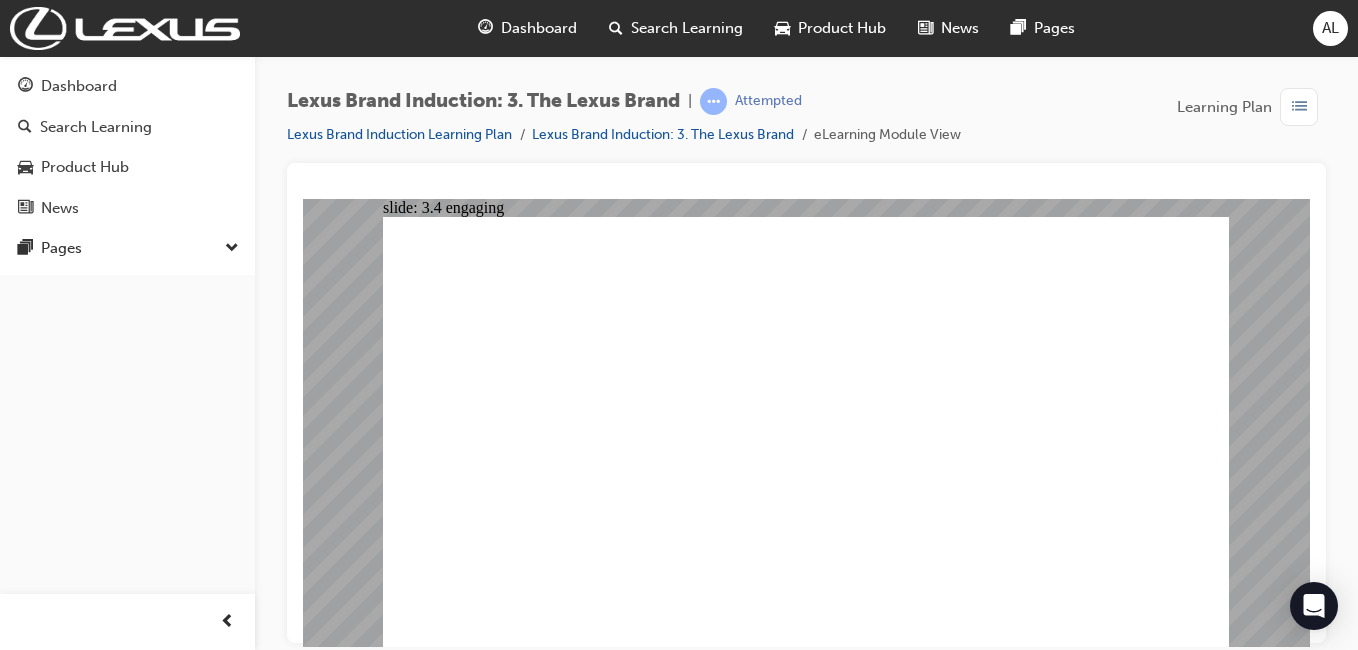 click 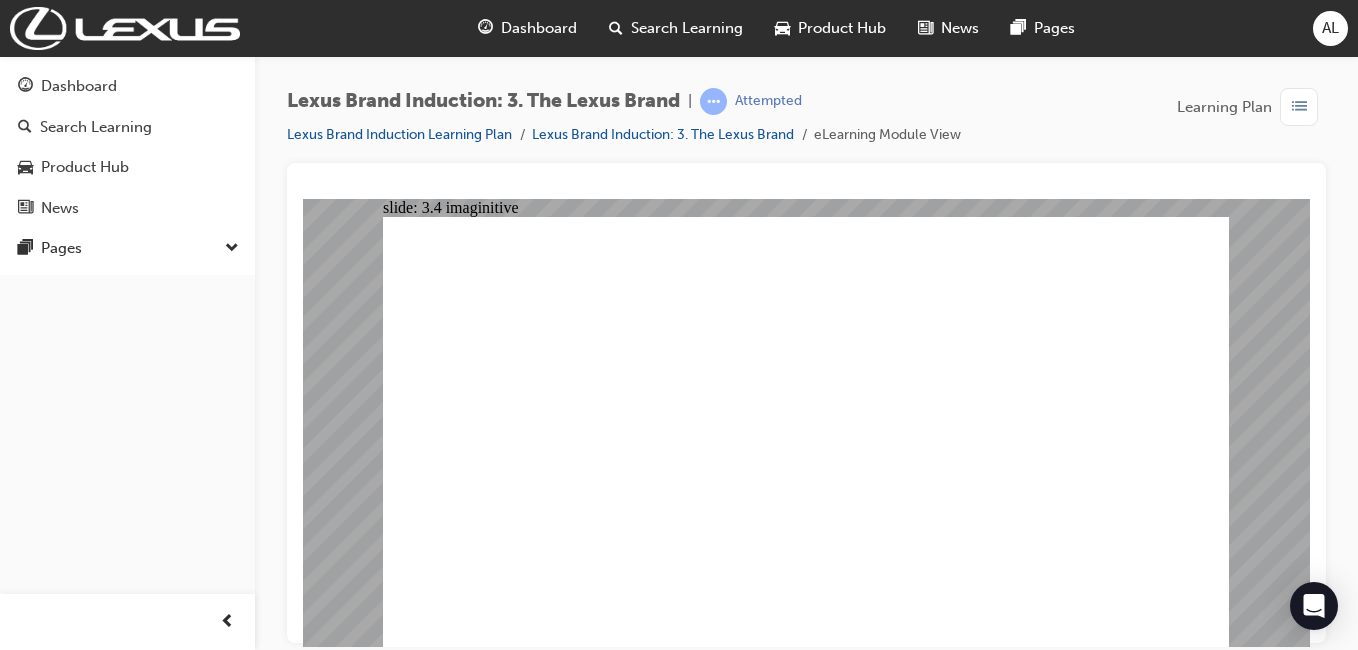 click 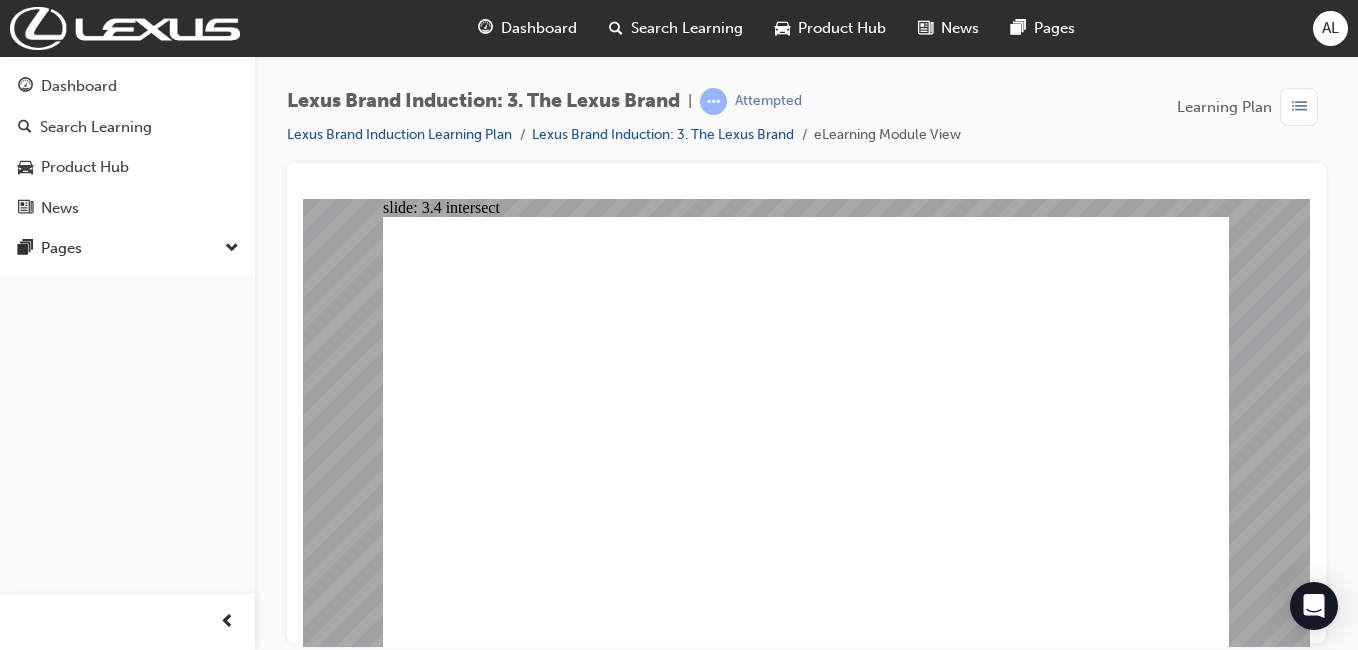 click 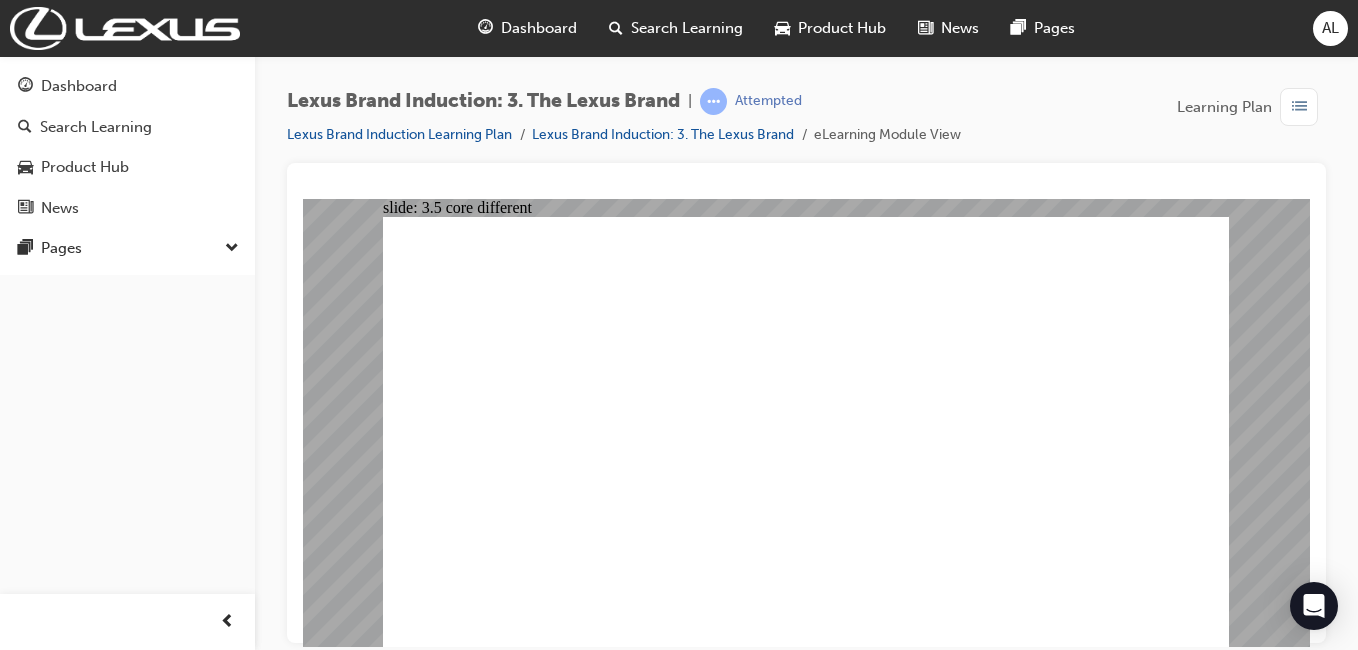 click 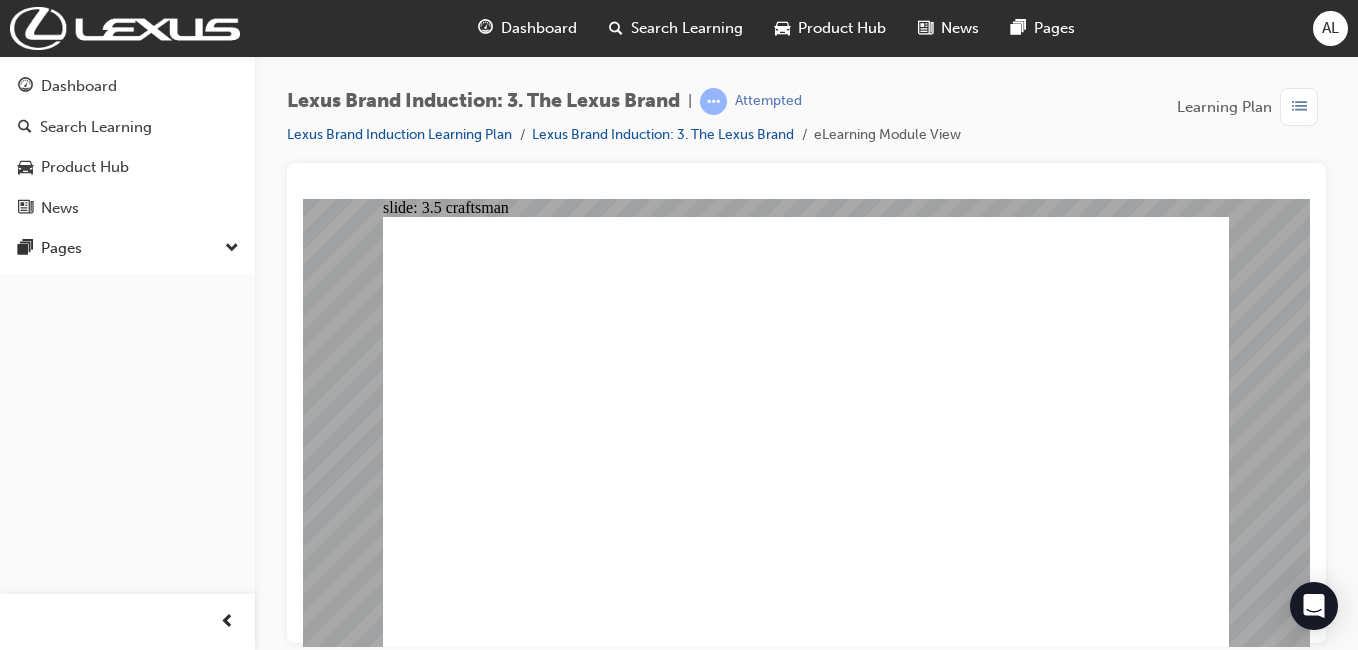 click 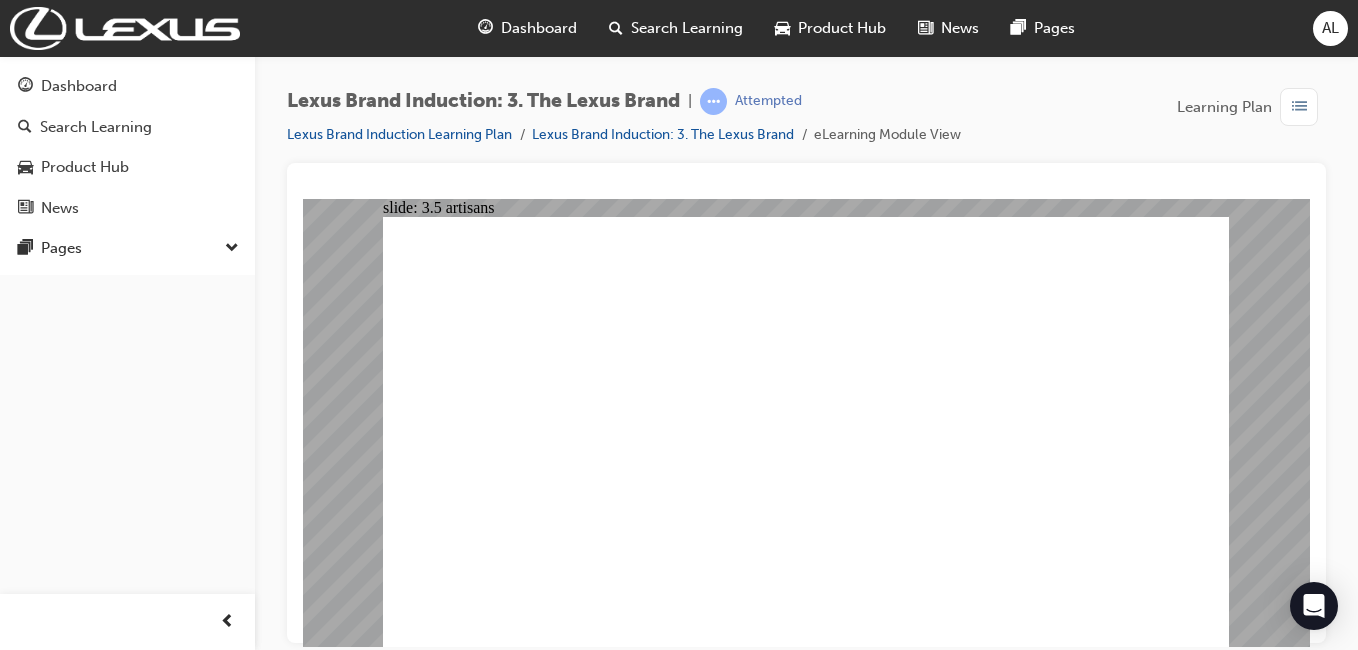 click 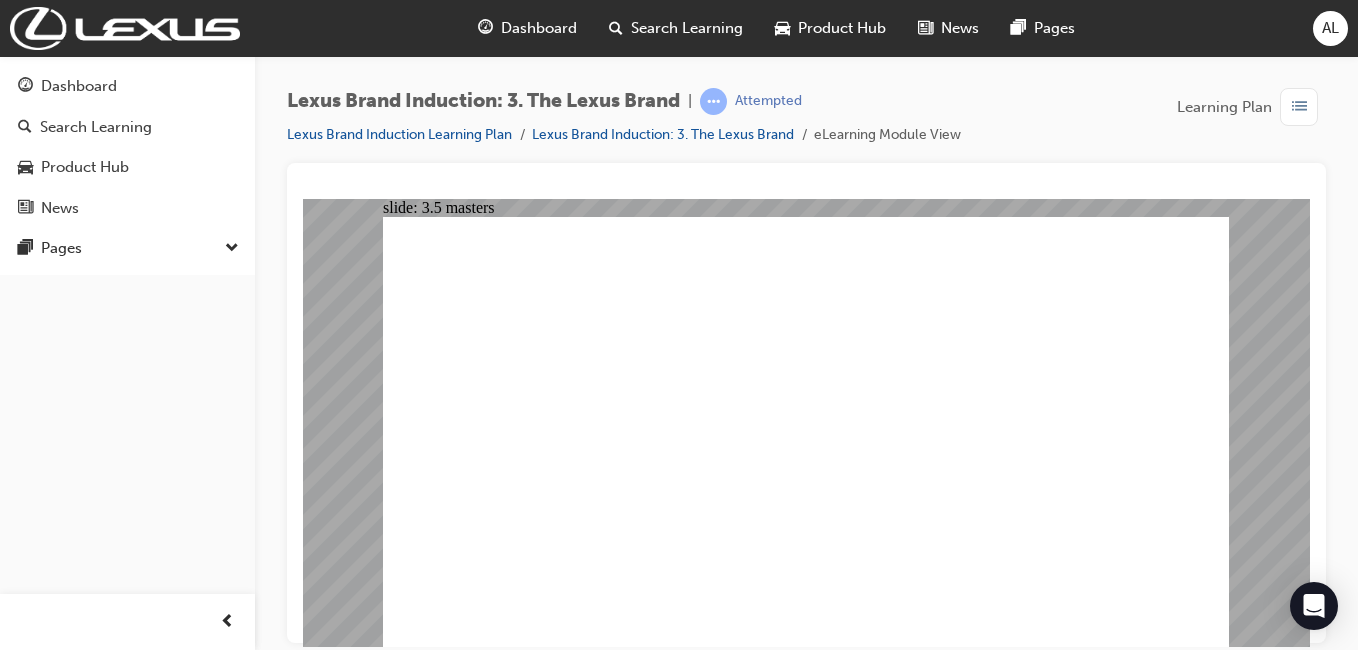 click 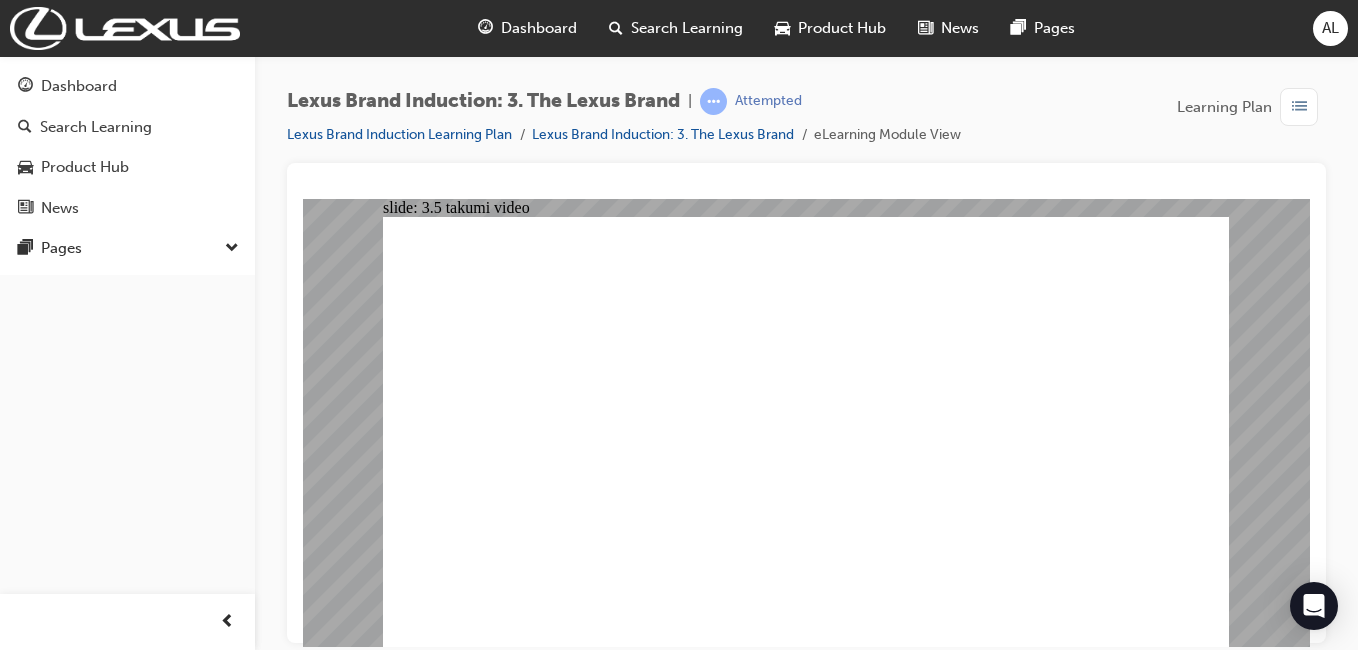 click 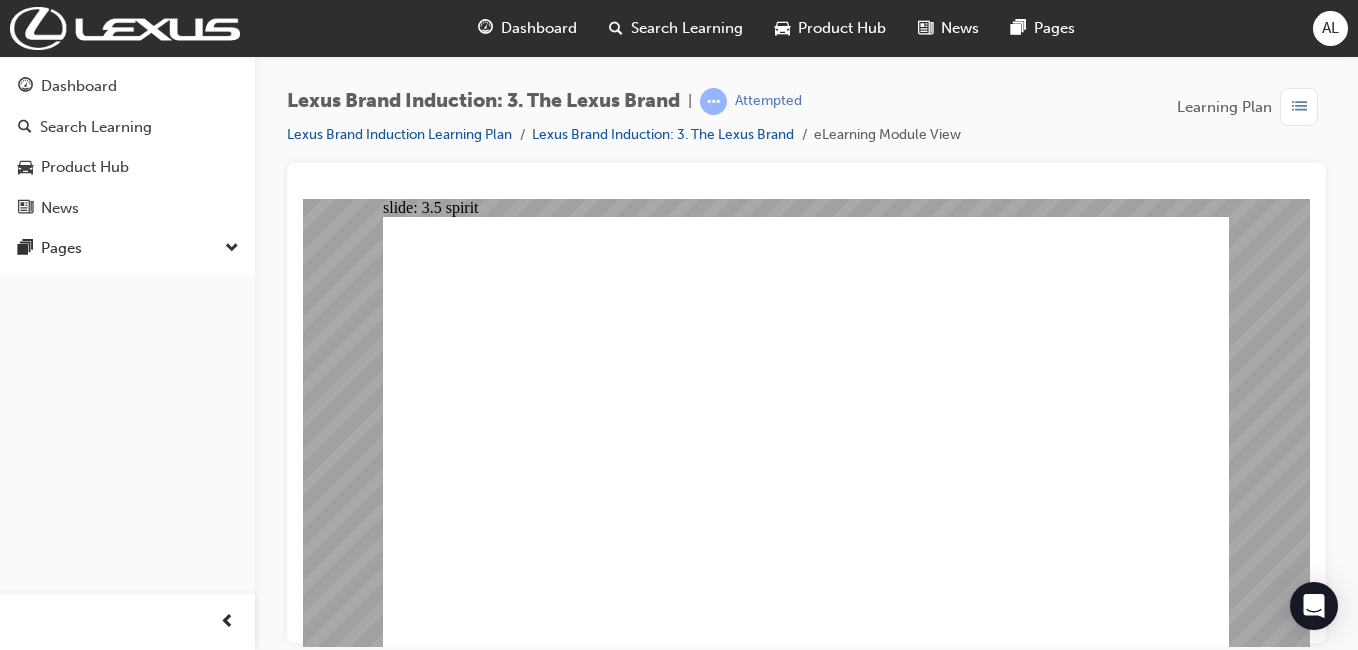 click 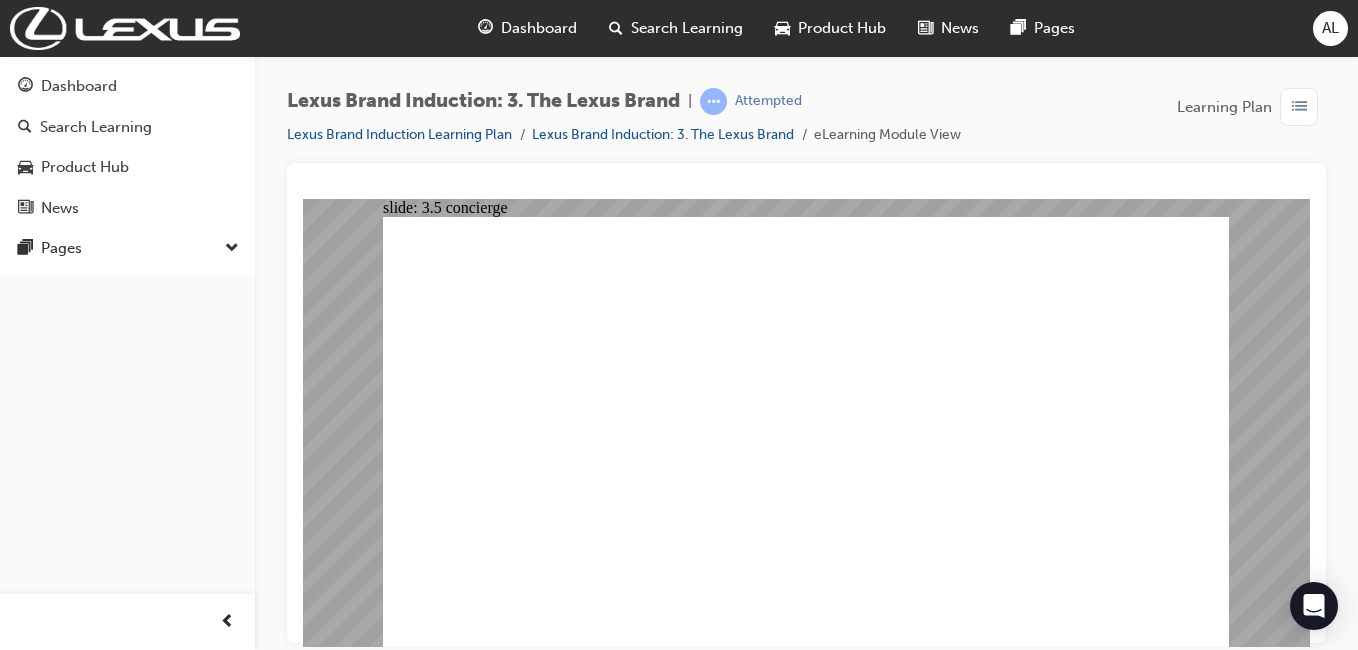 click 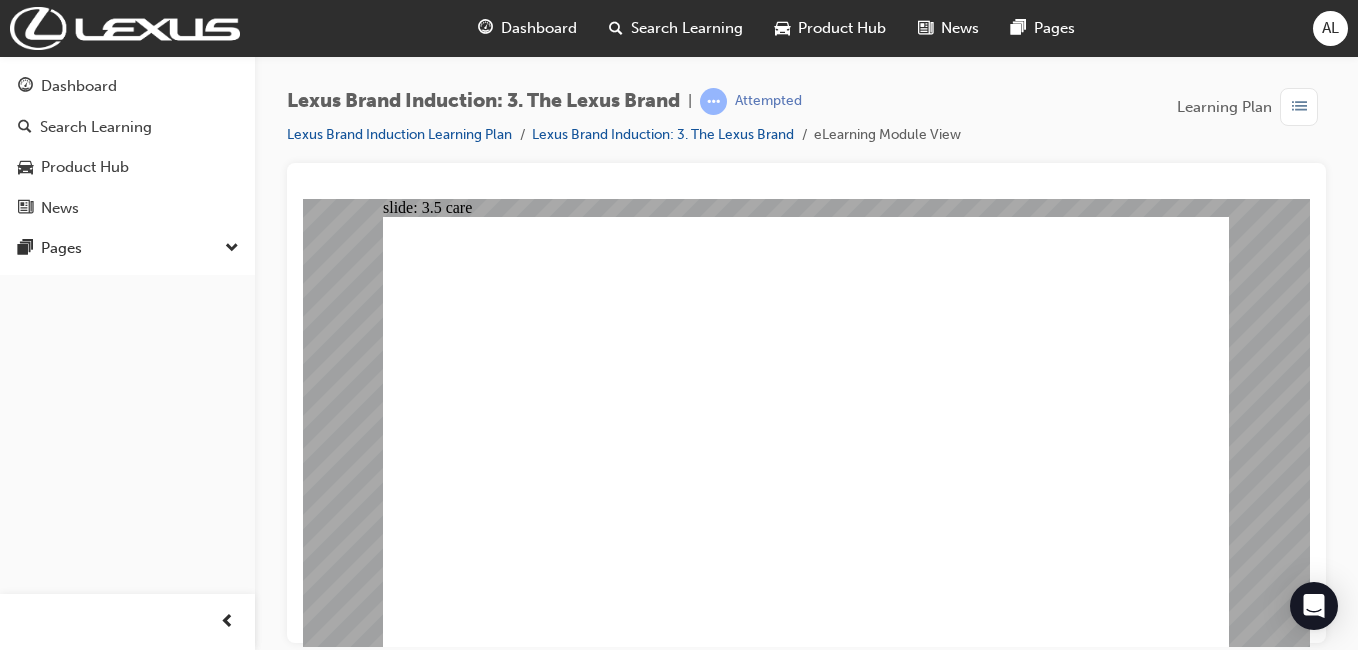 drag, startPoint x: 1210, startPoint y: 599, endPoint x: 1186, endPoint y: 597, distance: 24.083189 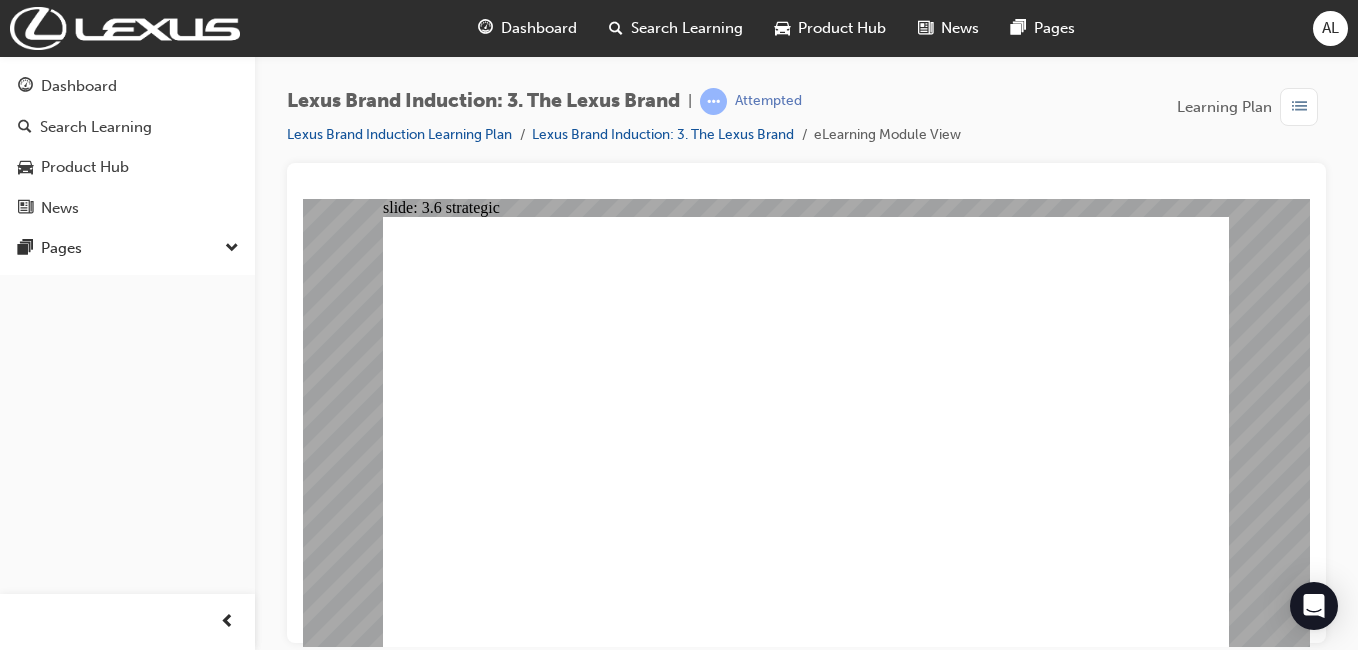 click 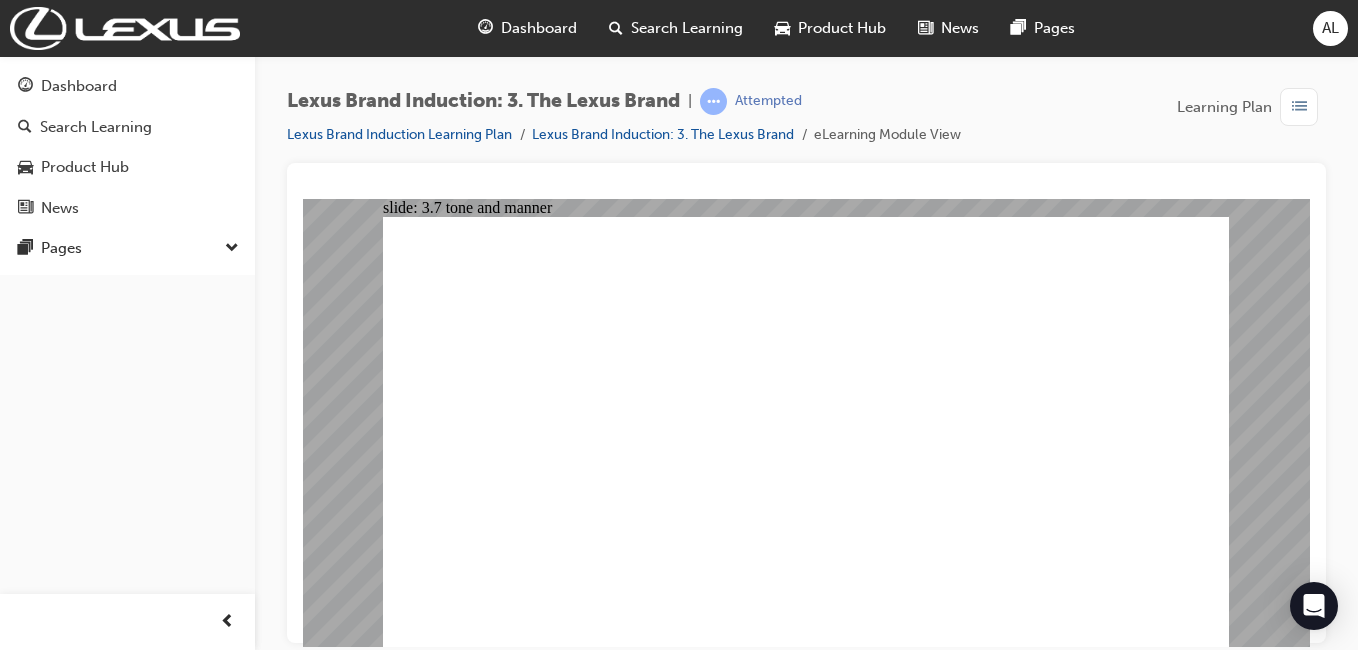 click 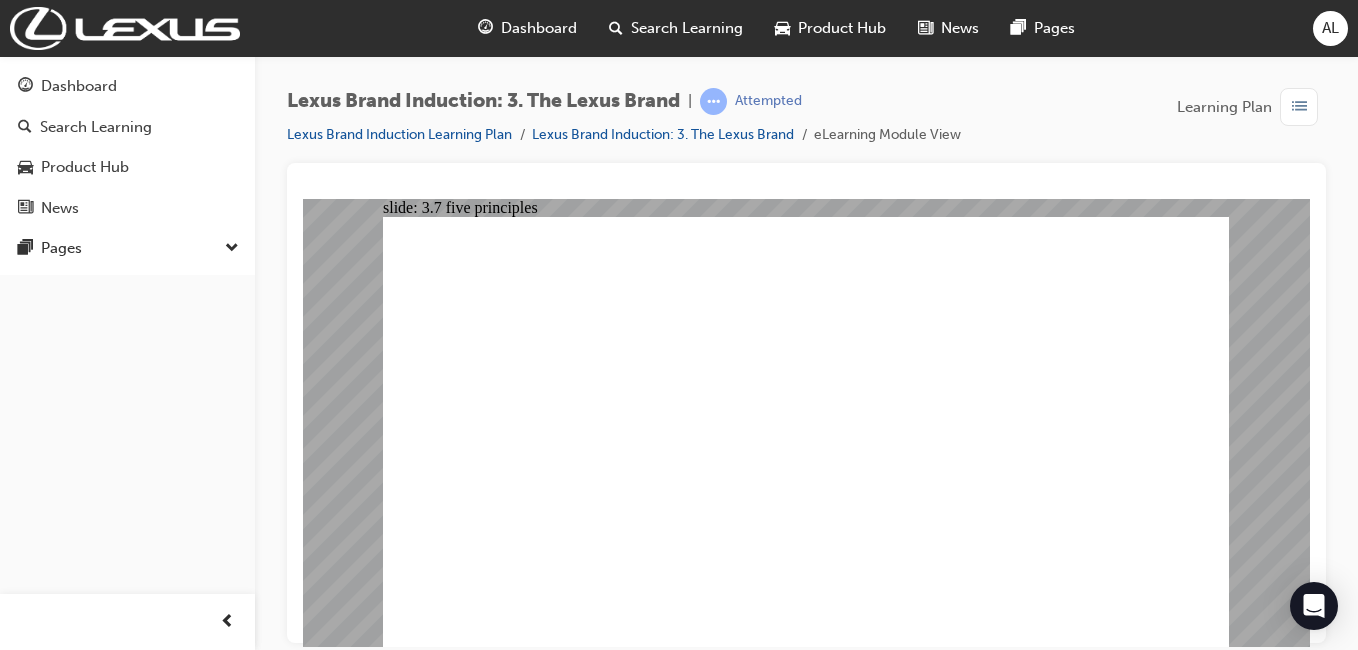 click 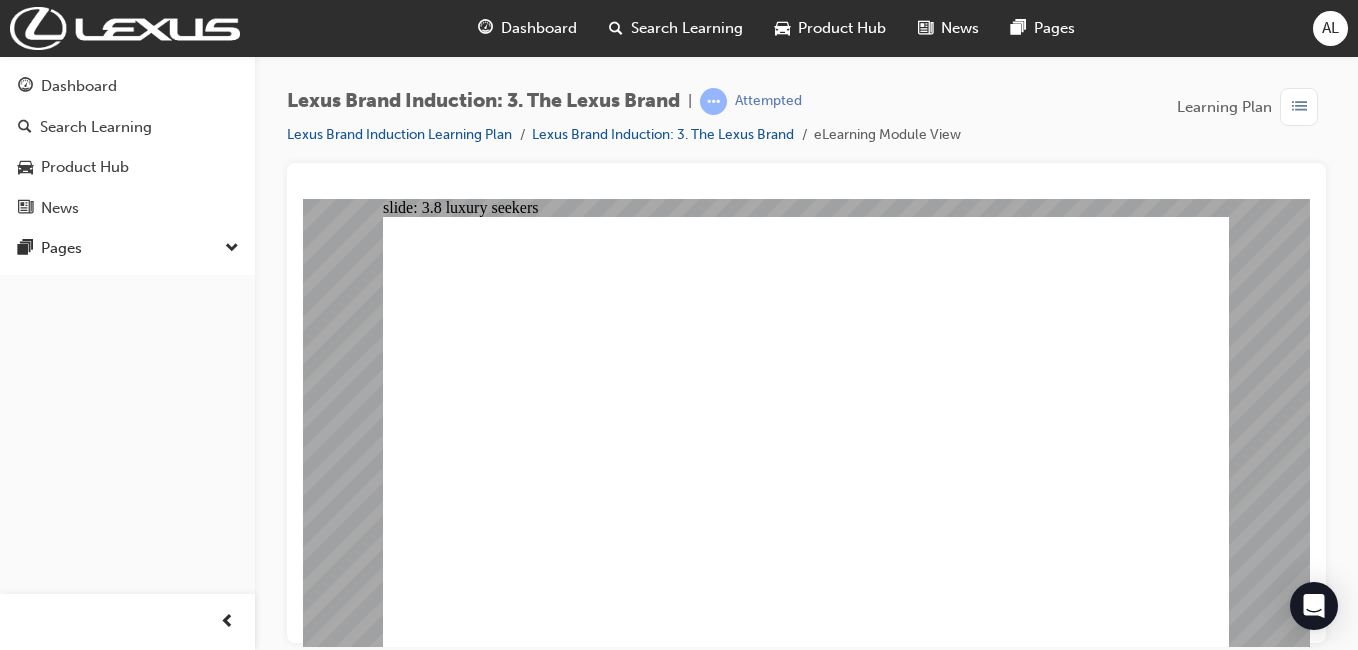click 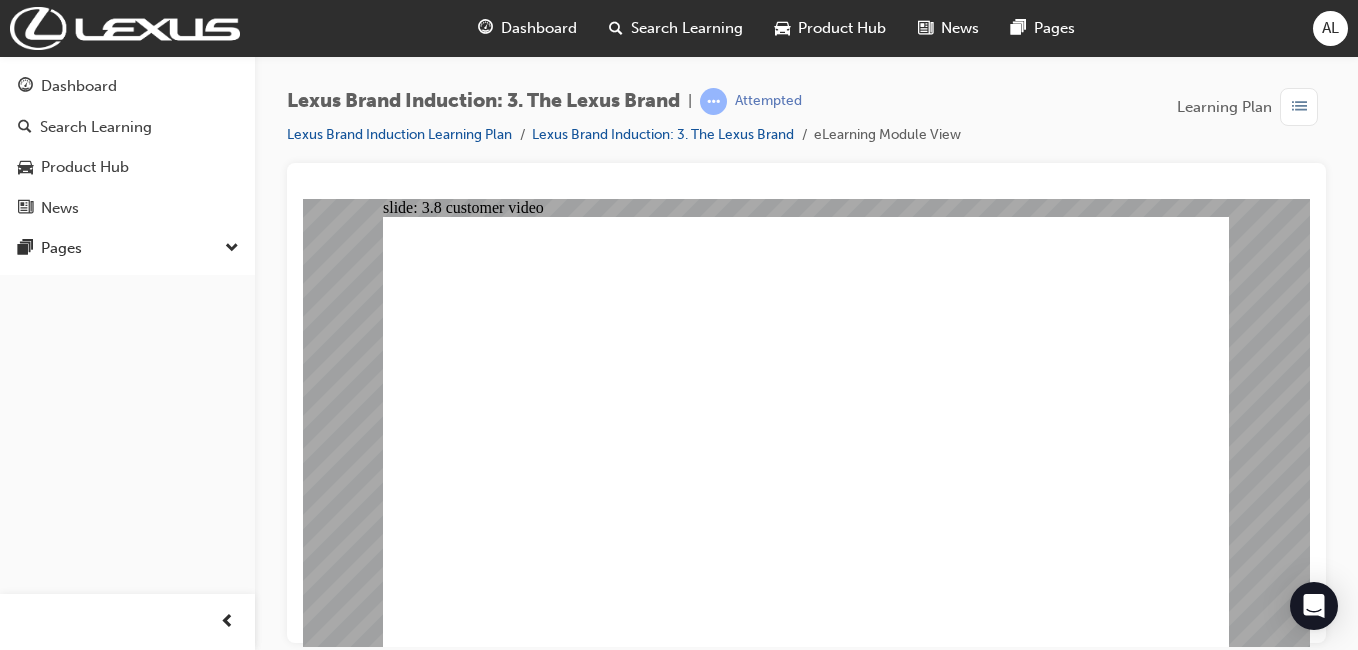 scroll, scrollTop: 0, scrollLeft: 0, axis: both 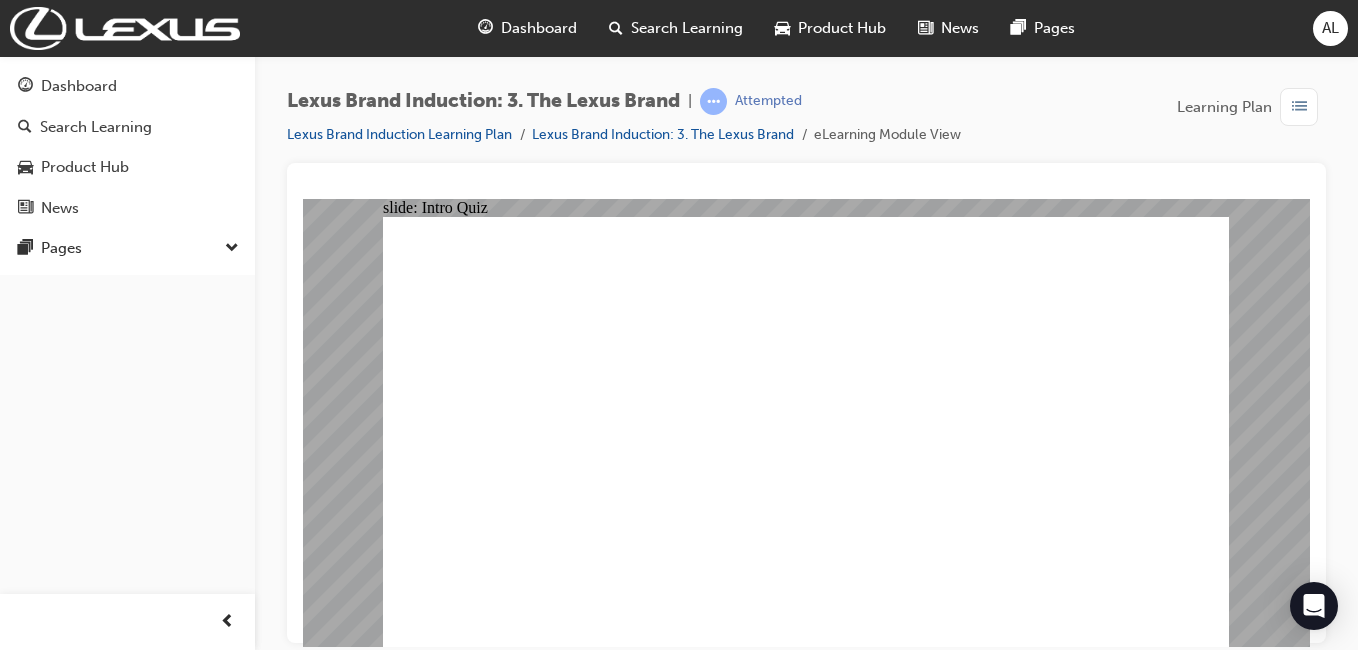 click 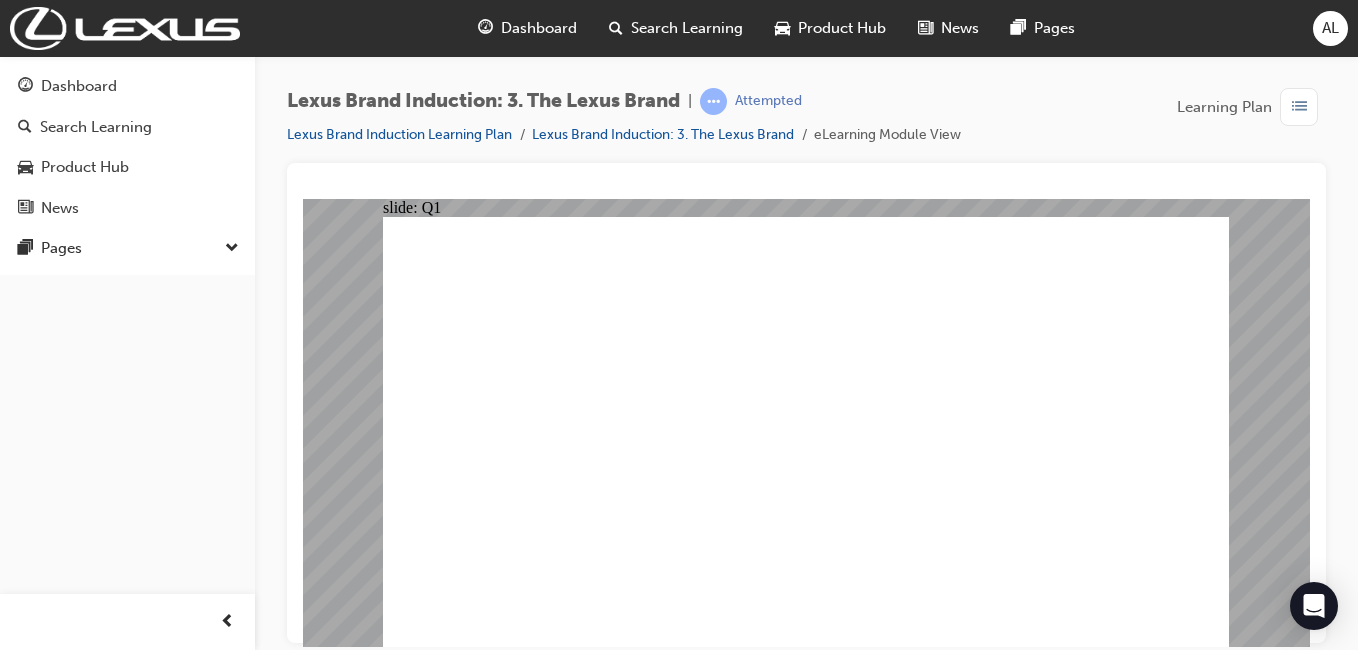 click 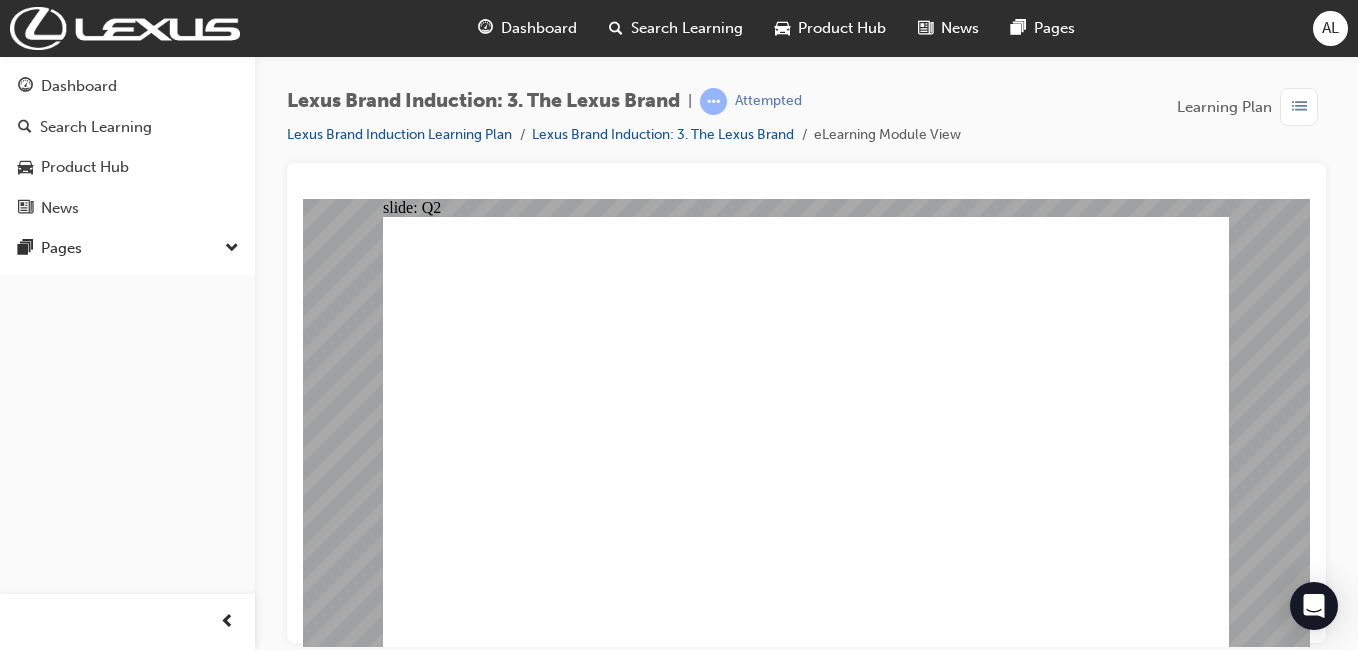 click 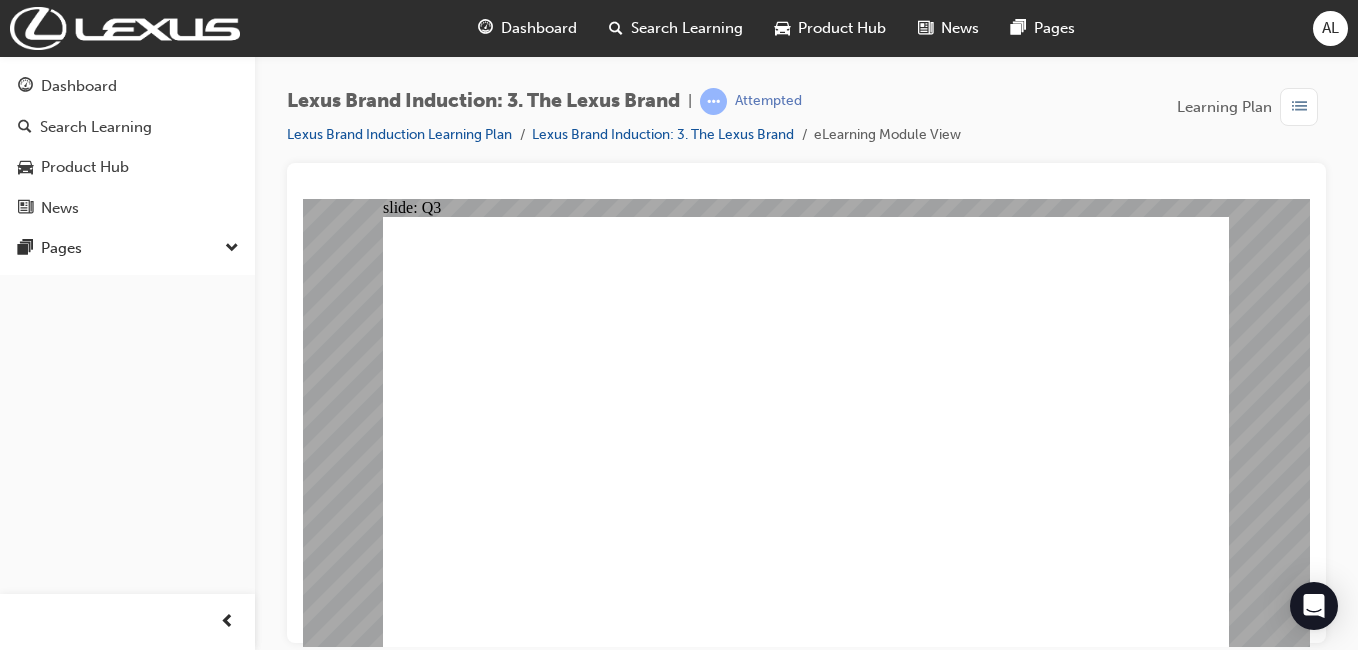 click 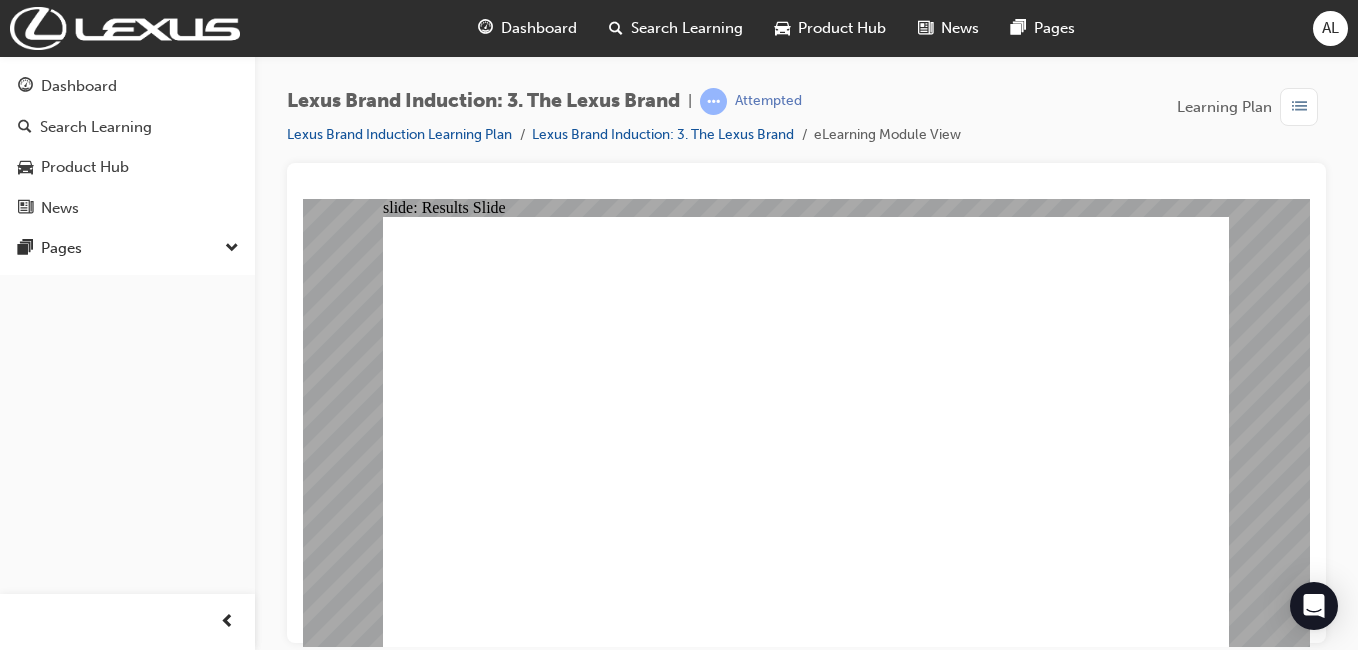 click 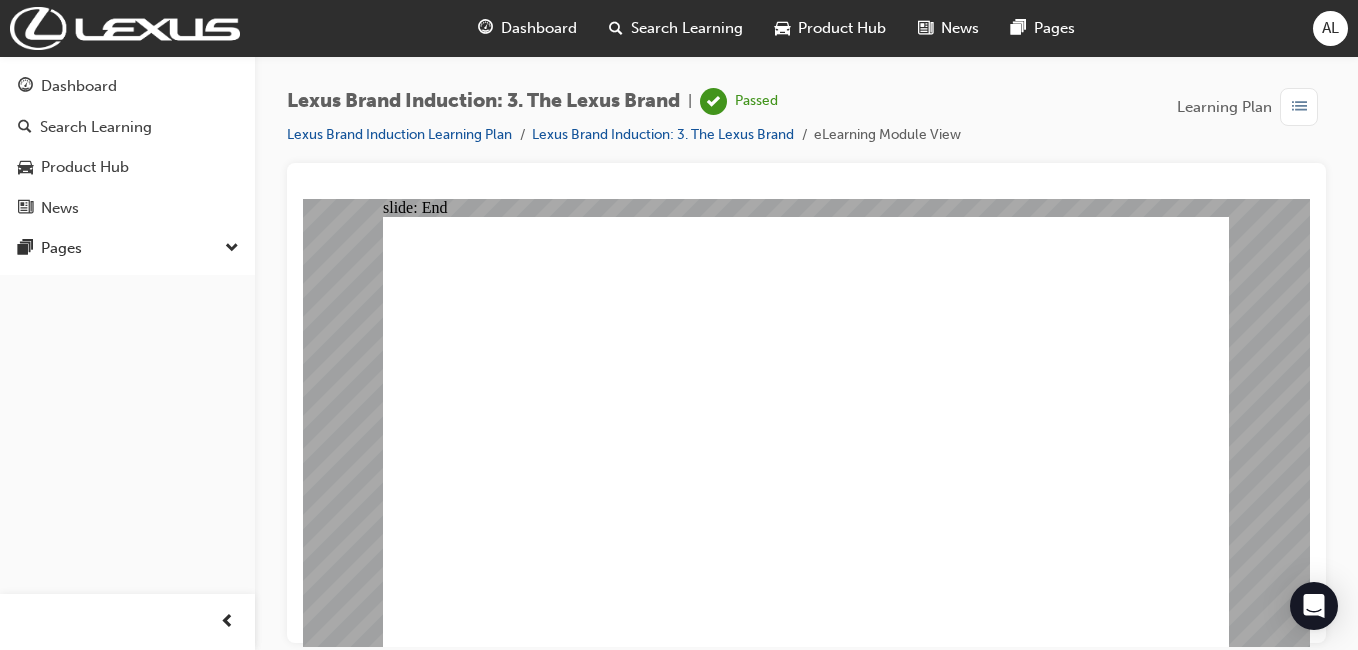 click 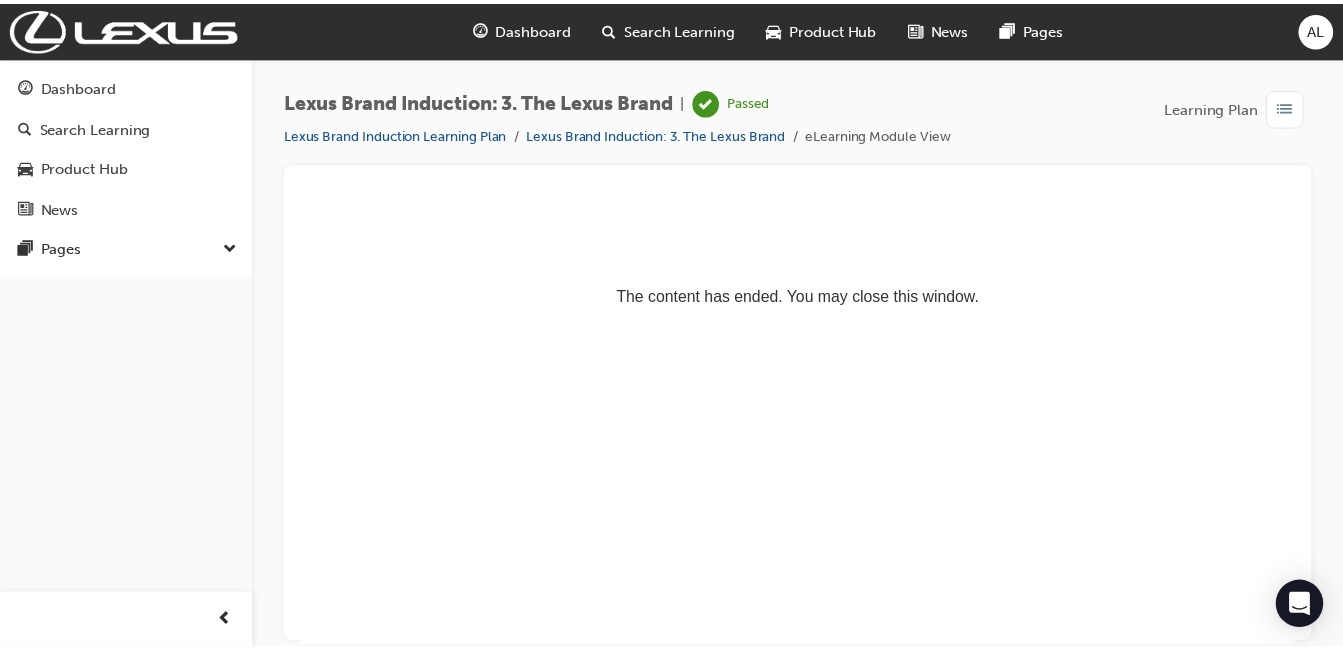 scroll, scrollTop: 0, scrollLeft: 0, axis: both 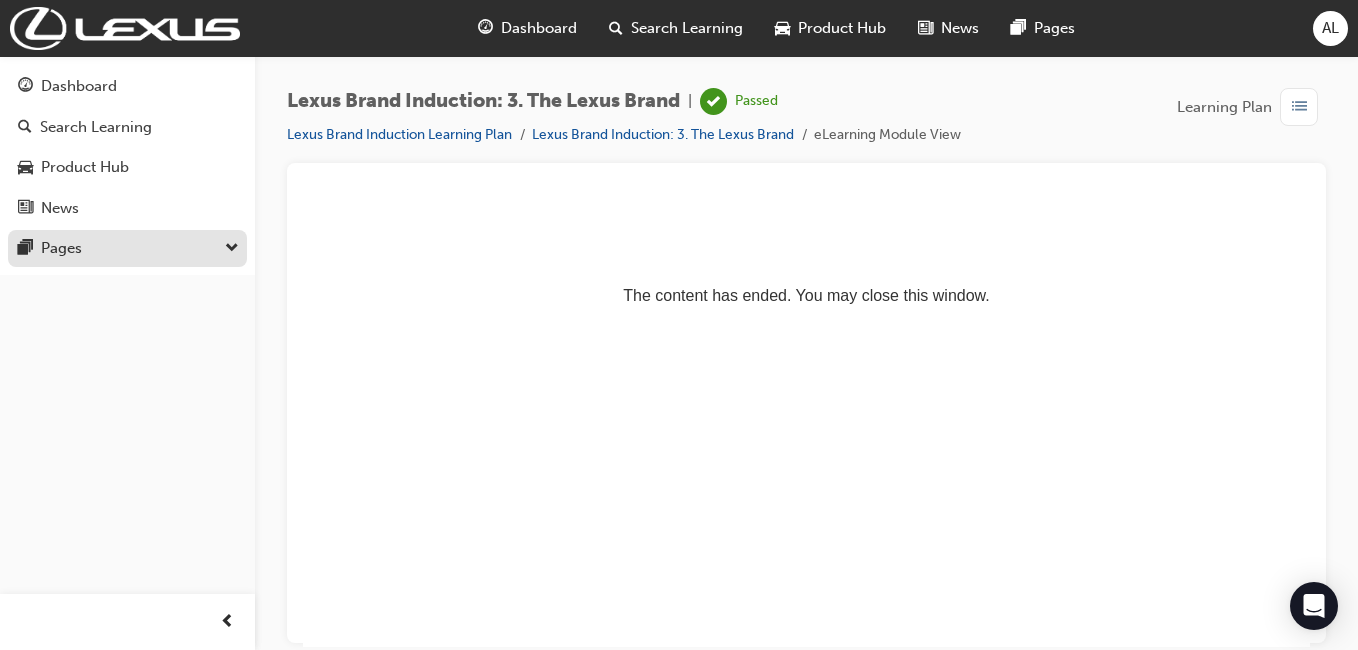click on "Pages" at bounding box center (127, 248) 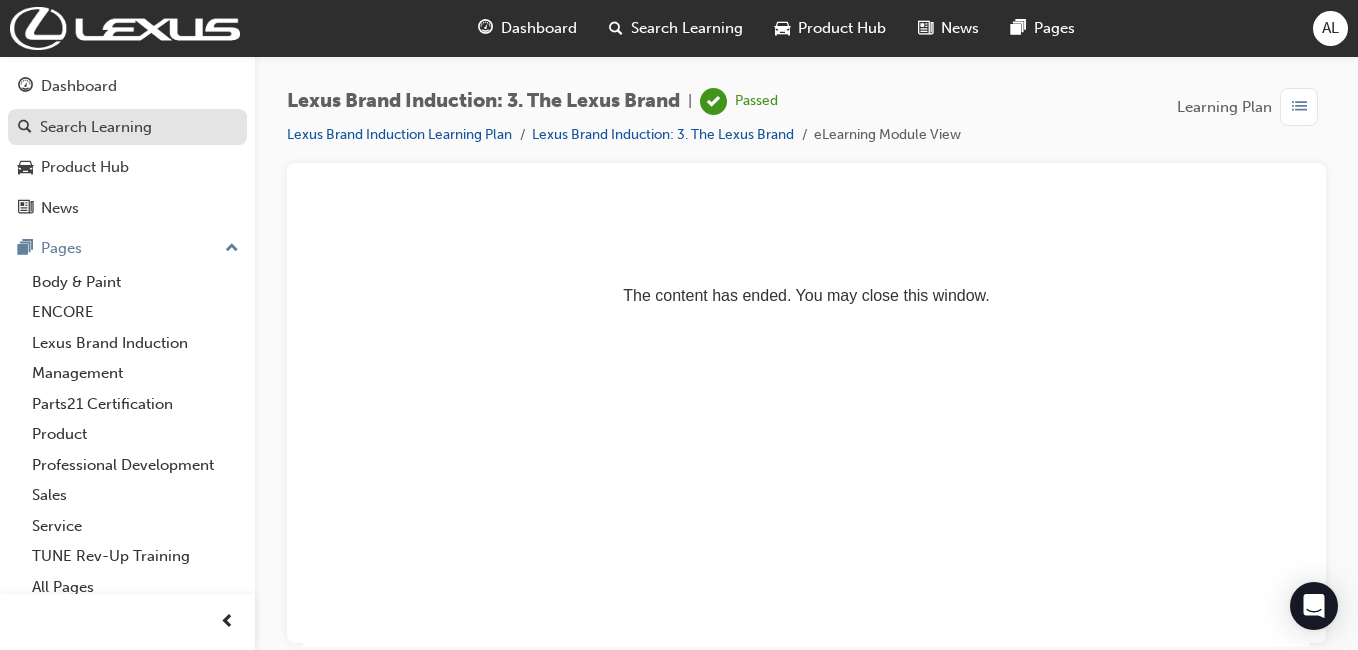 click on "Search Learning" at bounding box center (96, 127) 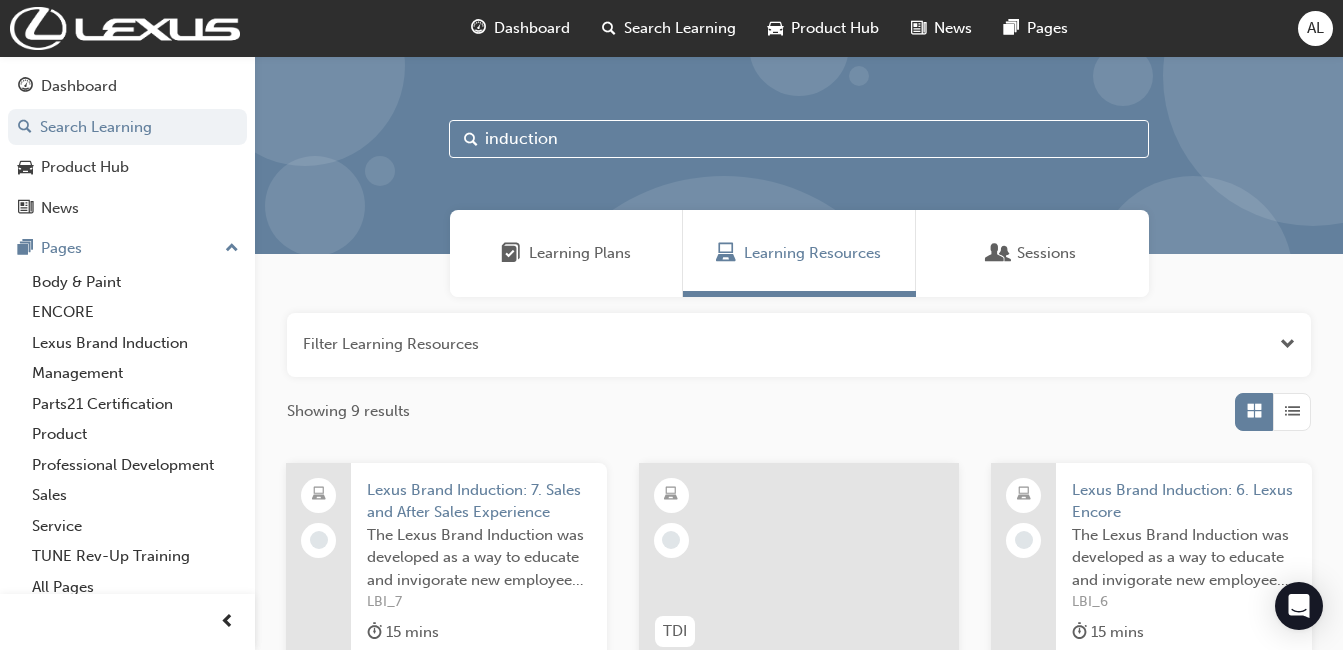 click on "Learning Plans" at bounding box center (580, 253) 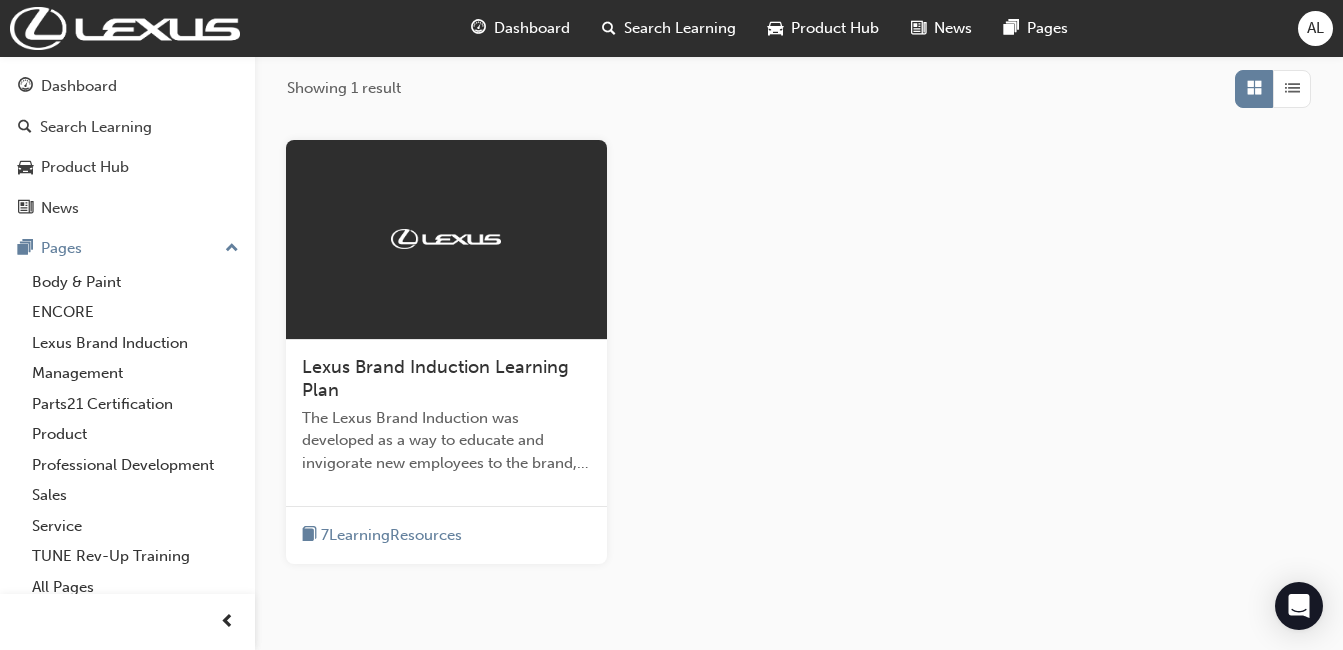 scroll, scrollTop: 350, scrollLeft: 0, axis: vertical 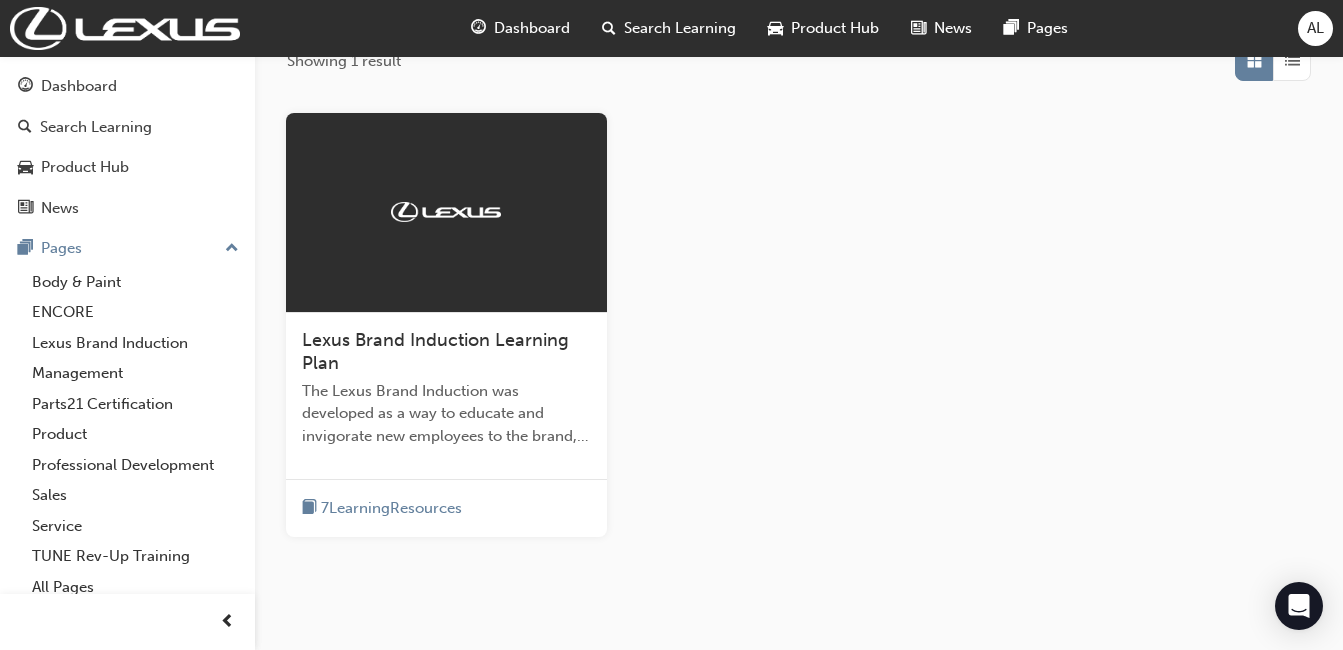 click on "Lexus Brand Induction Learning Plan" at bounding box center [435, 352] 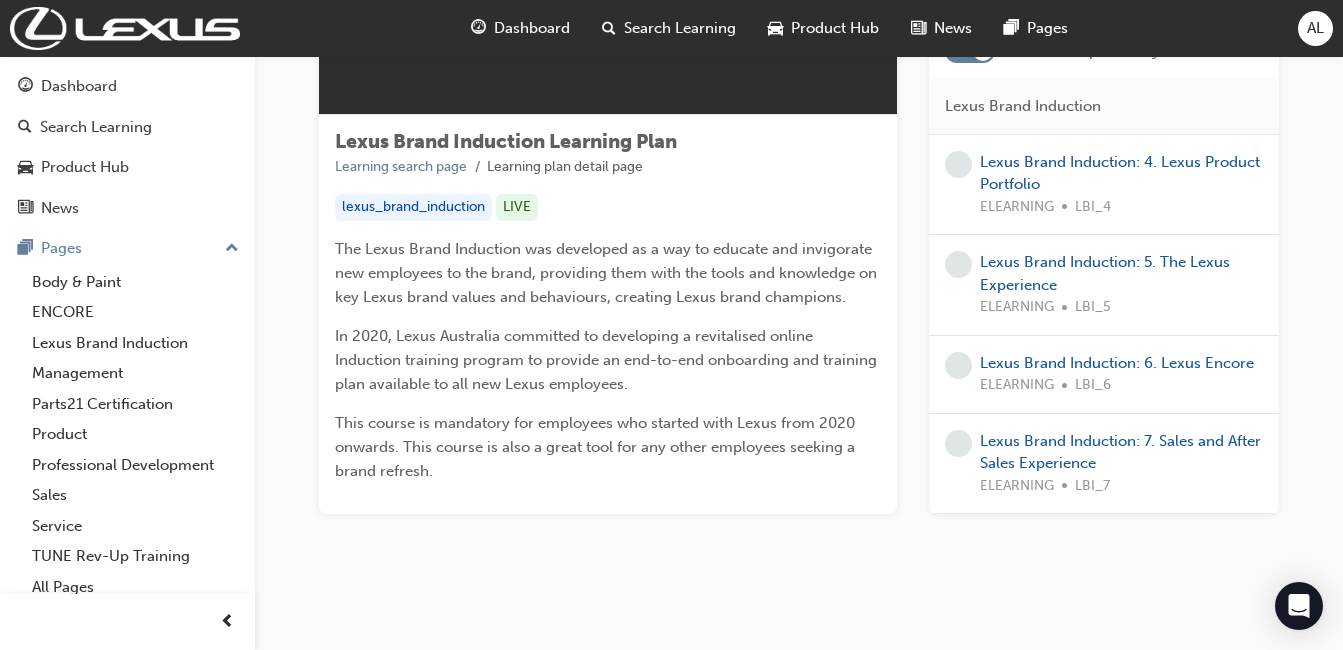 scroll, scrollTop: 299, scrollLeft: 0, axis: vertical 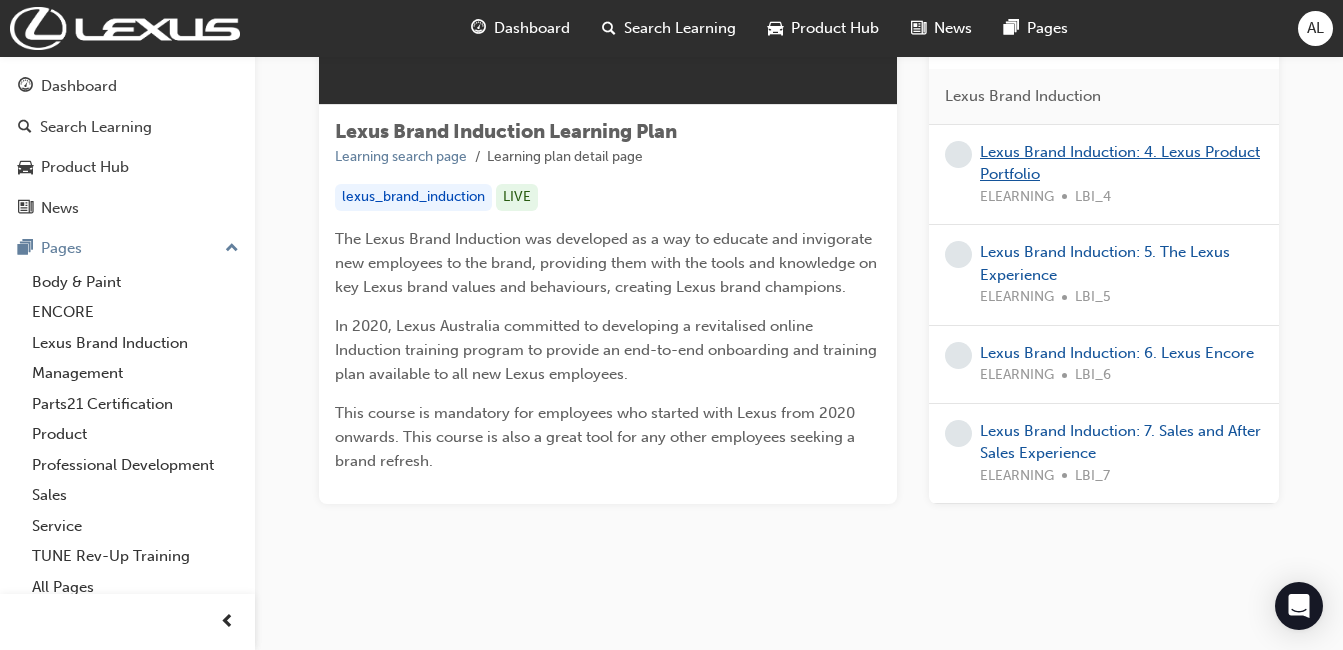 click on "Lexus Brand Induction: 4. Lexus Product Portfolio" at bounding box center (1120, 162) 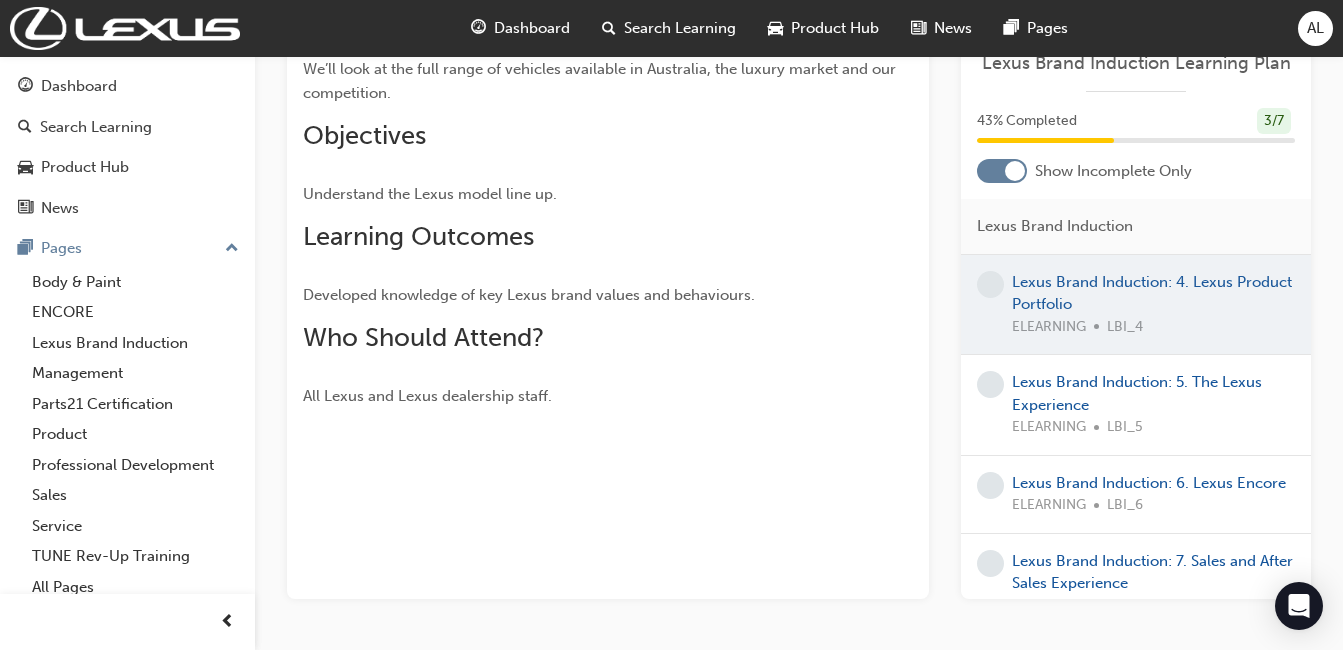scroll, scrollTop: 99, scrollLeft: 0, axis: vertical 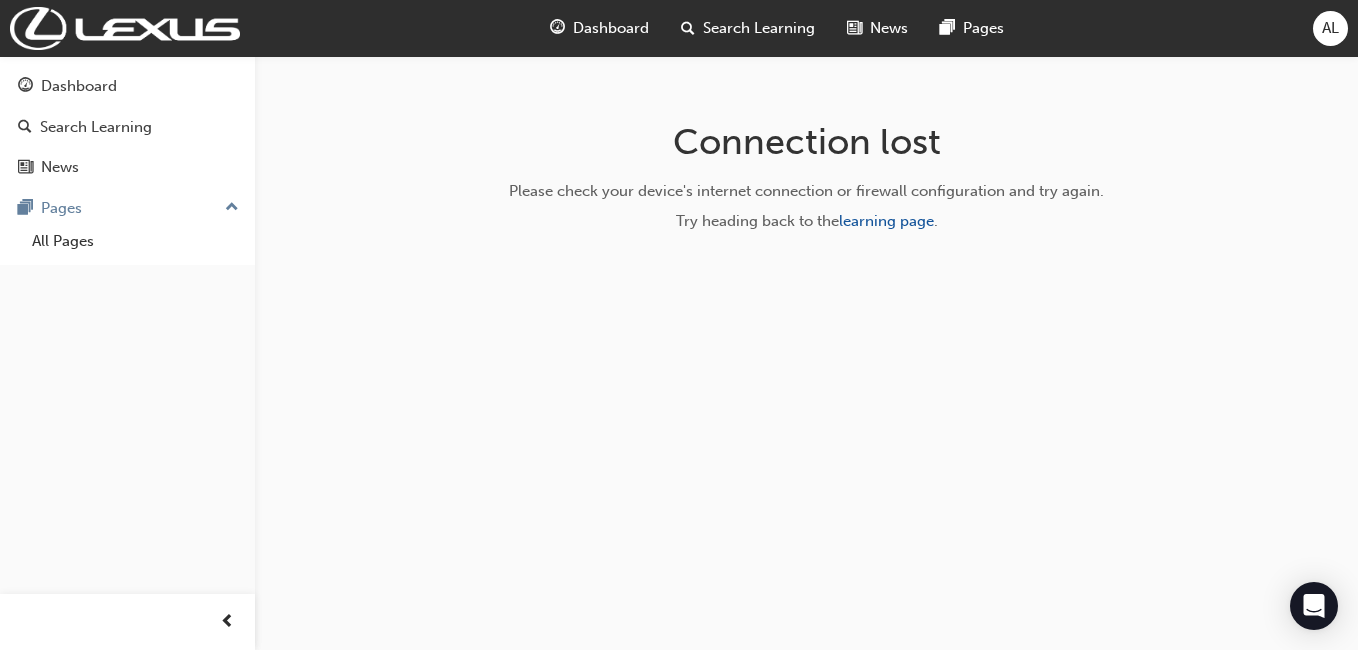click on "AL" at bounding box center (1330, 28) 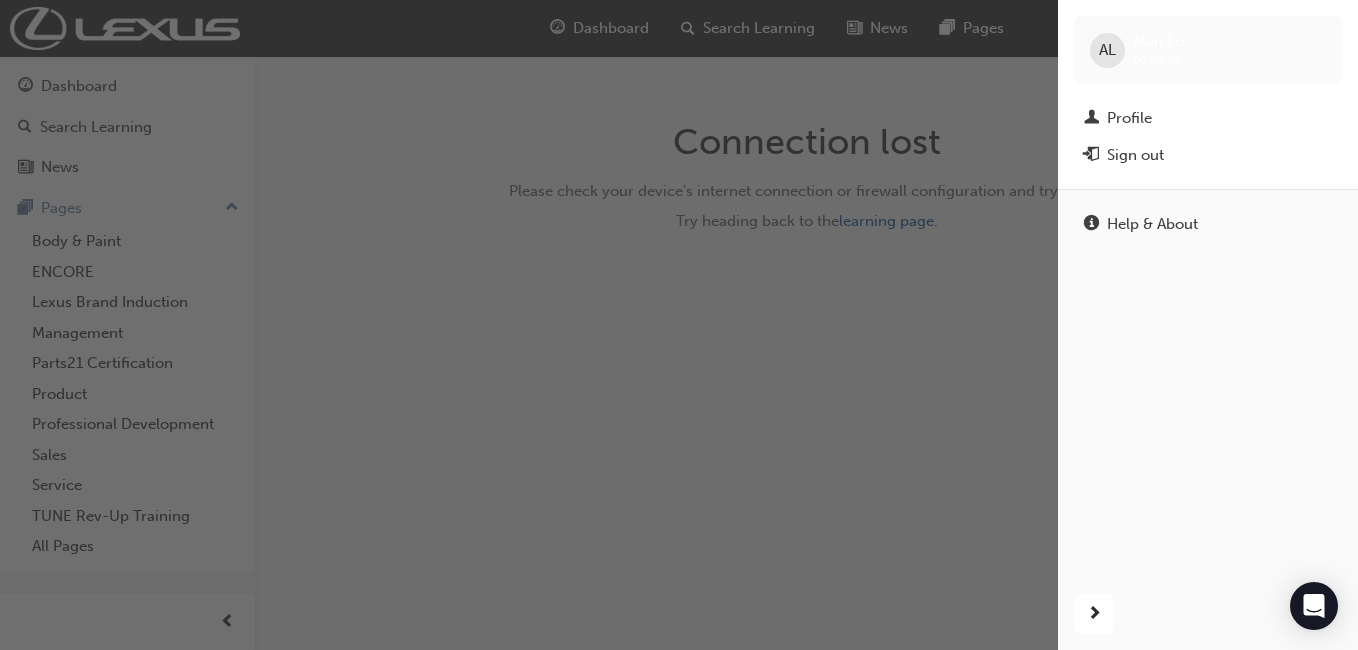 click on "Sign out" at bounding box center [1135, 155] 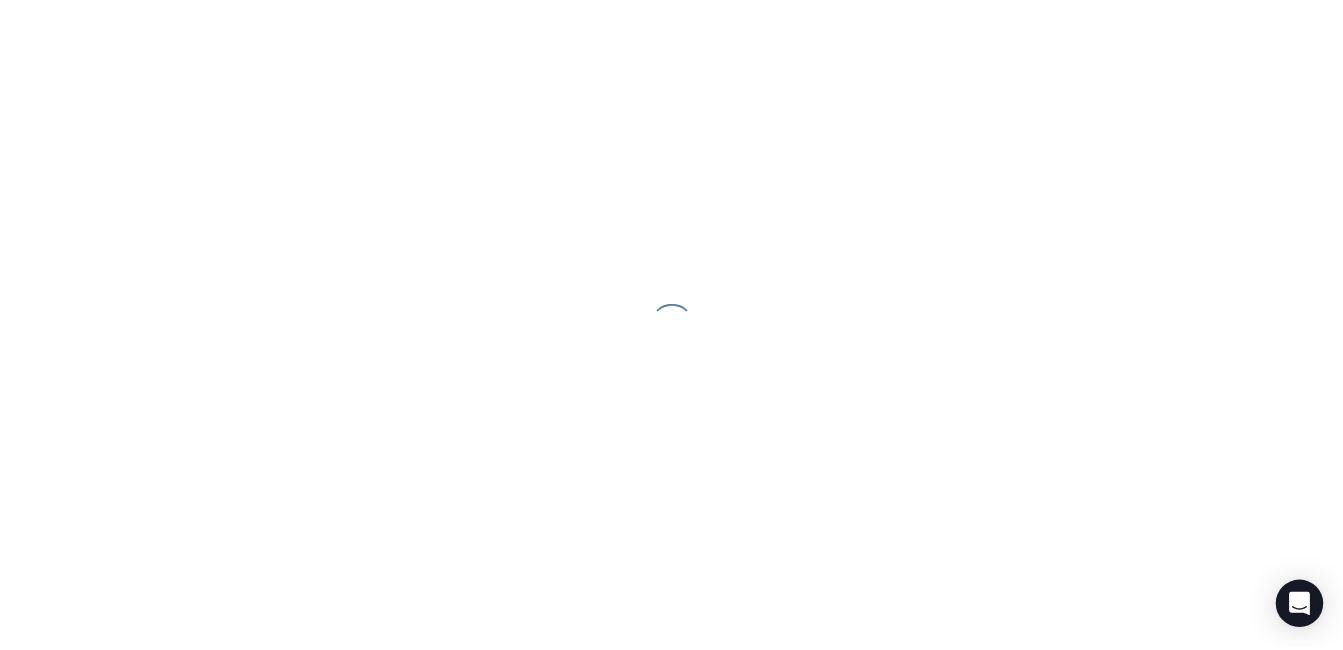scroll, scrollTop: 0, scrollLeft: 0, axis: both 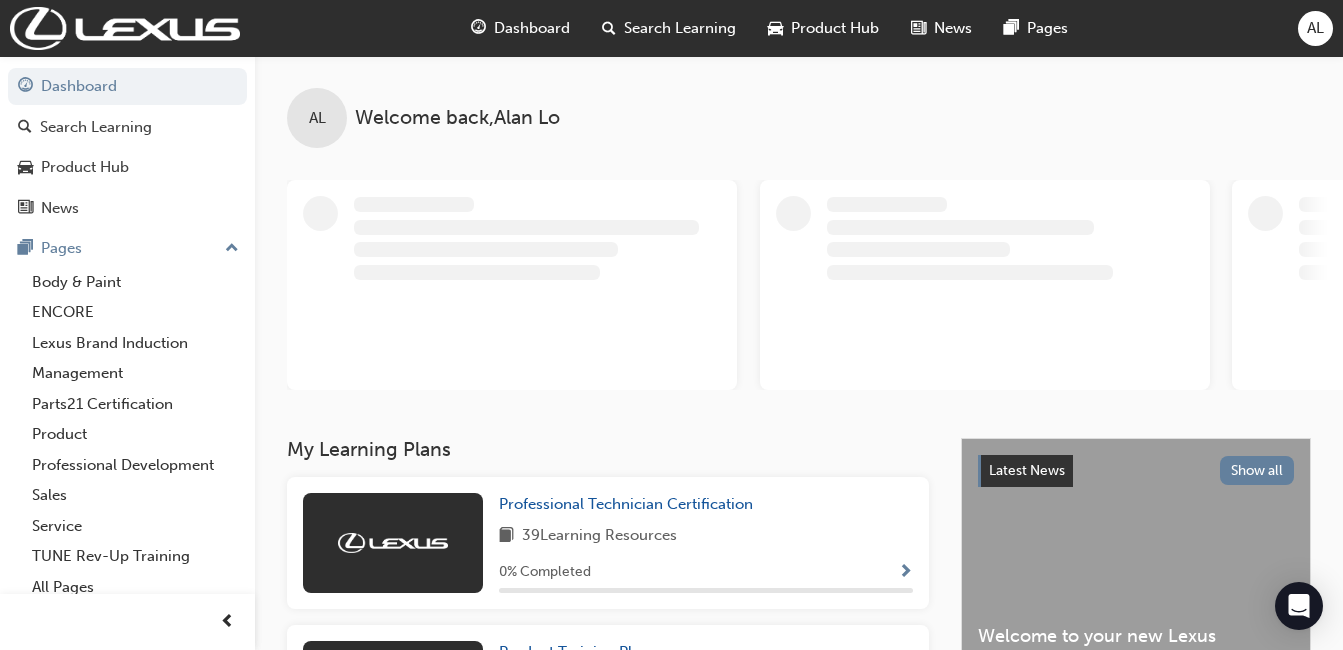click on "AL" at bounding box center (1315, 28) 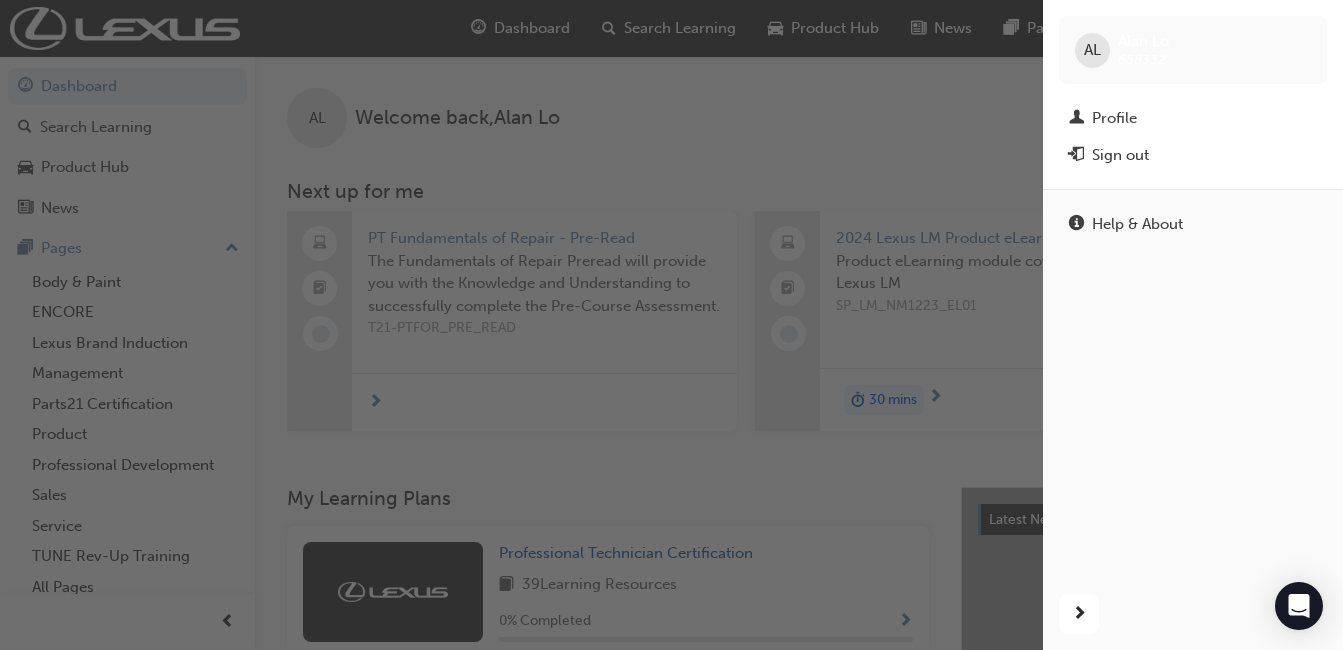 click on "AL Alan   Lo 658332" at bounding box center [1193, 50] 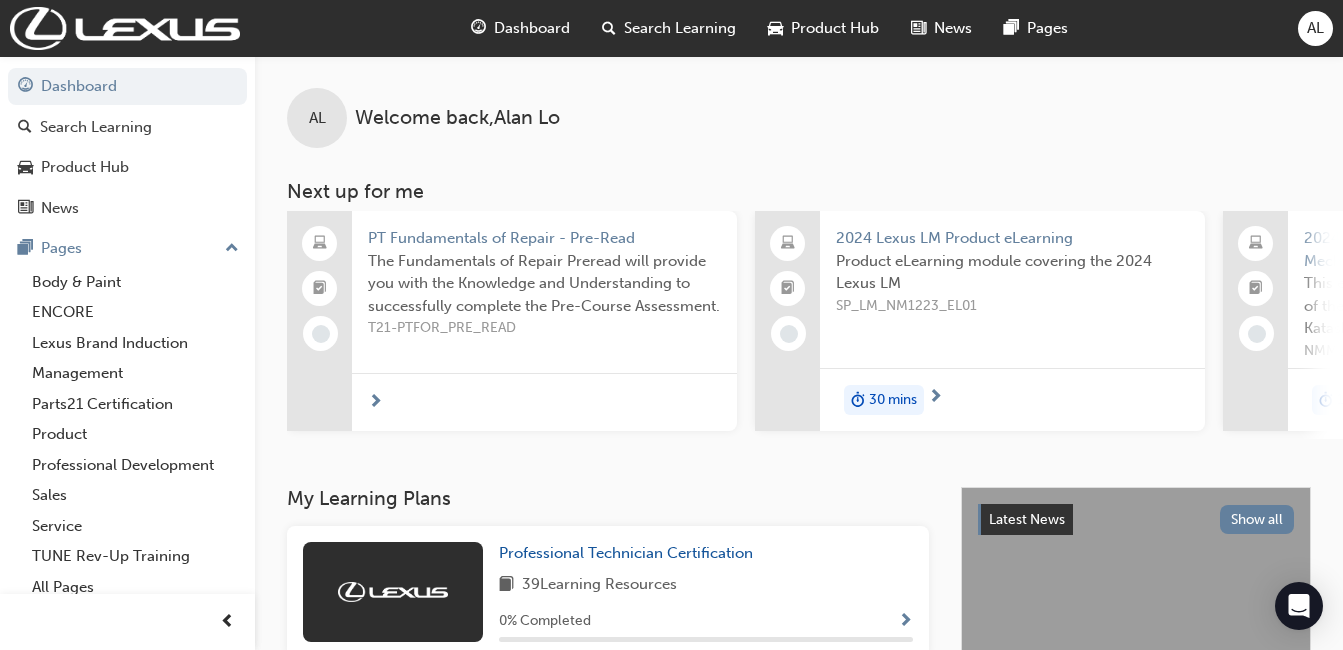 click on "AL" at bounding box center (1315, 28) 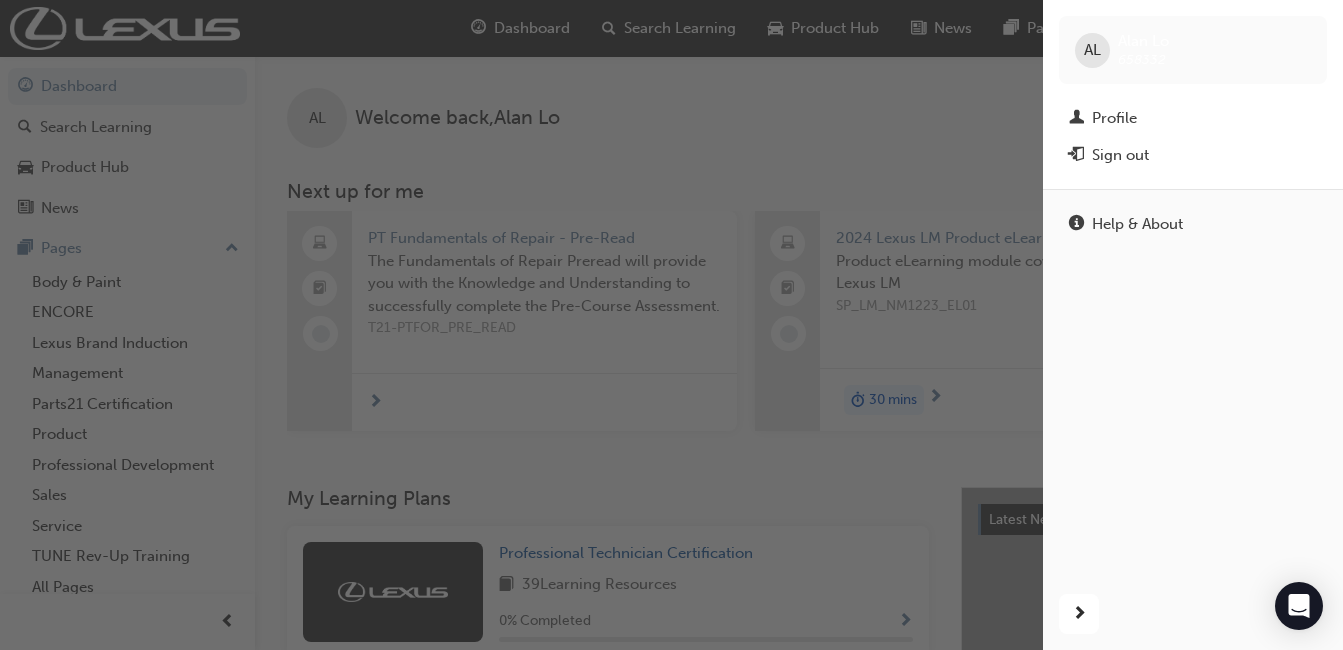 click on "AL Alan   Lo 658332" at bounding box center [1193, 50] 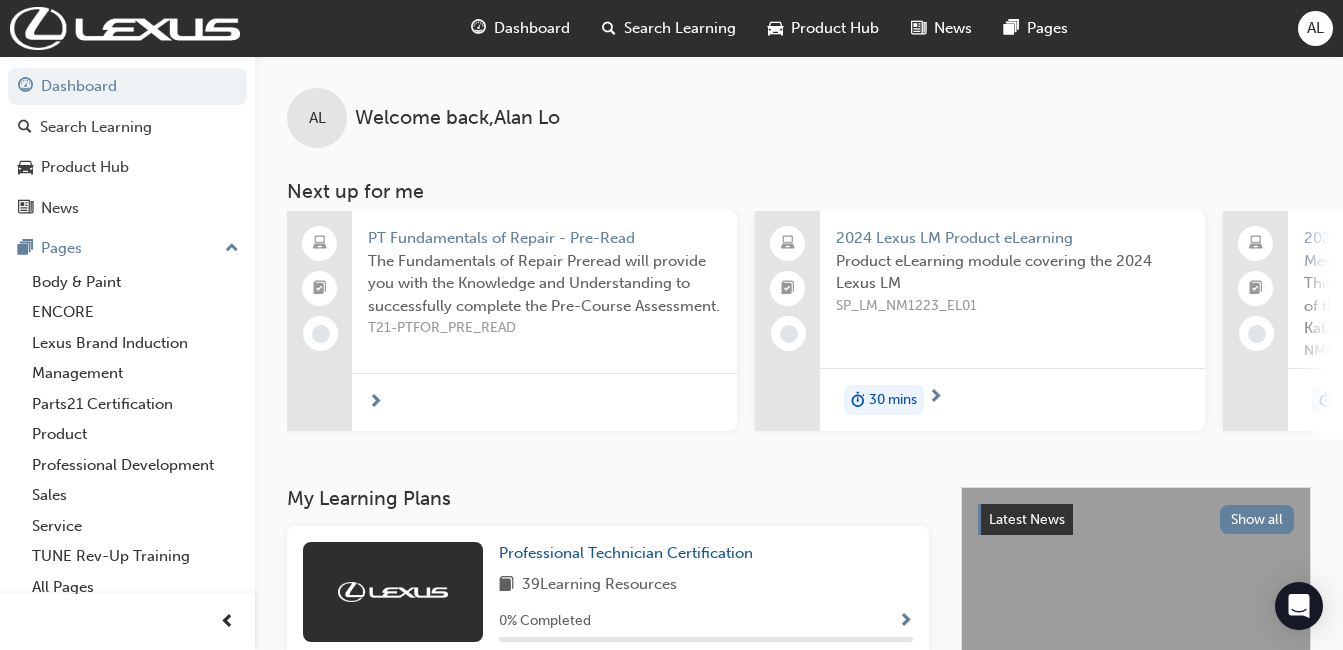 click on "AL" at bounding box center (1315, 28) 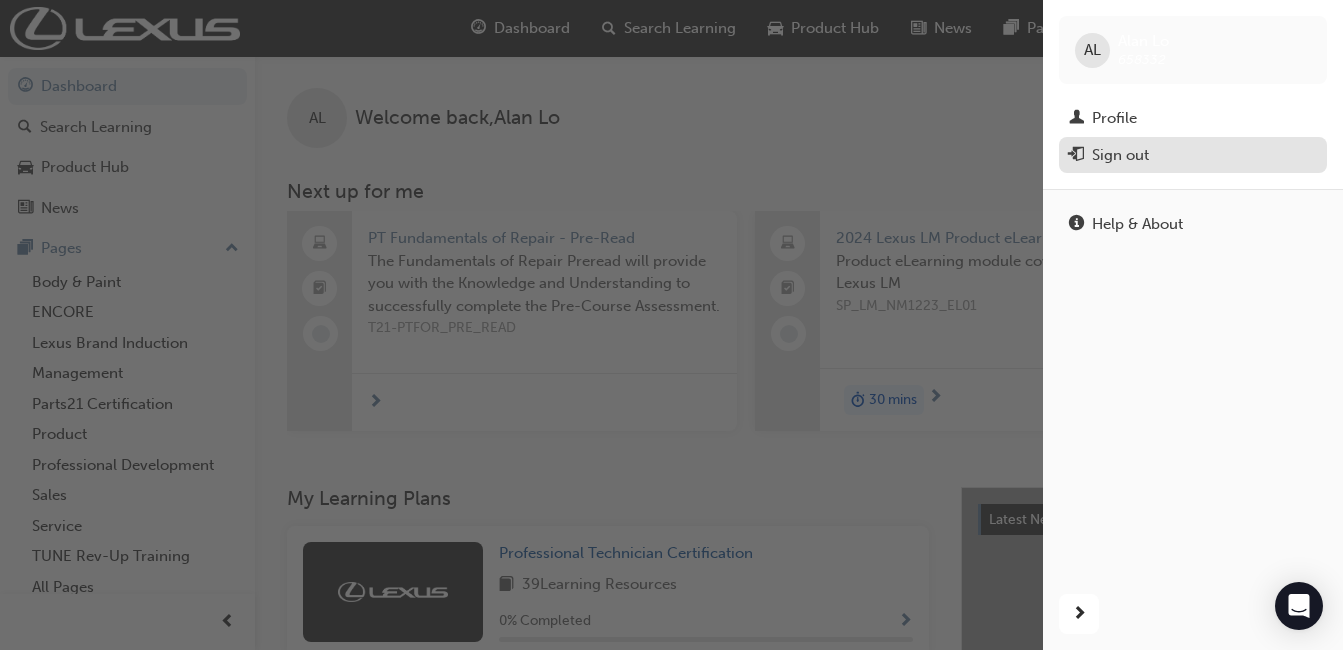 click on "Sign out" at bounding box center (1193, 155) 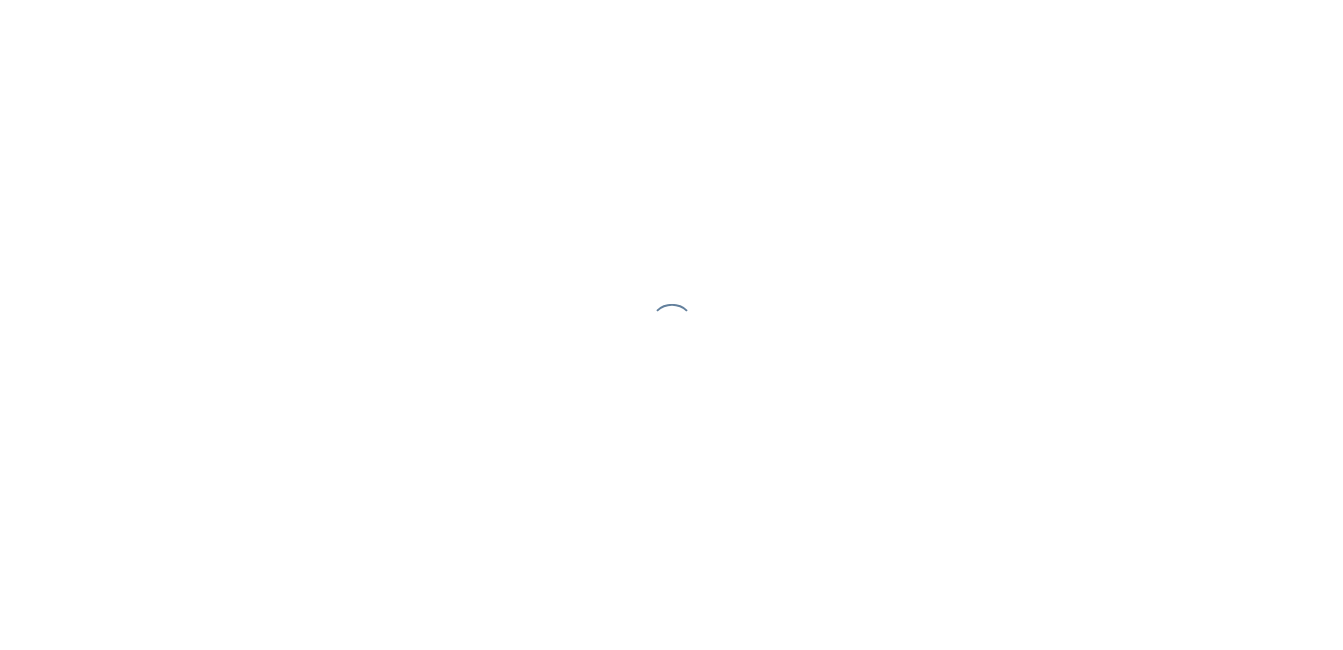 scroll, scrollTop: 0, scrollLeft: 0, axis: both 